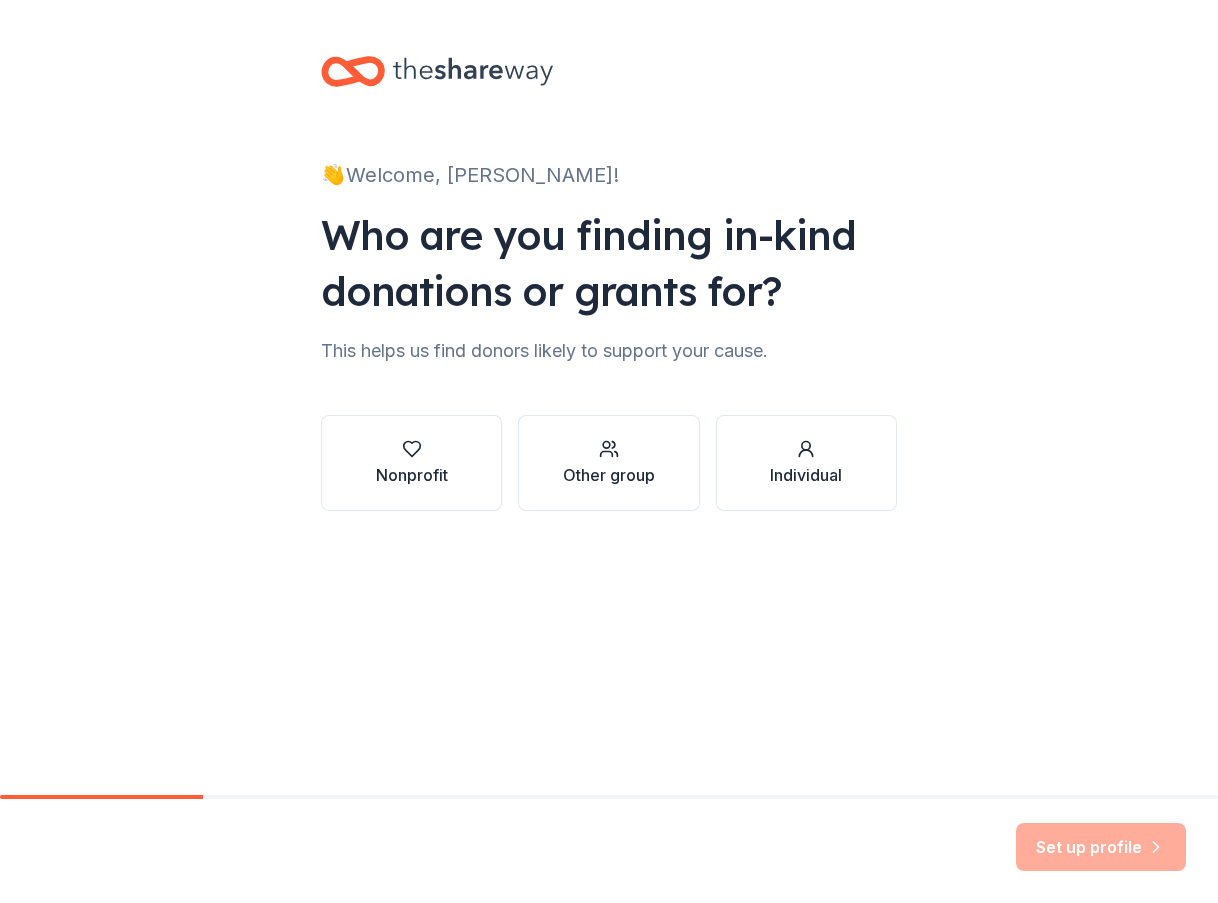 scroll, scrollTop: 0, scrollLeft: 0, axis: both 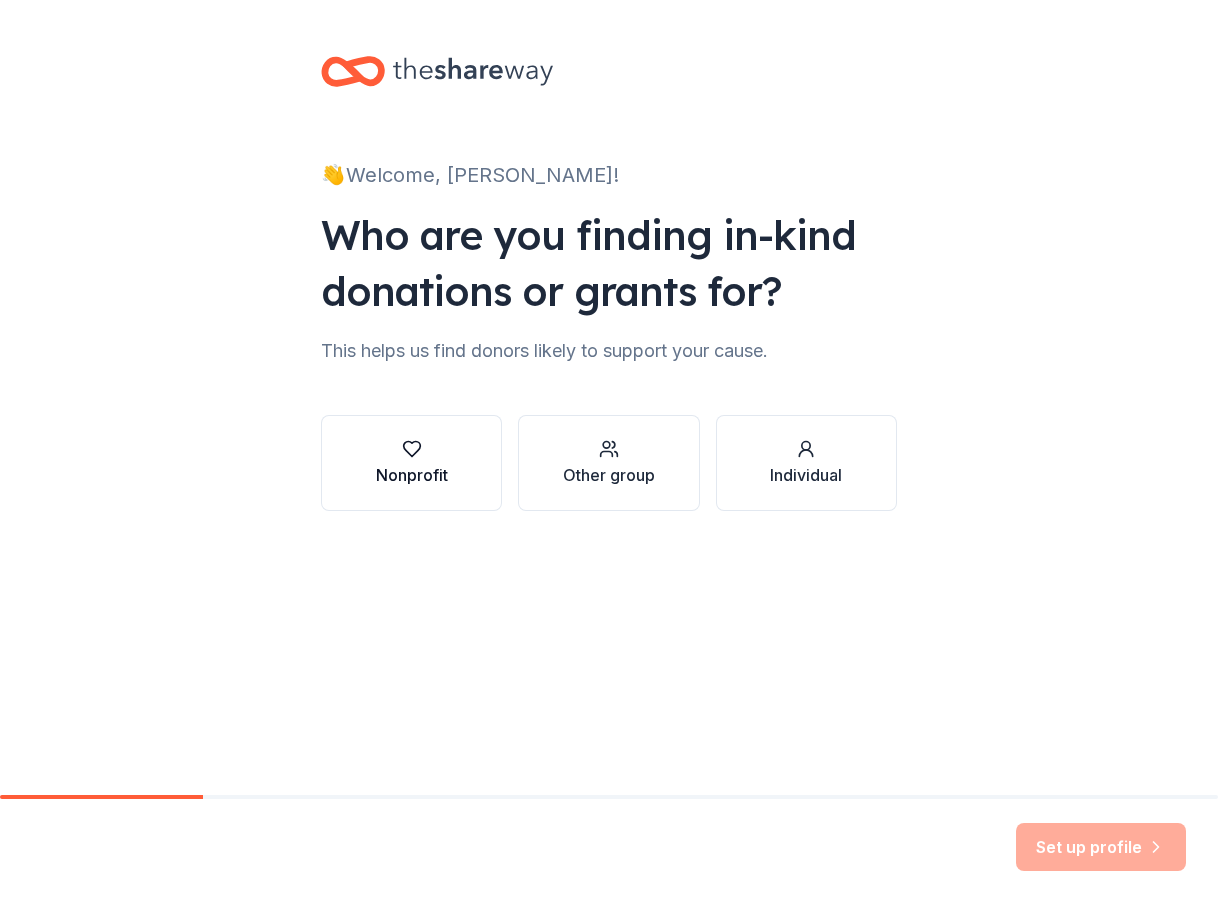 click on "Nonprofit" at bounding box center [411, 463] 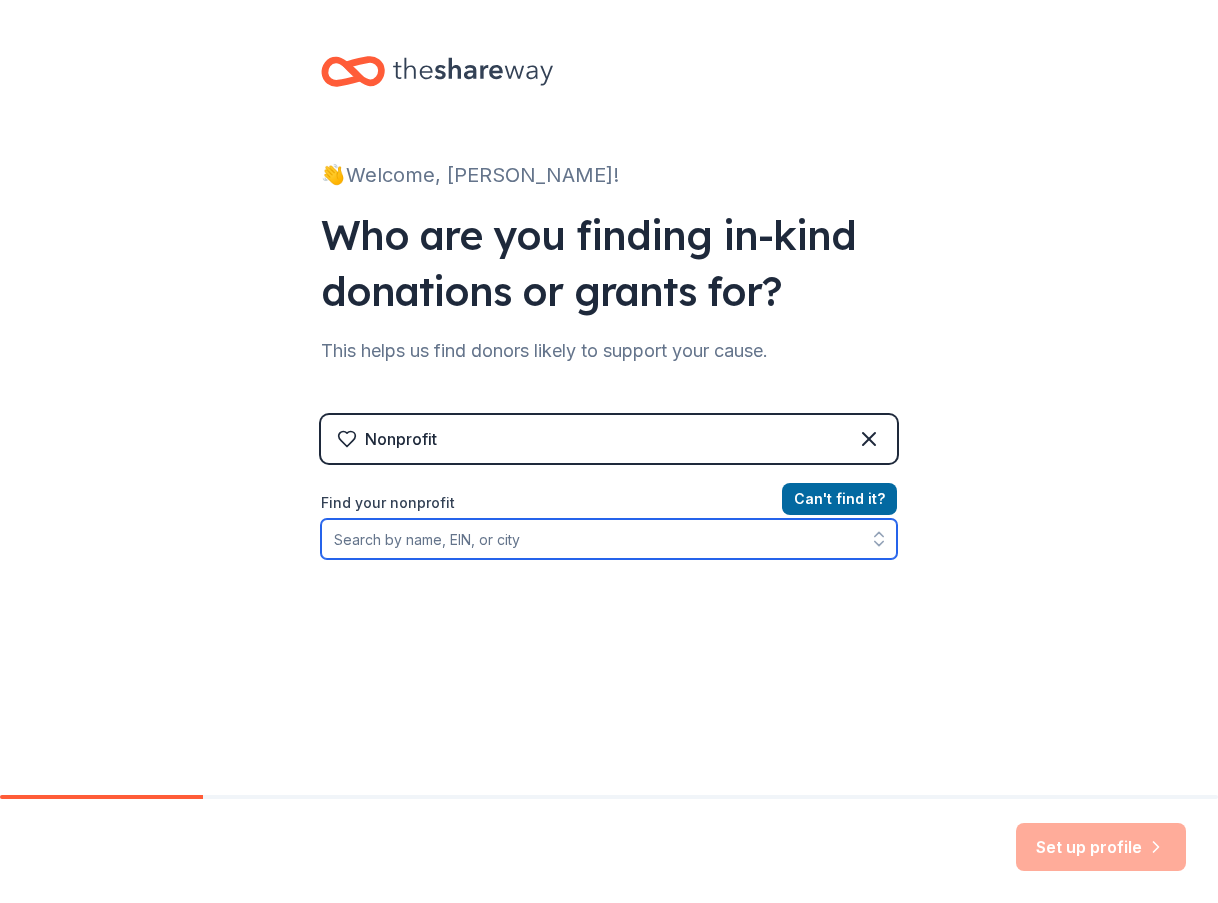 click on "Find your nonprofit" at bounding box center [609, 539] 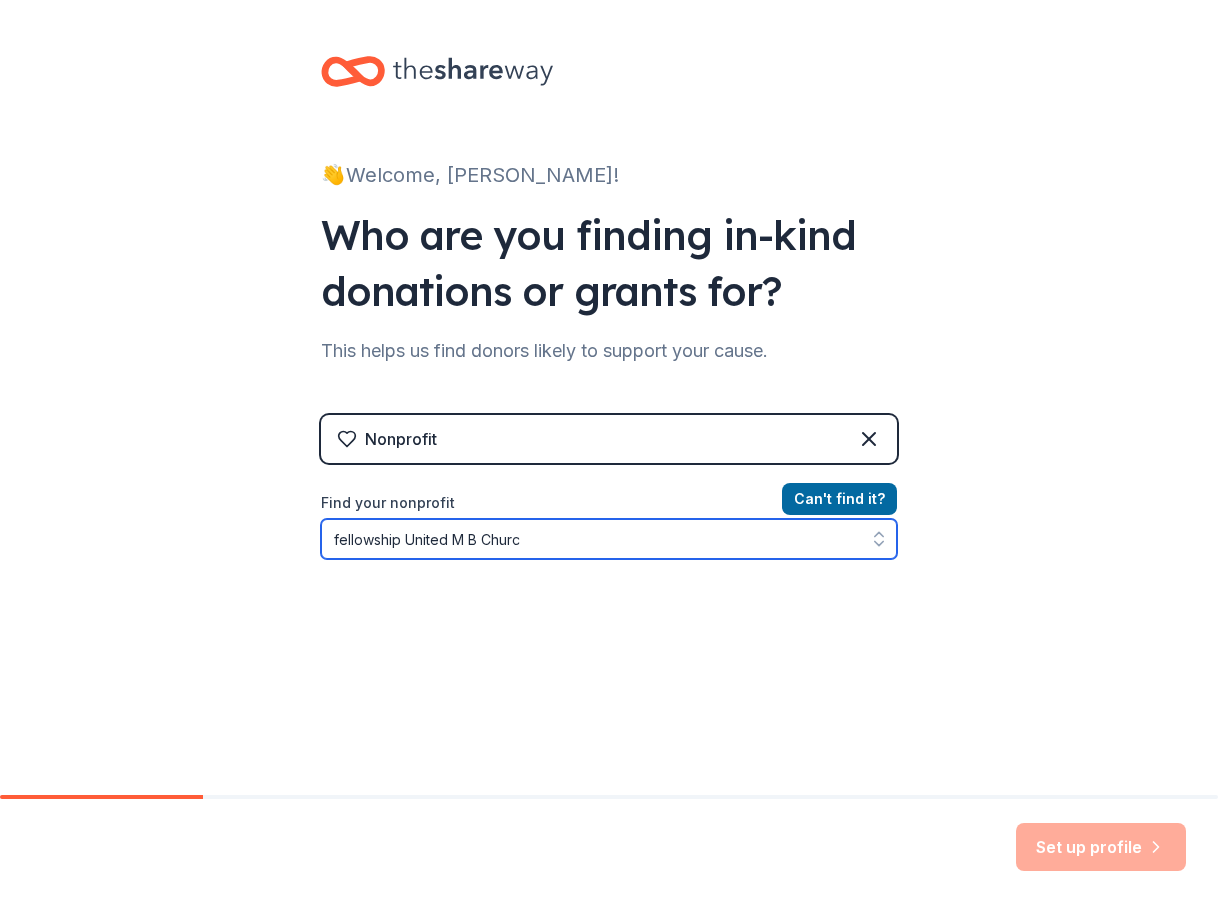 type on "fellowship United M B Church" 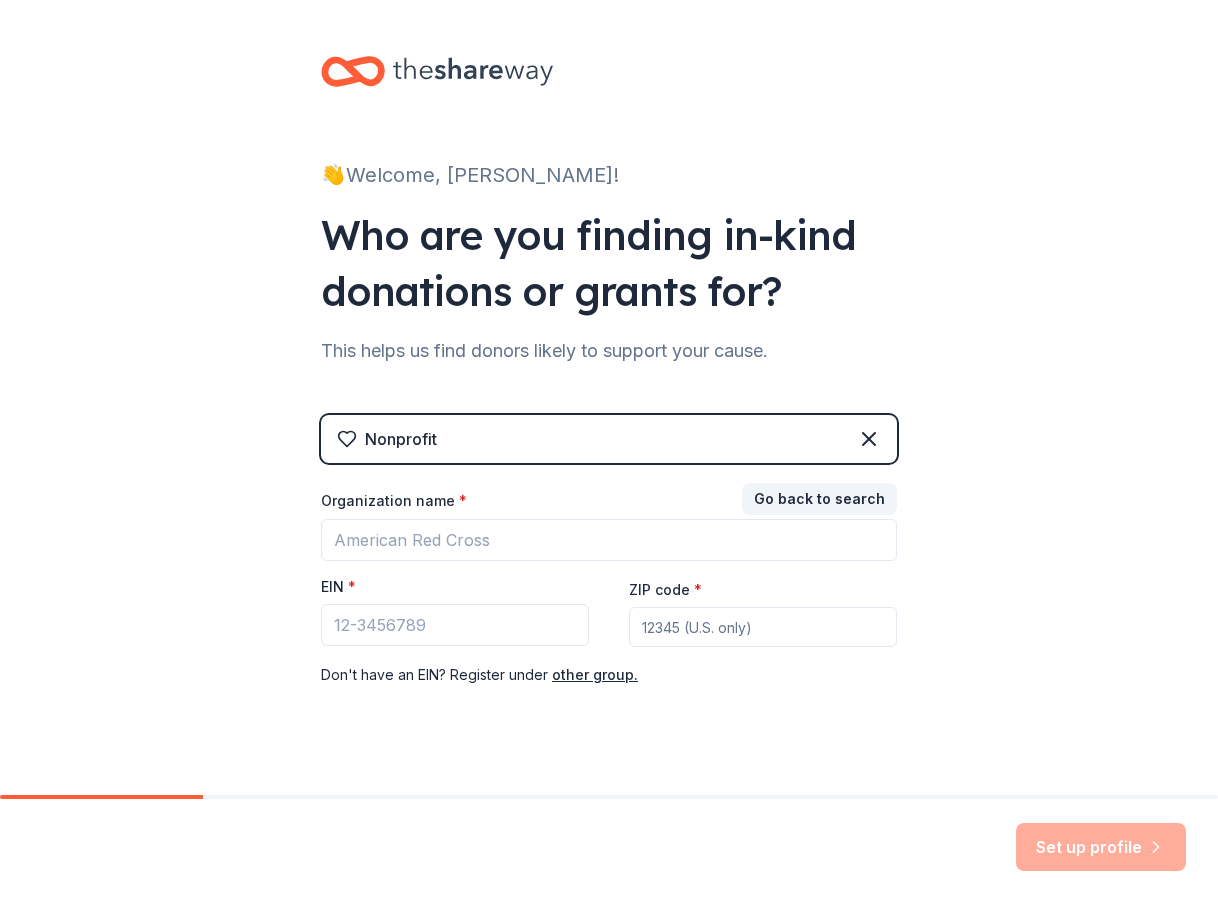 click on "Nonprofit" at bounding box center (609, 439) 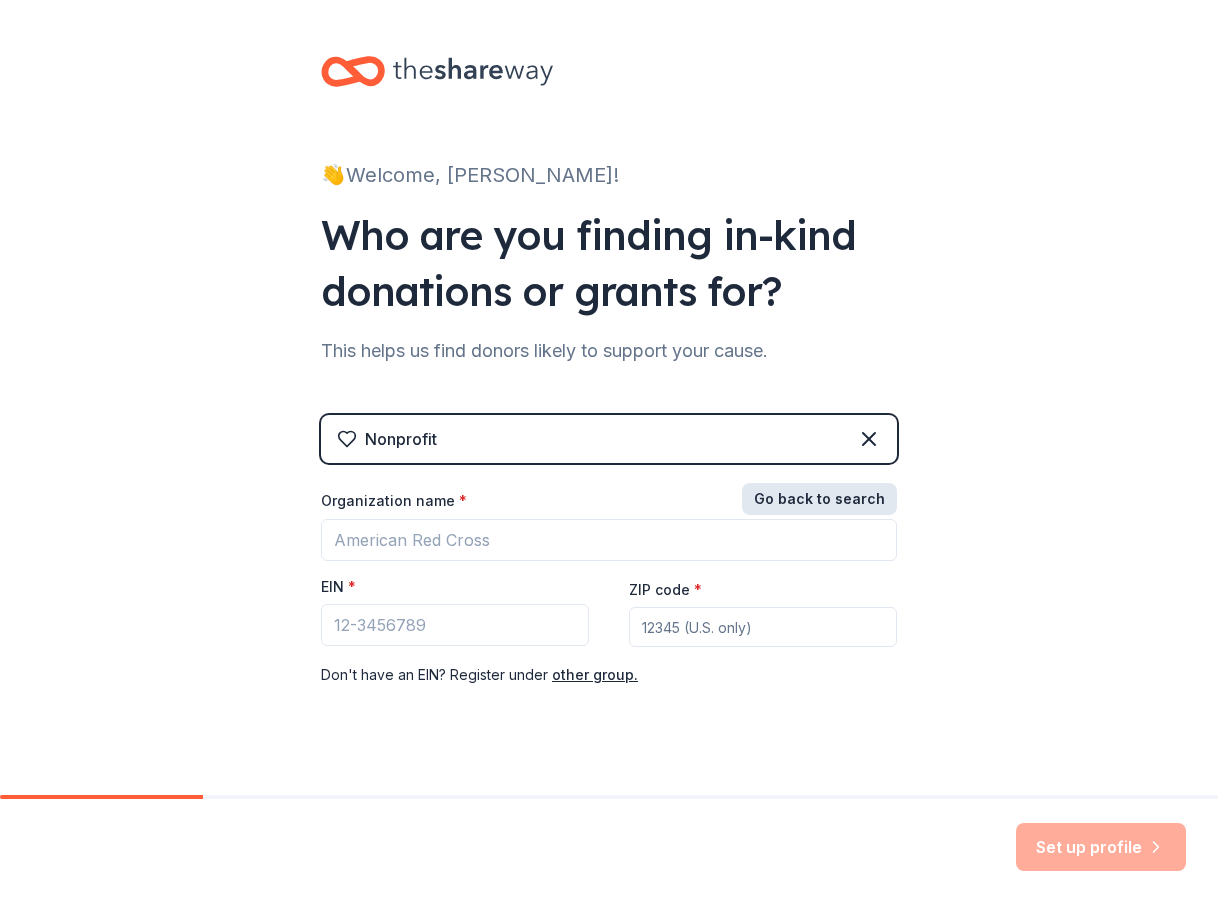 click on "Go back to search" at bounding box center (819, 499) 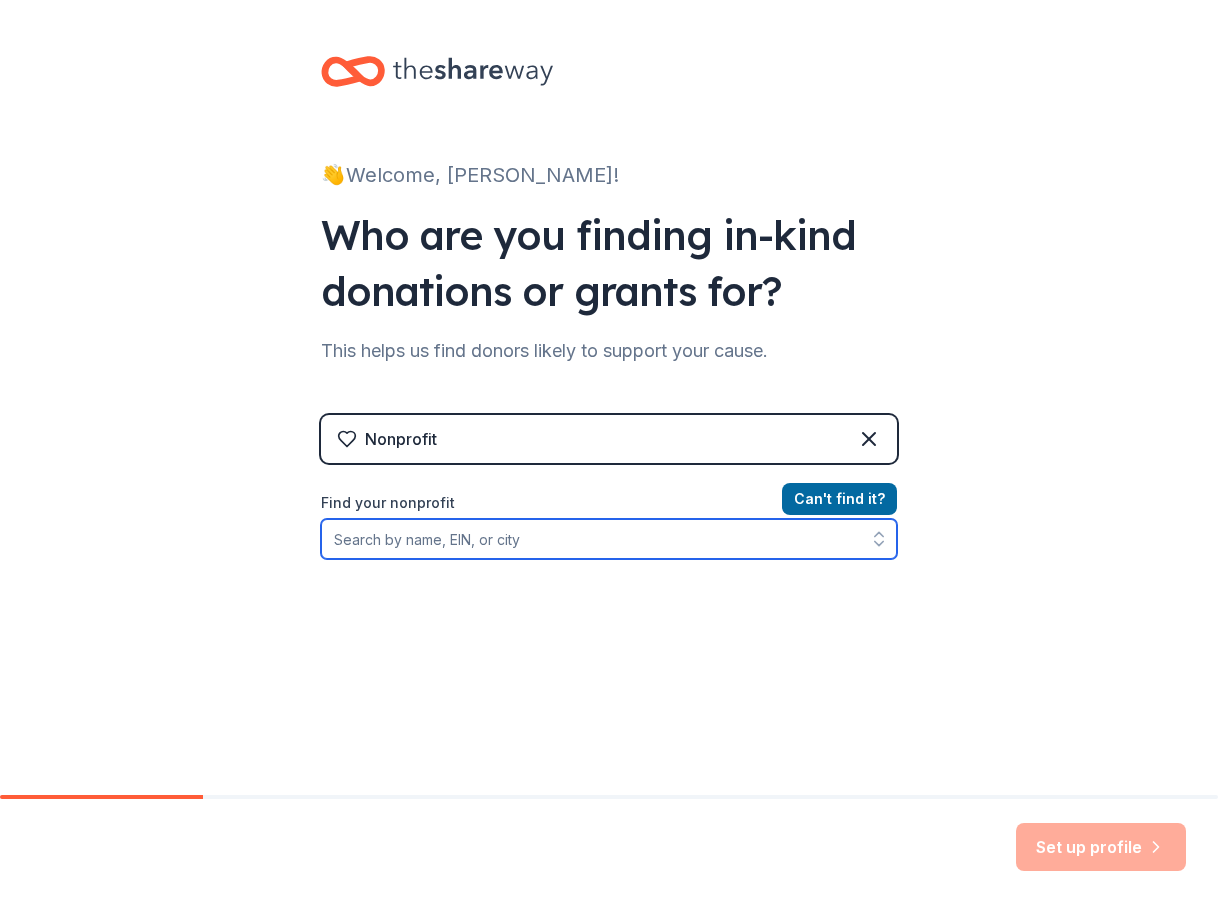 click on "Find your nonprofit" at bounding box center (609, 539) 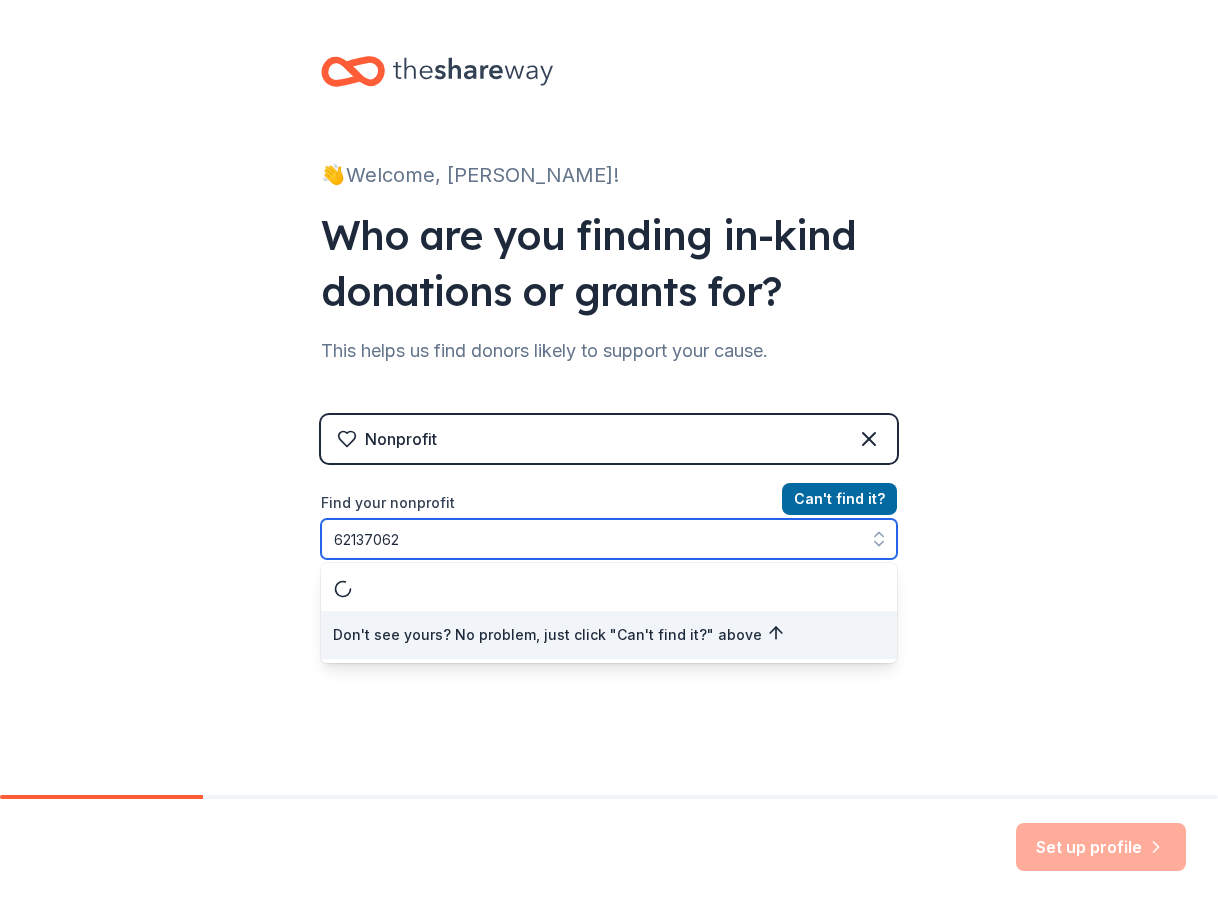type on "621370628" 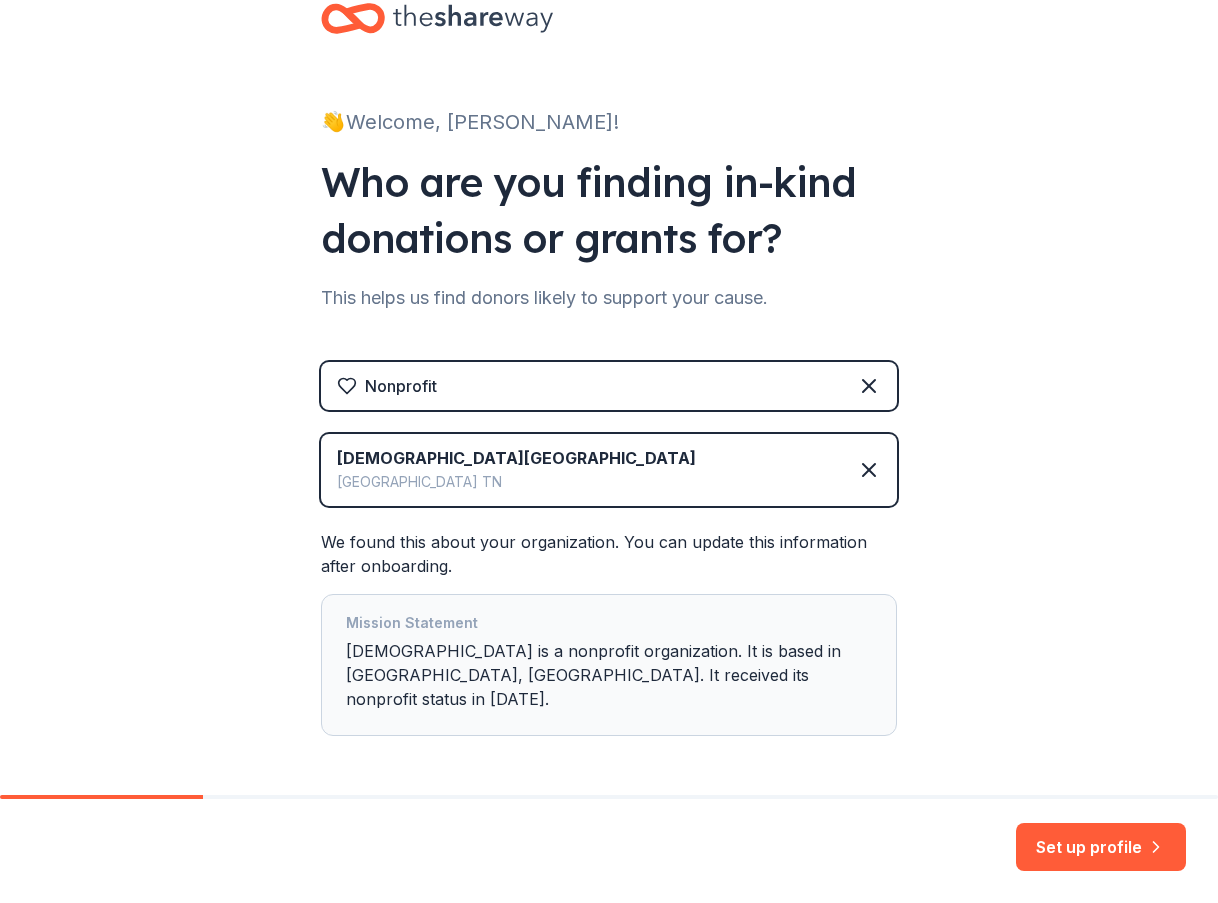 scroll, scrollTop: 100, scrollLeft: 0, axis: vertical 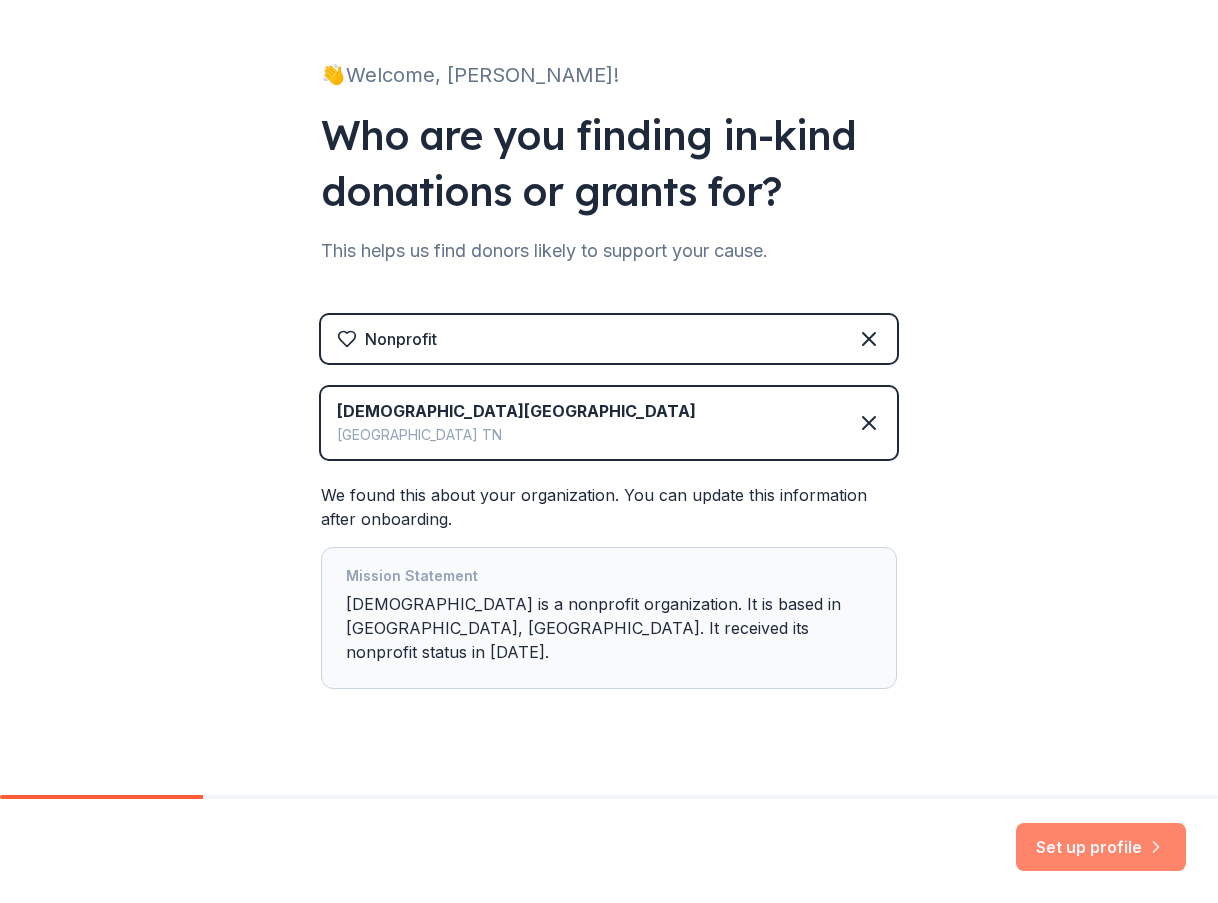 click on "Set up profile" at bounding box center (1101, 847) 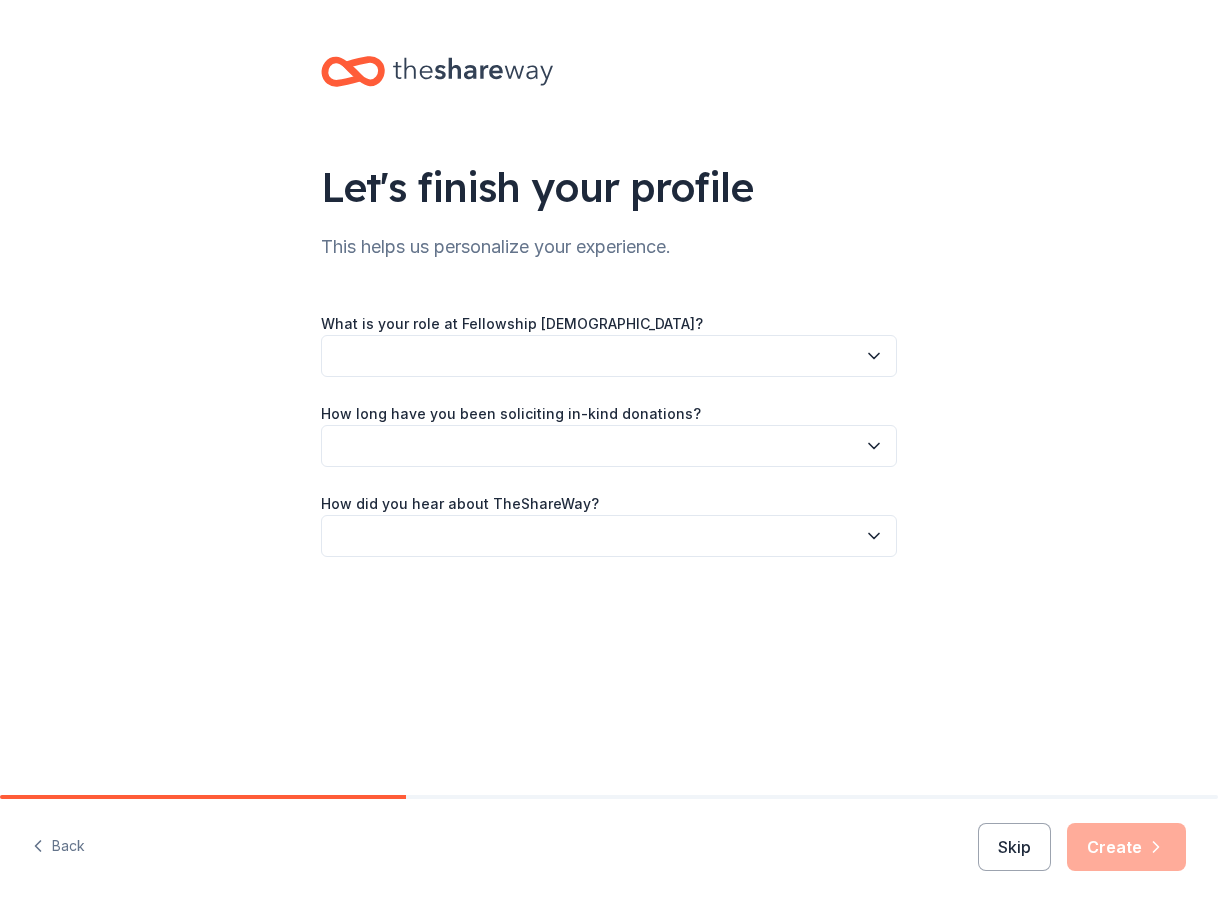 click on "What is your role at Fellowship United Missionary Baptist Church? How long have you been soliciting in-kind donations? How did you hear about TheShareWay?" at bounding box center (609, 434) 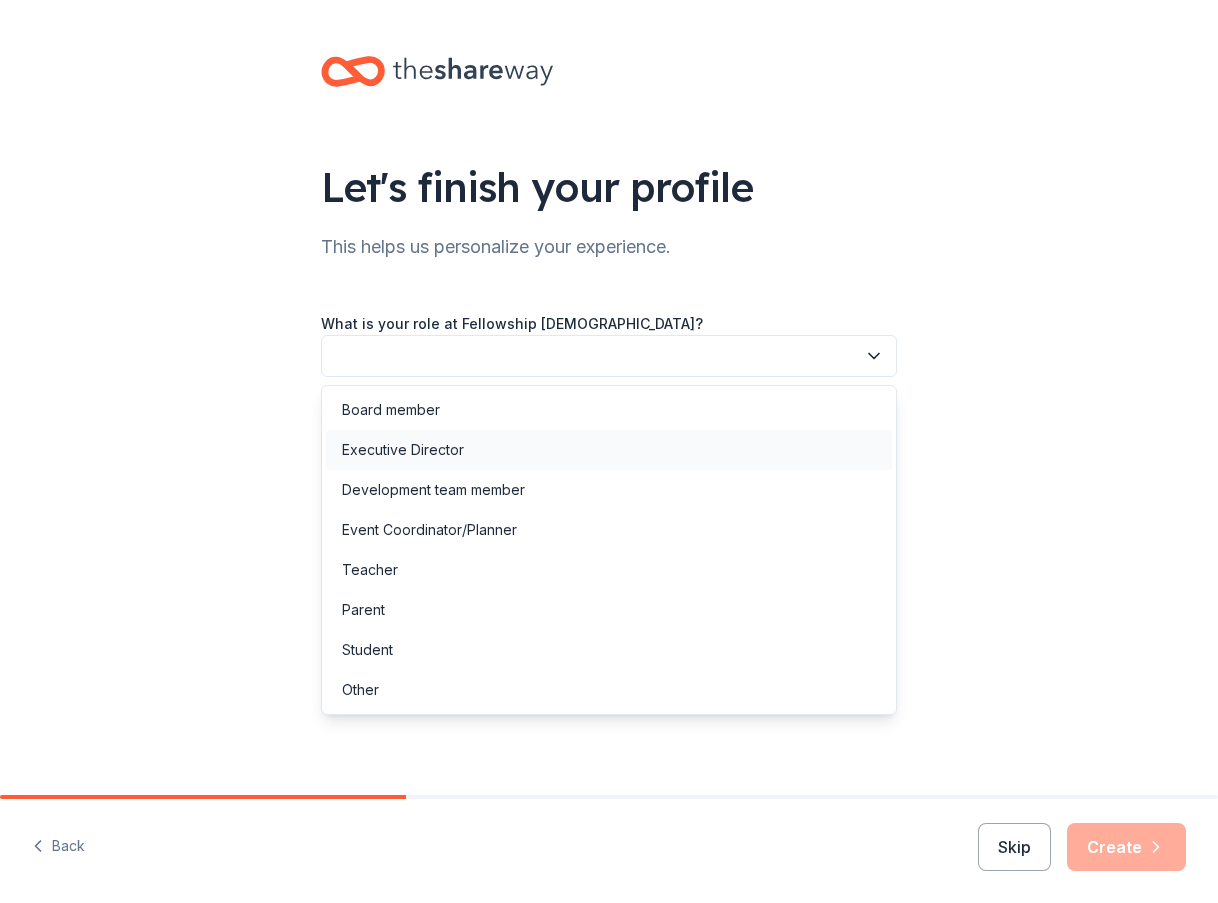 click on "Executive Director" at bounding box center (403, 450) 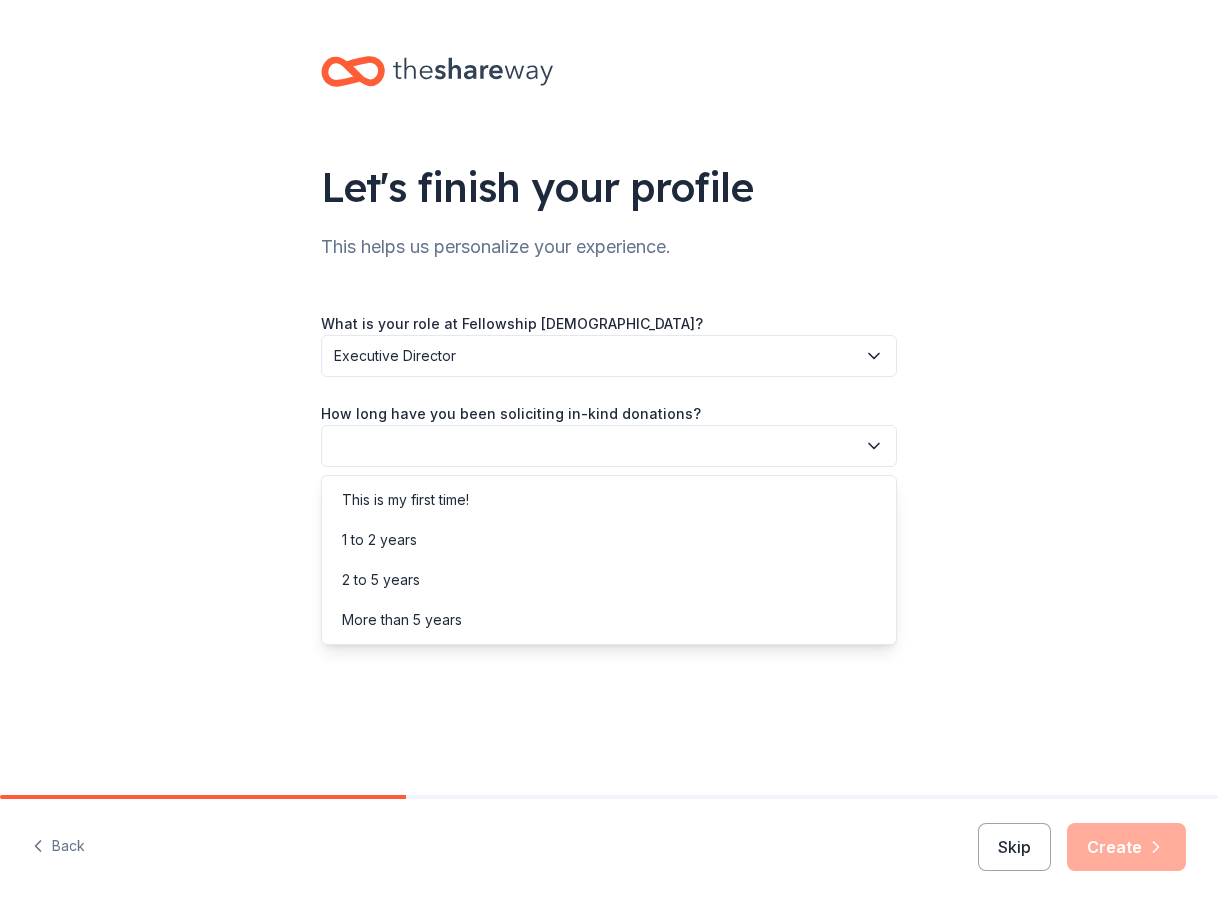 click 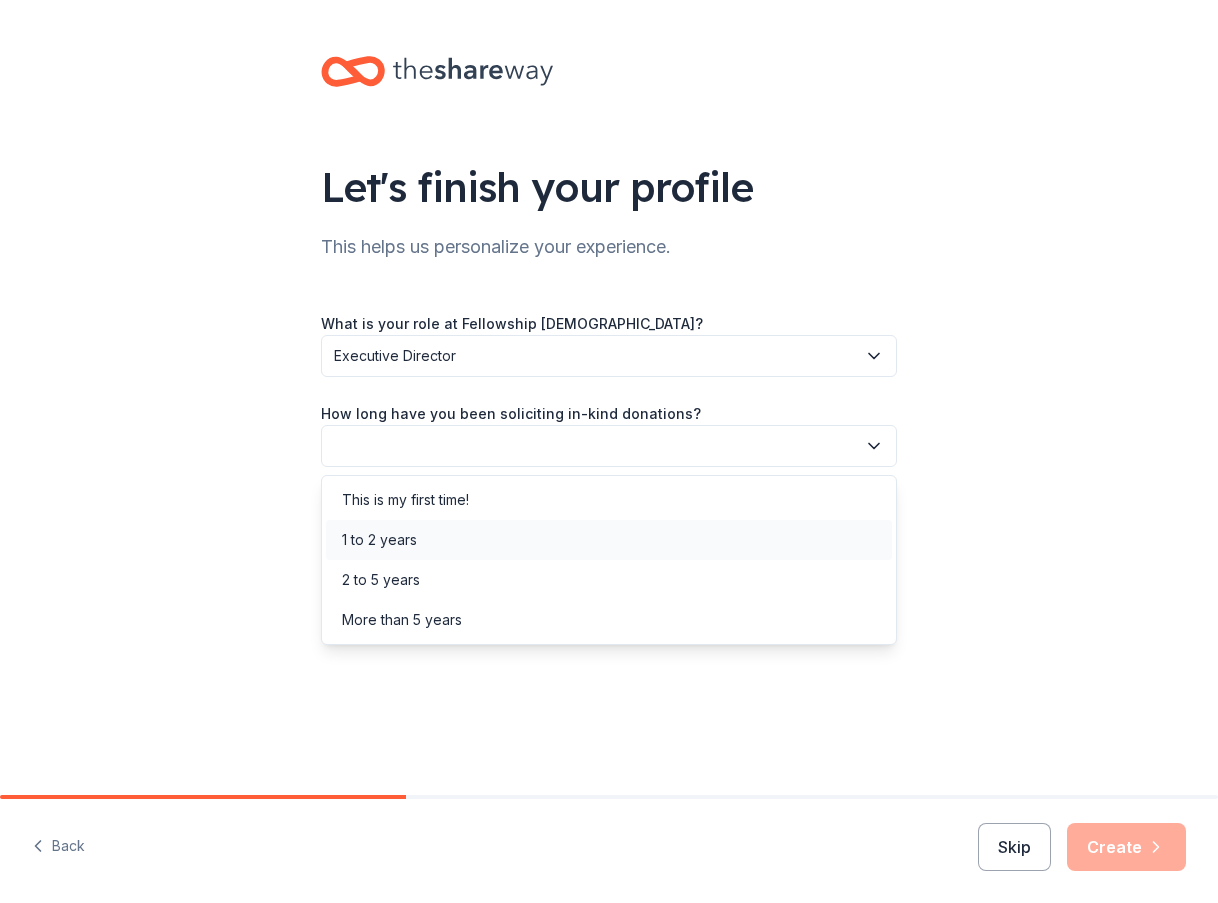 click on "1 to 2 years" at bounding box center [379, 540] 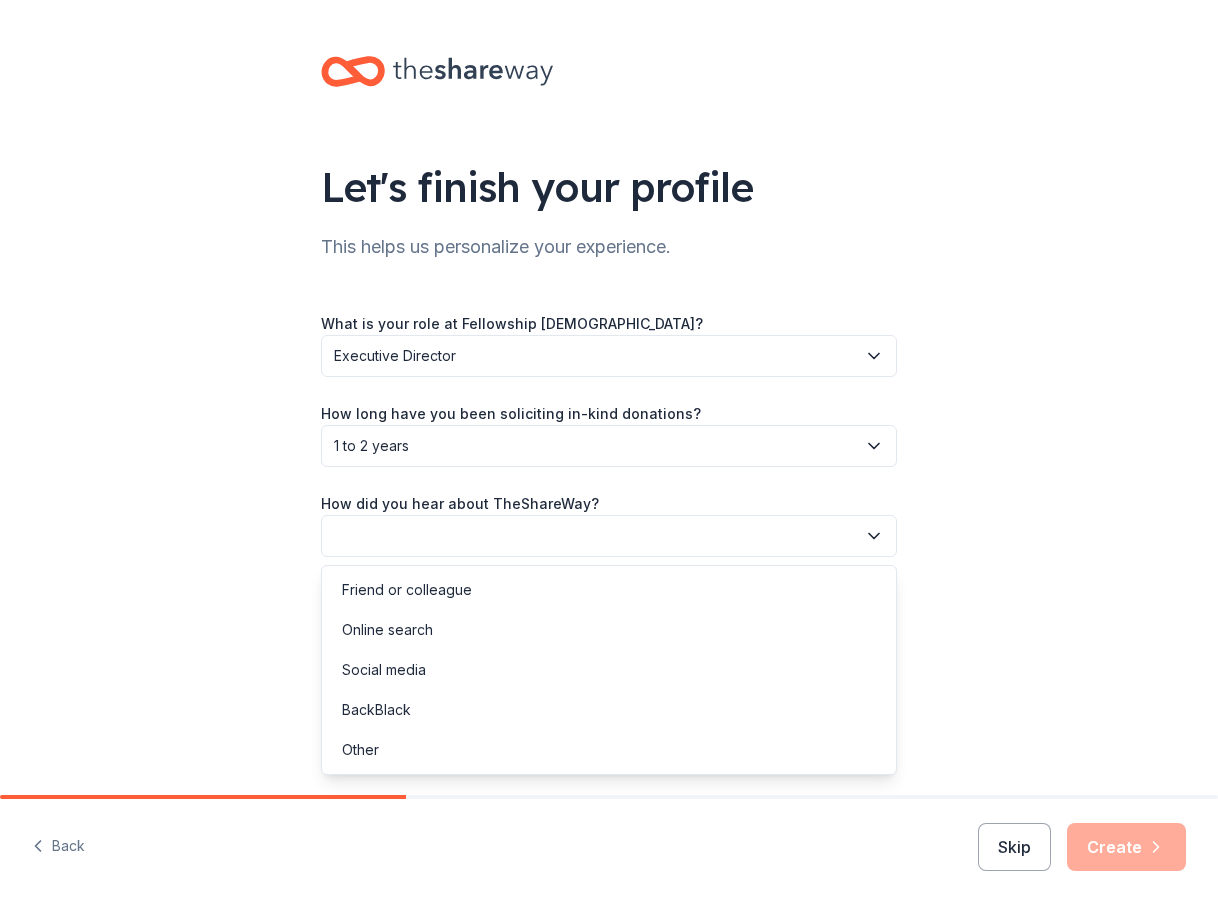 click 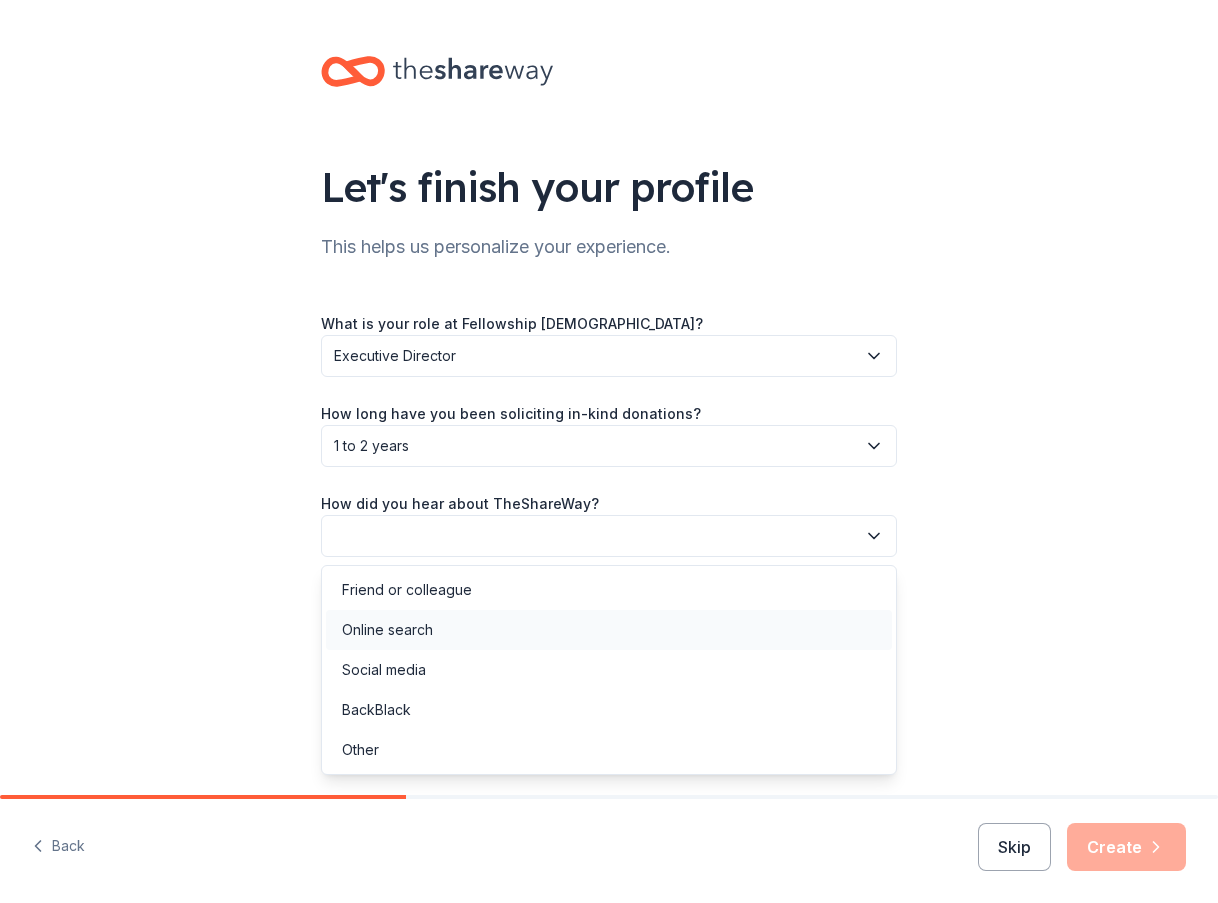 click on "Online search" at bounding box center [387, 630] 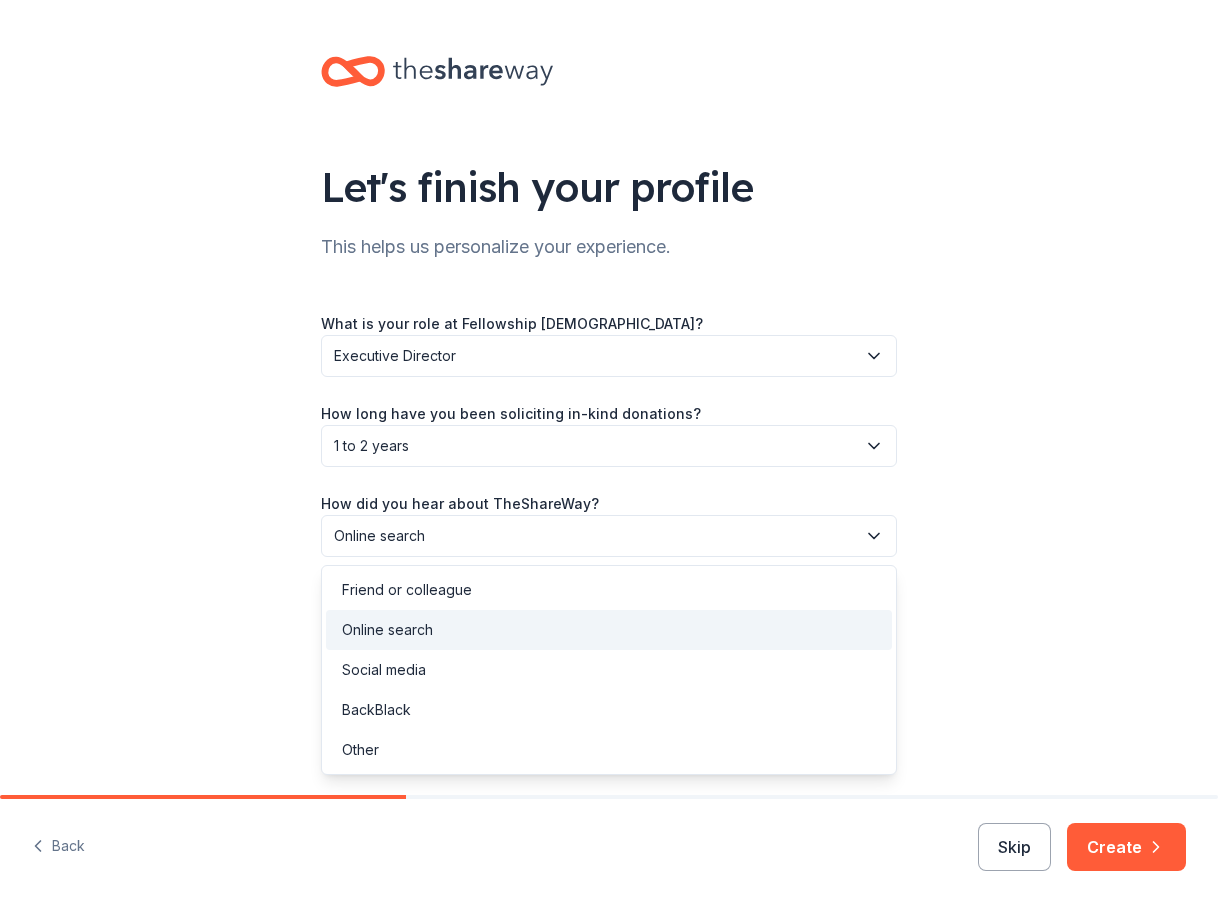click 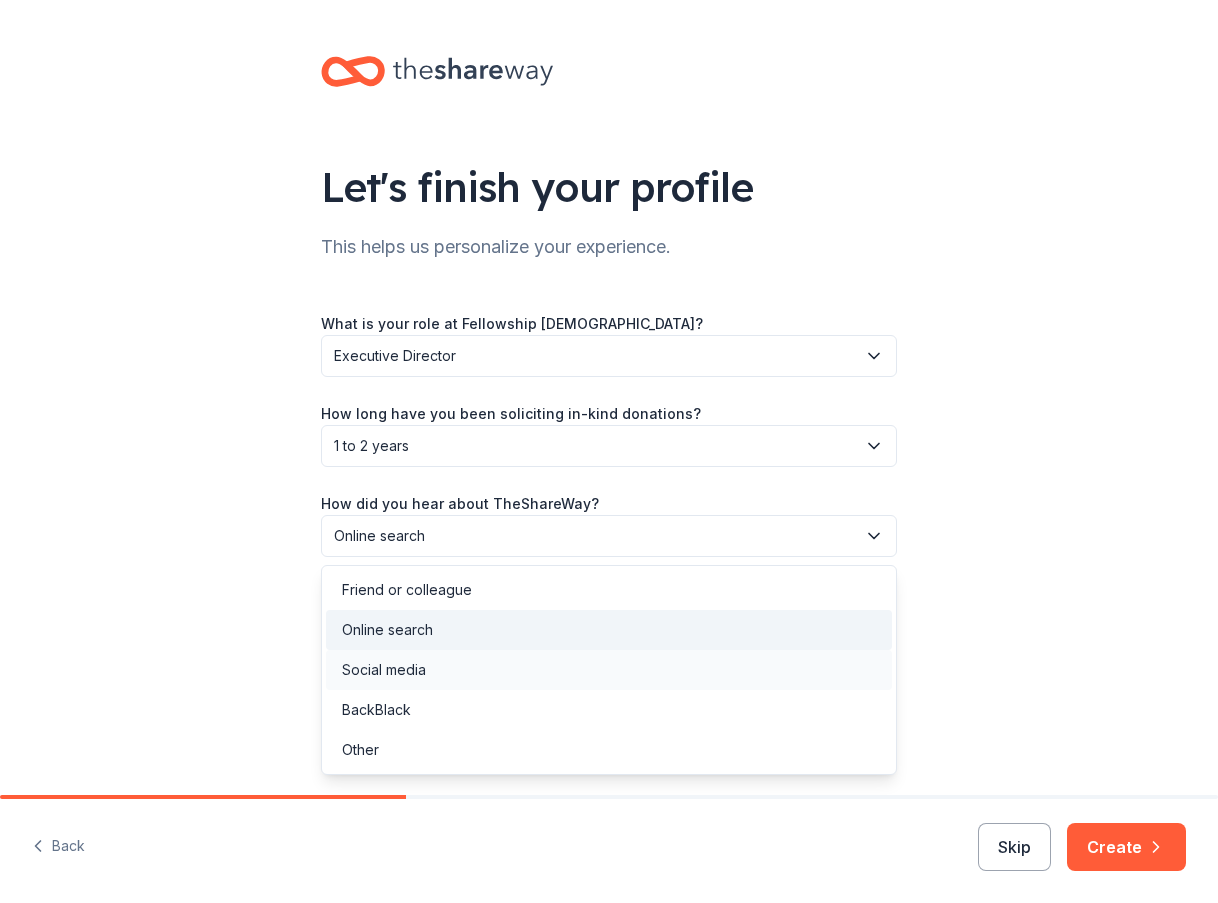 click on "Social media" at bounding box center (384, 670) 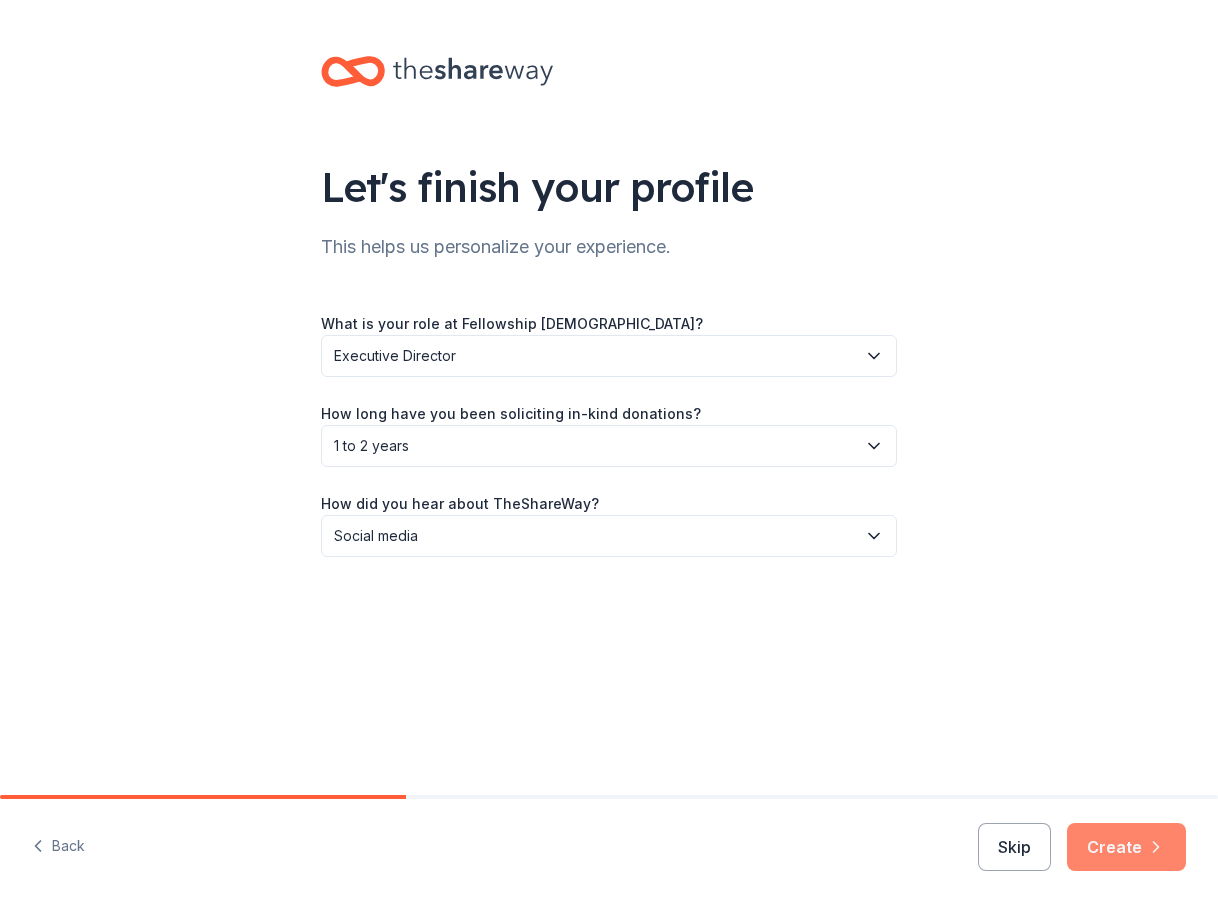 click on "Create" at bounding box center [1126, 847] 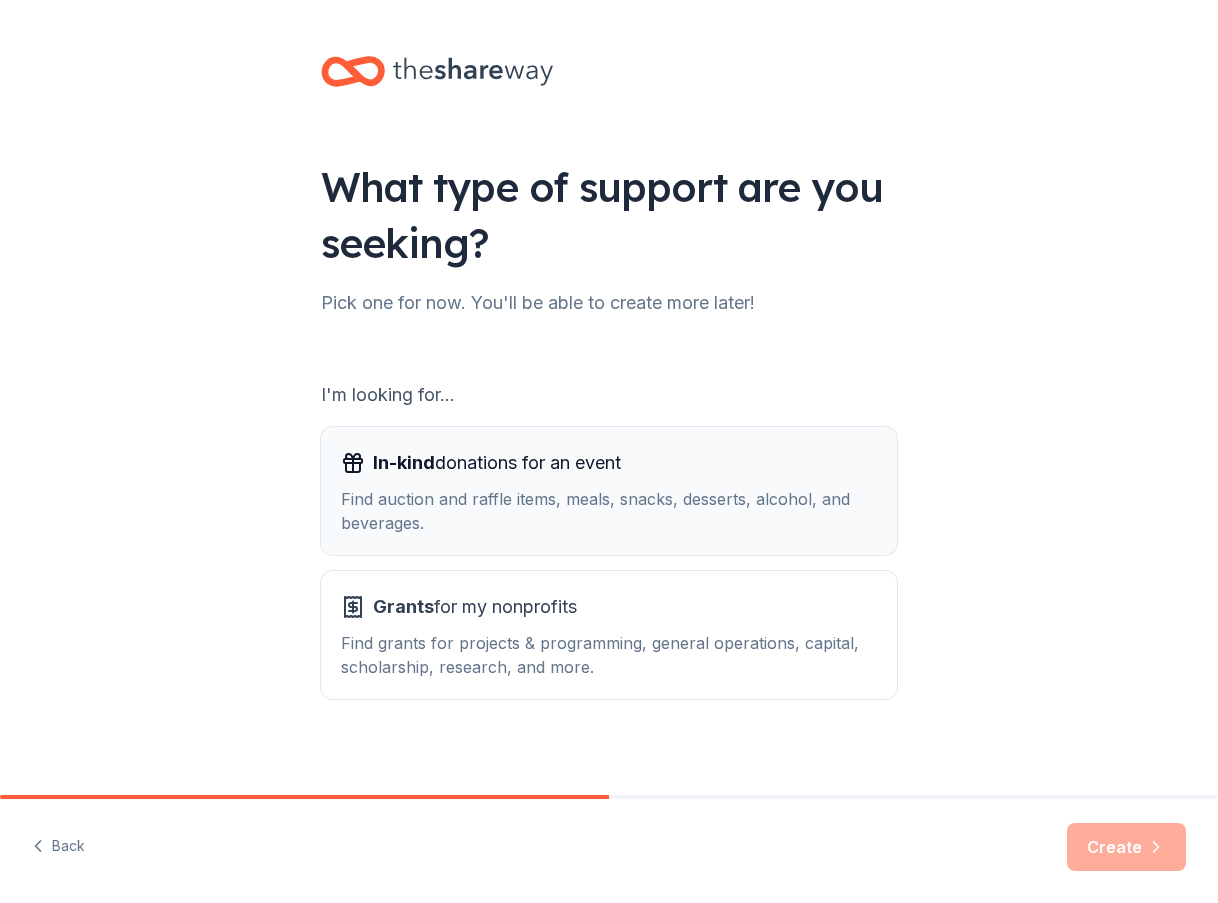 scroll, scrollTop: 12, scrollLeft: 0, axis: vertical 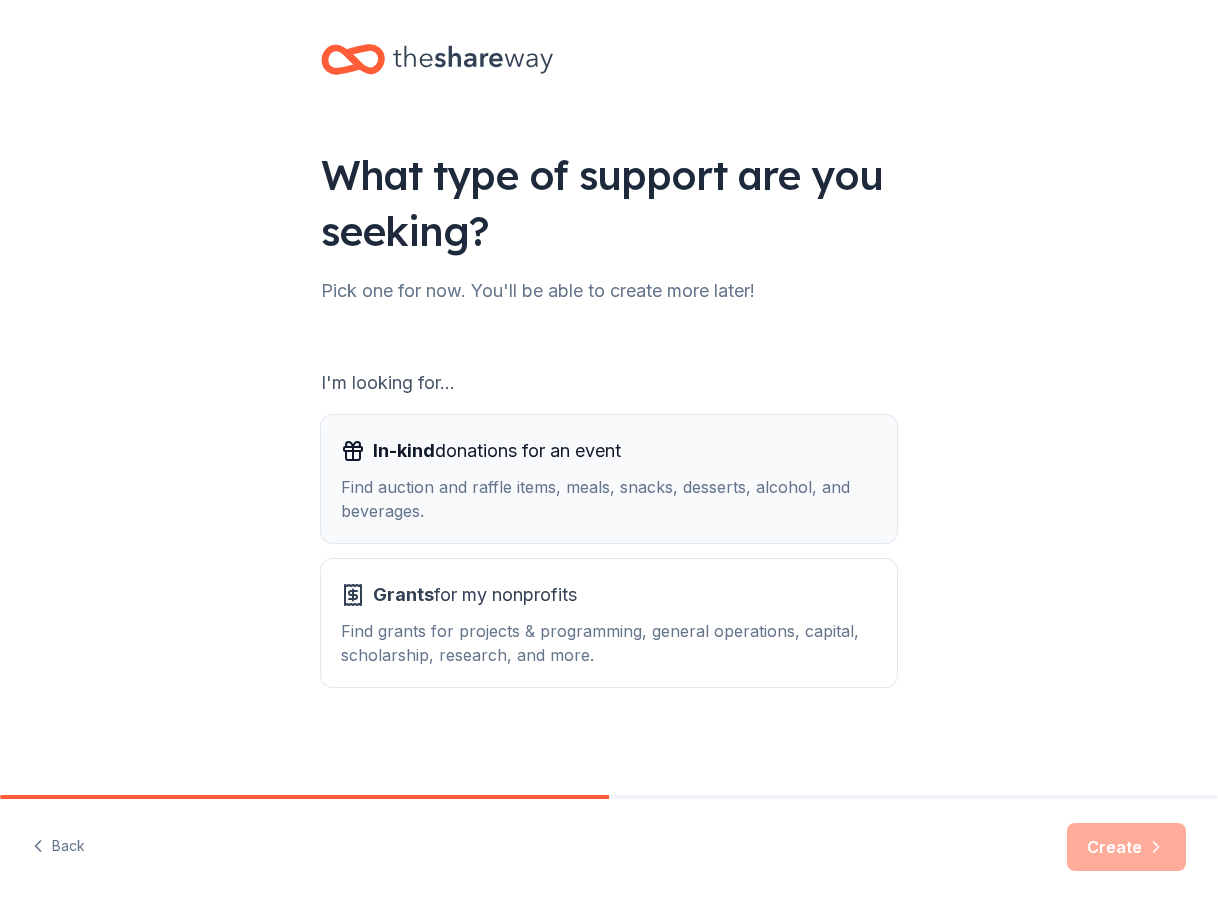click on "In-kind  donations for an event" at bounding box center [497, 451] 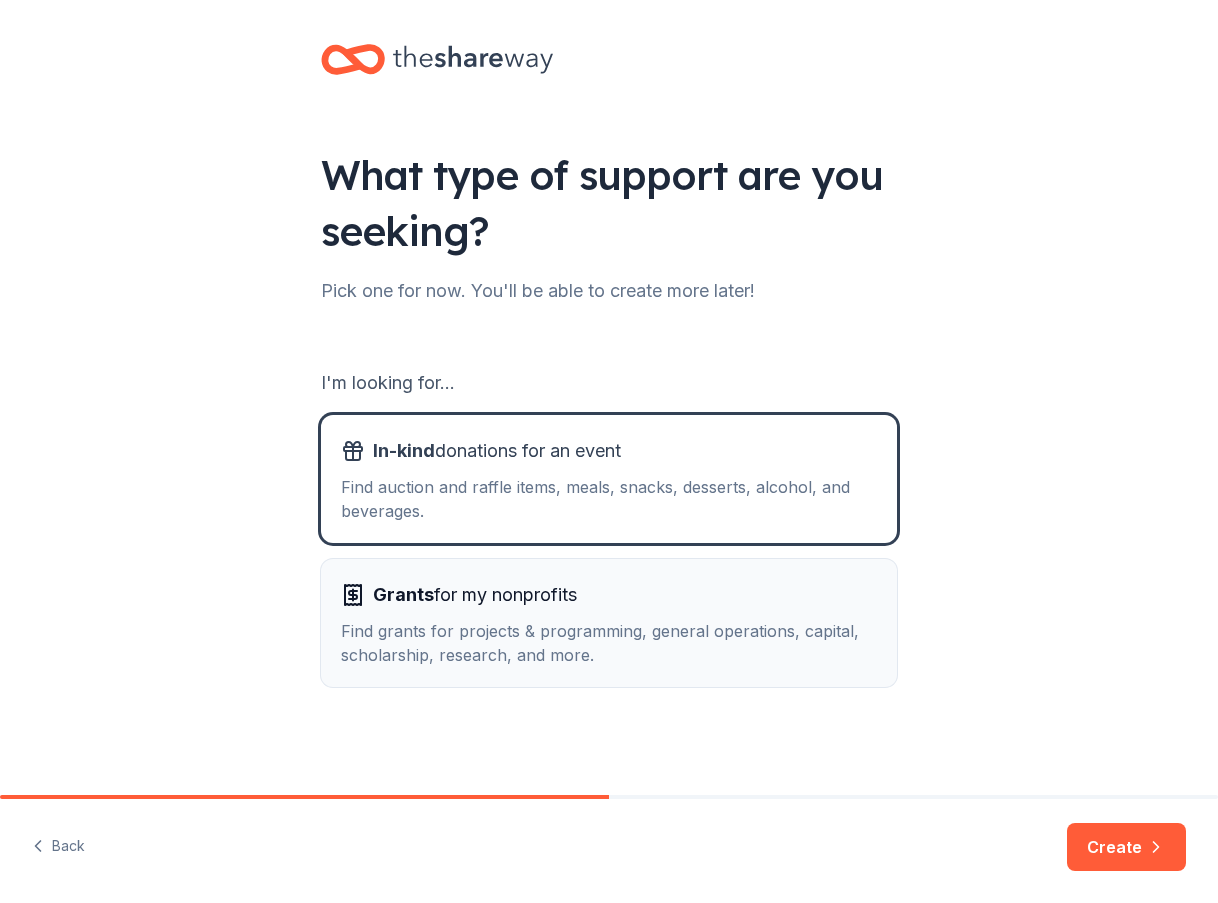 click on "Grants  for my nonprofits" at bounding box center [475, 595] 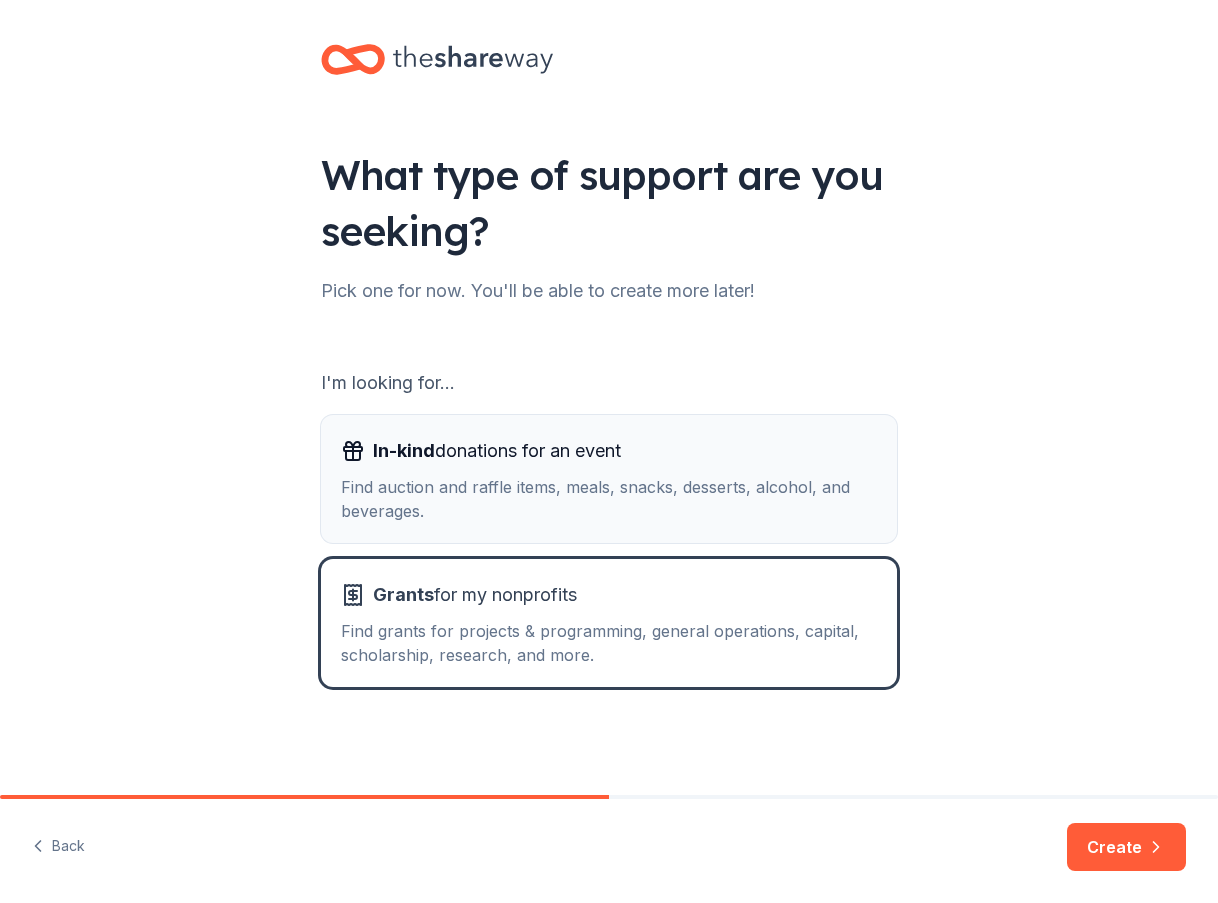click on "Find auction and raffle items, meals, snacks, desserts, alcohol, and beverages." at bounding box center [609, 499] 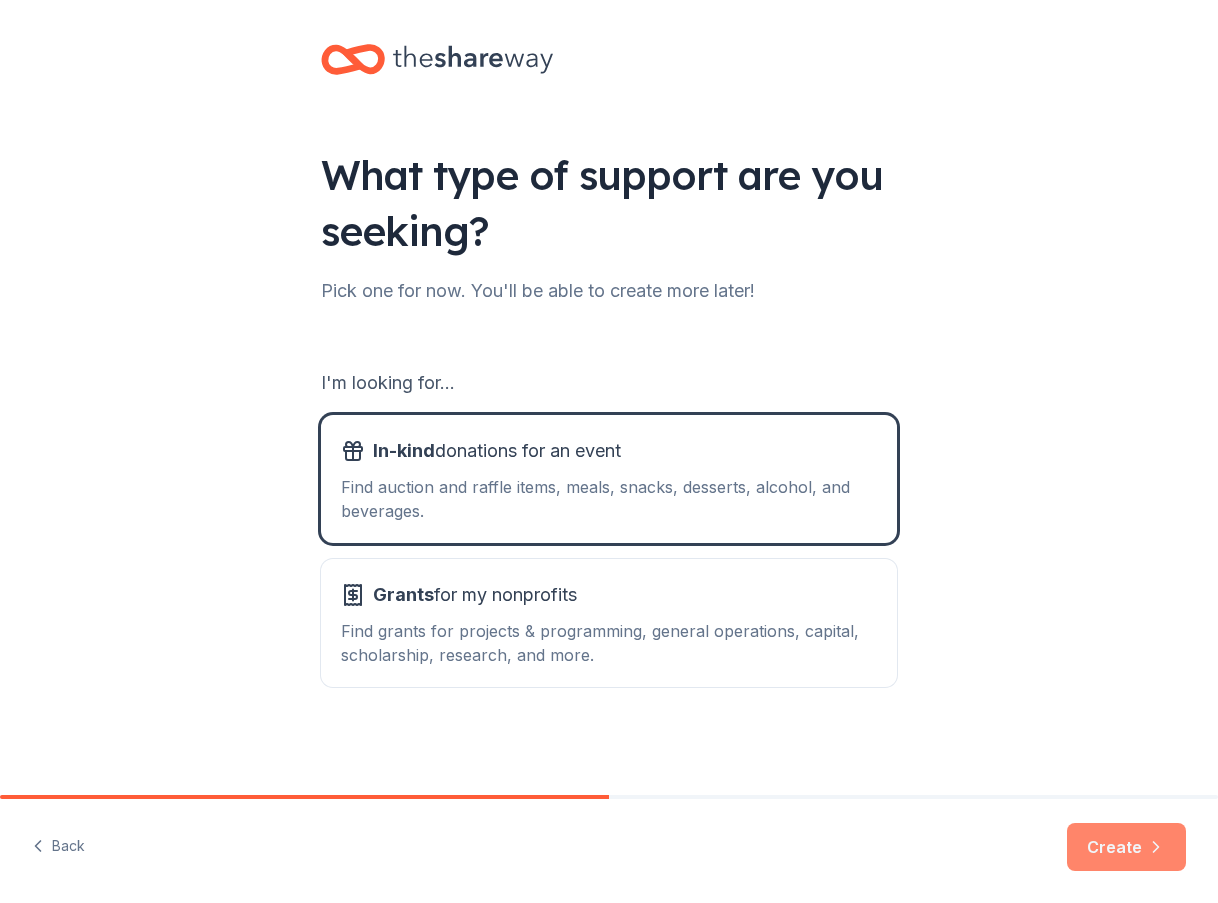 click 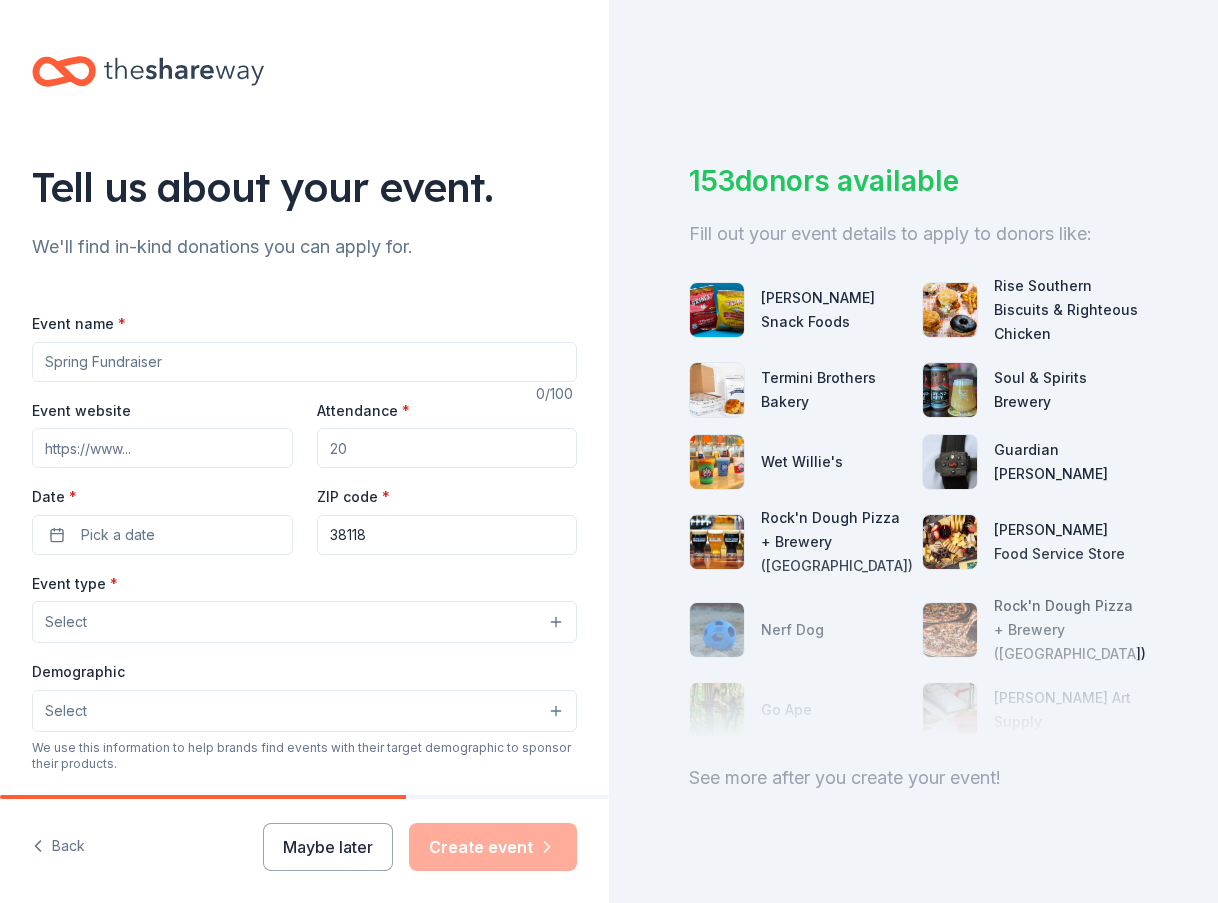 click on "Event name *" at bounding box center [304, 362] 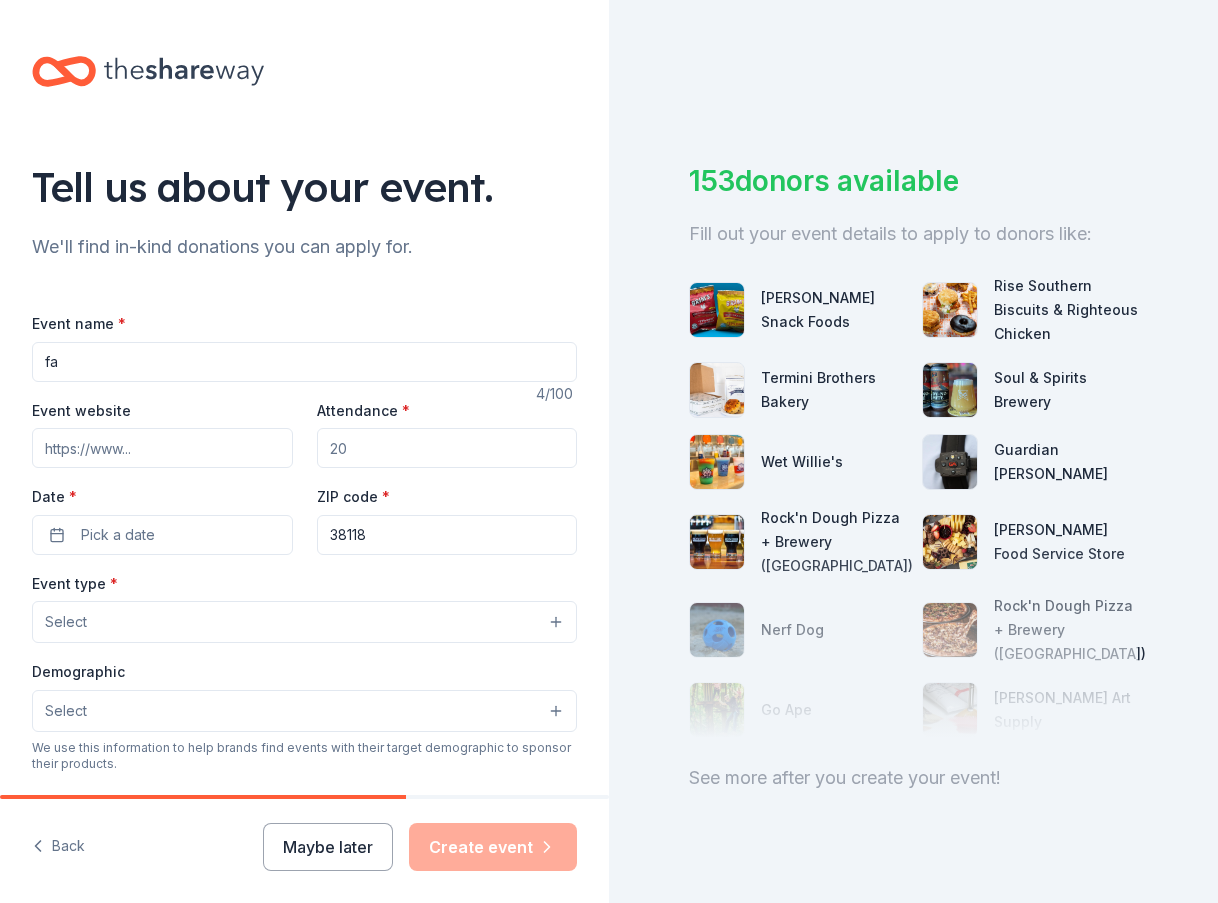 type on "f" 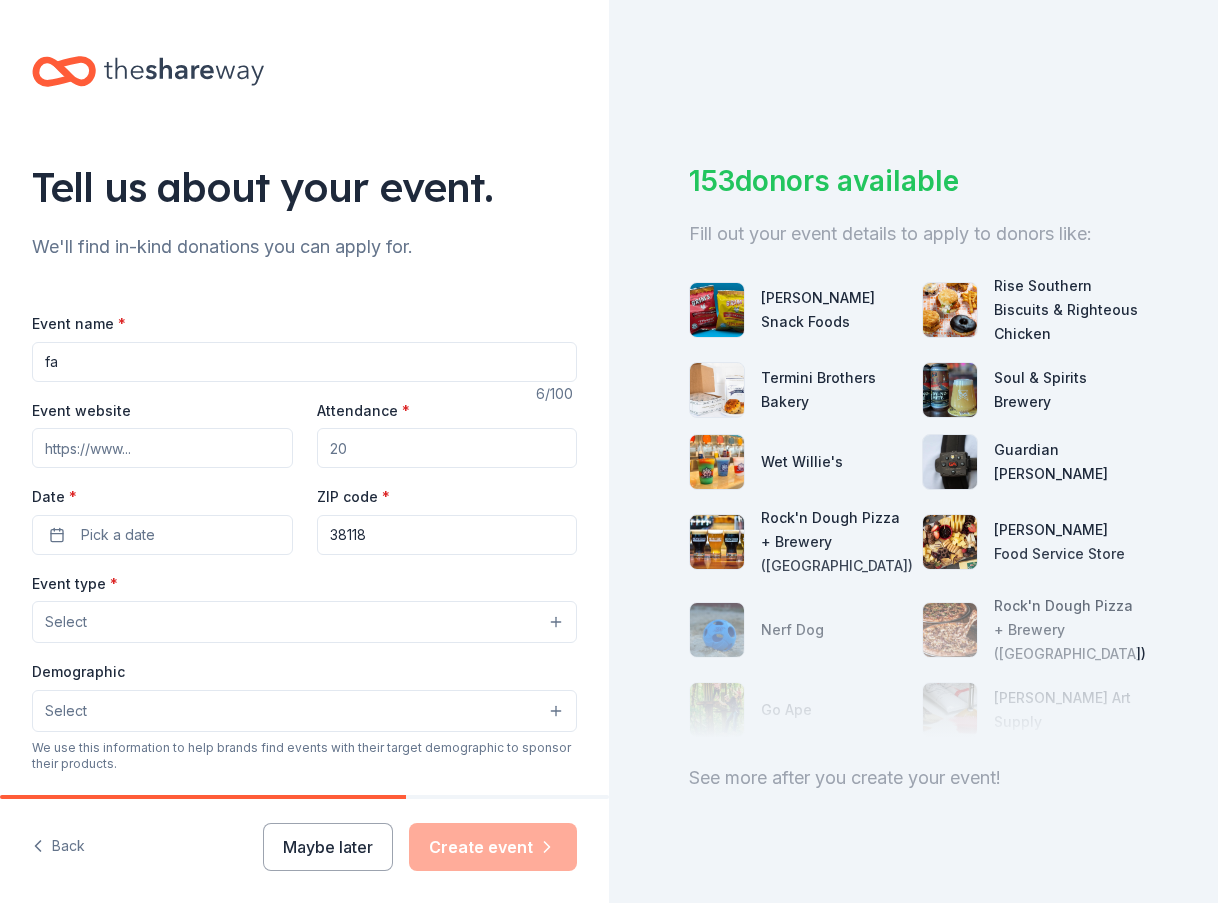 type on "f" 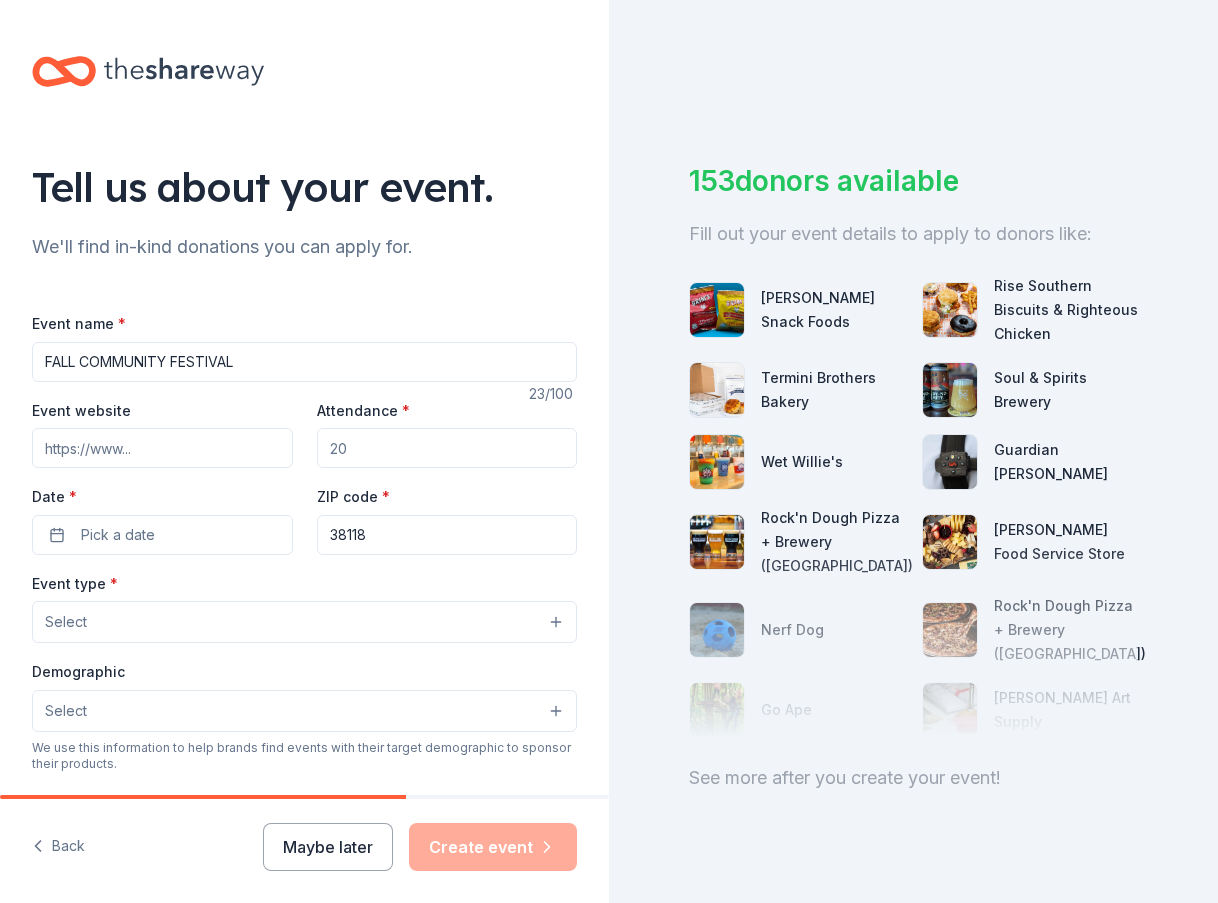 type on "FALL COMMUNITY FESTIVAL" 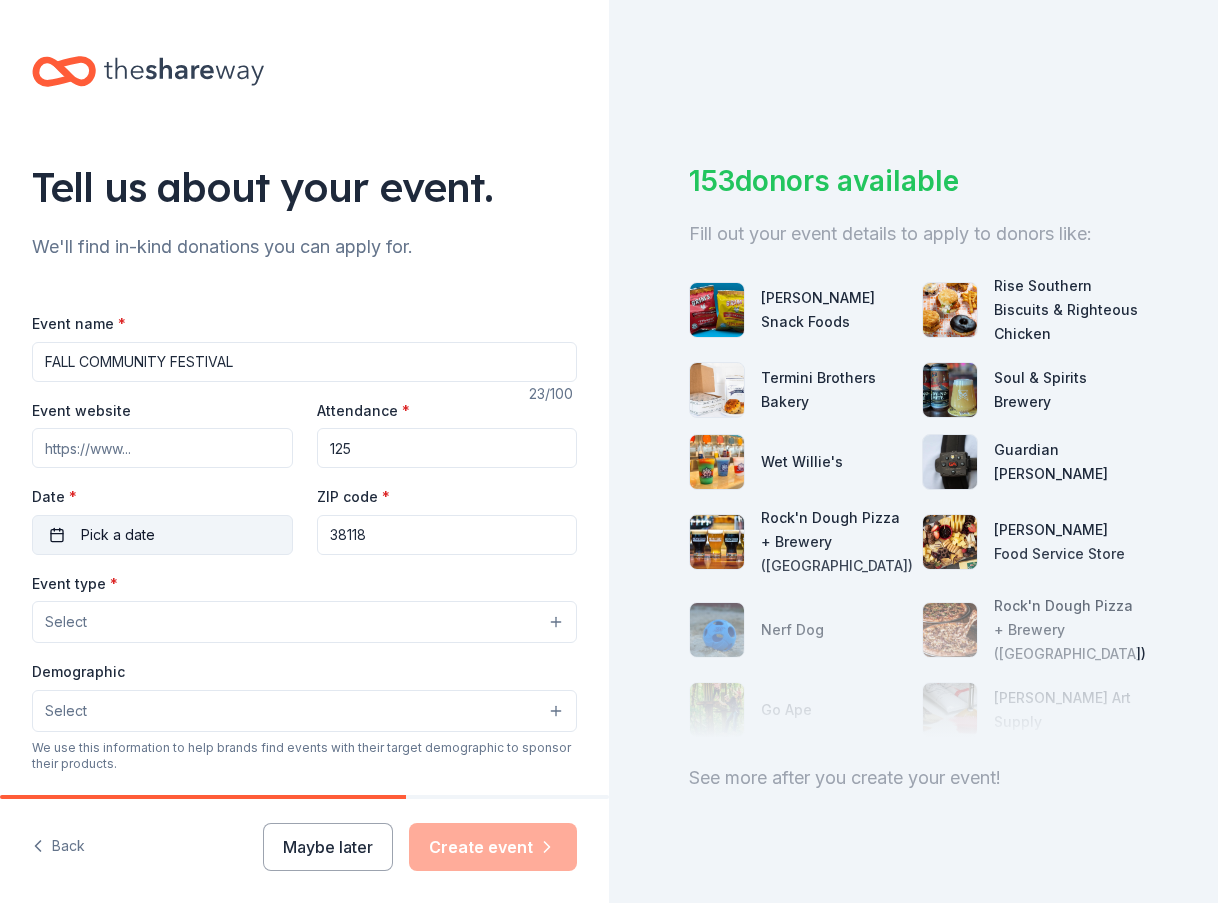 type on "125" 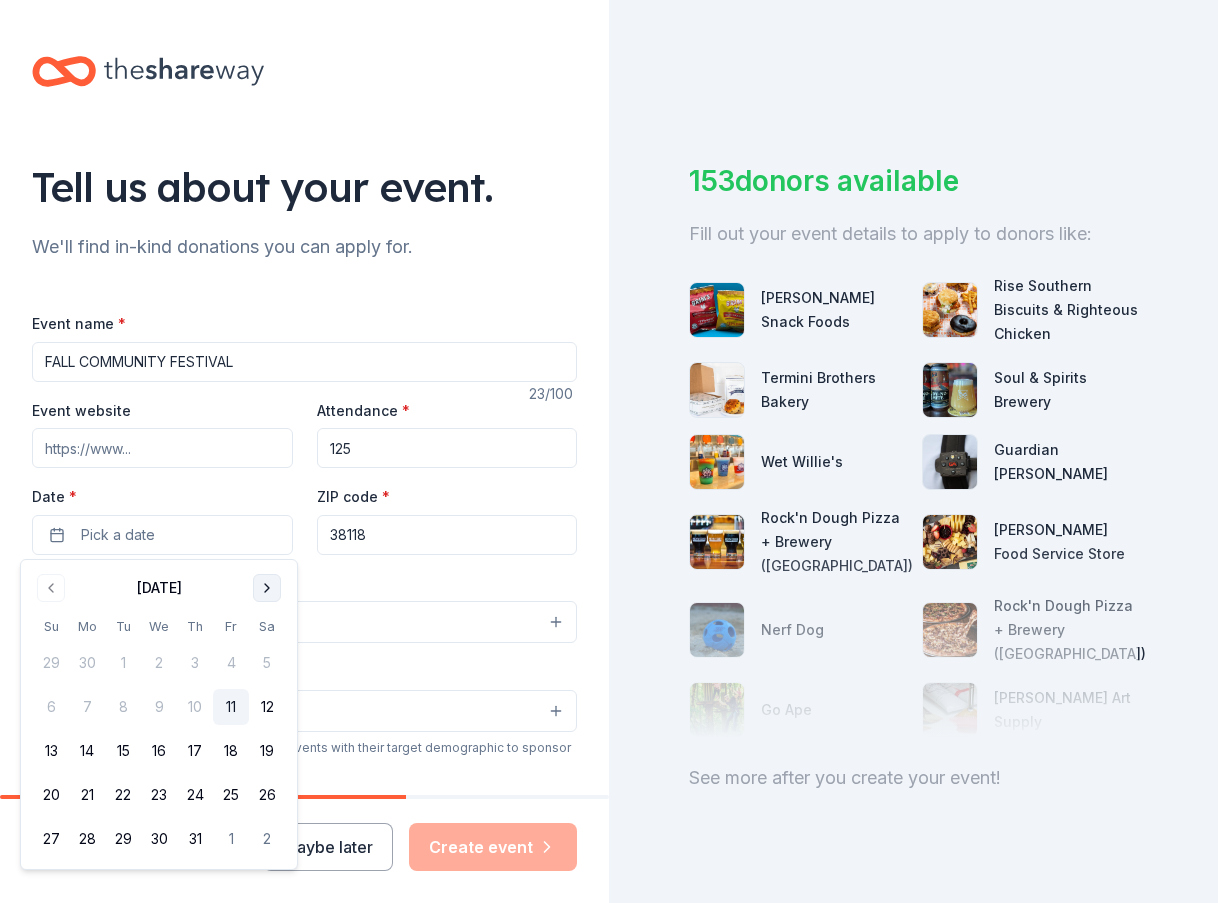 click at bounding box center (267, 588) 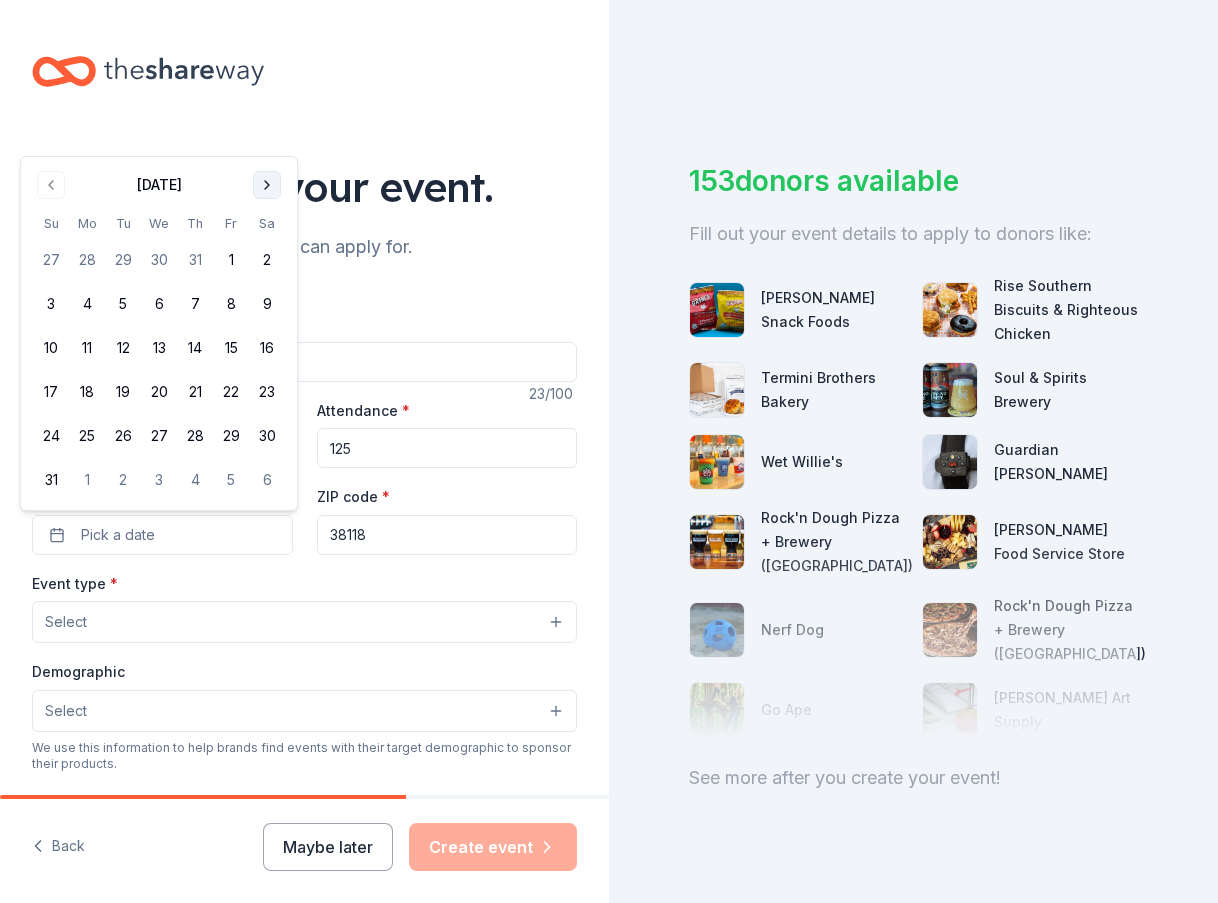 click at bounding box center [267, 185] 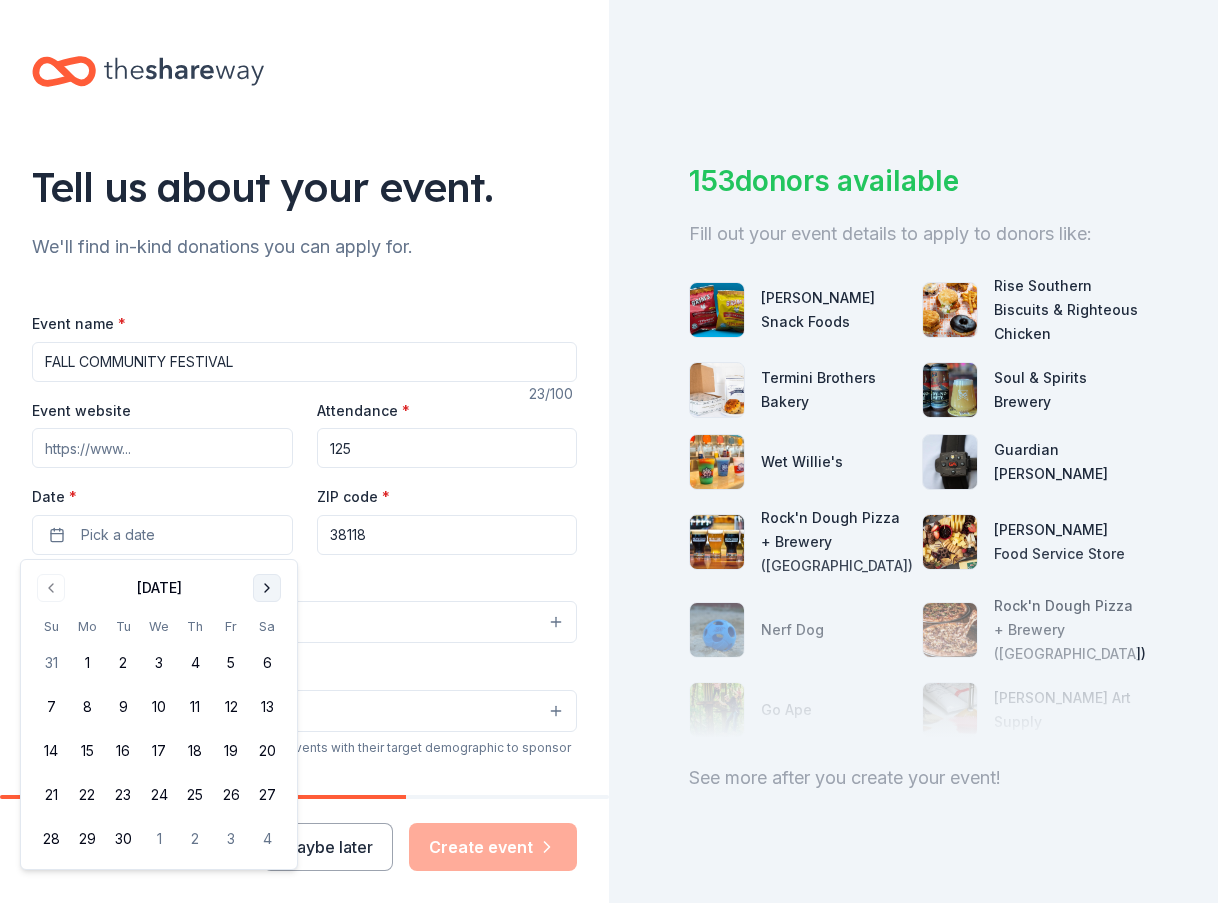 click at bounding box center (267, 588) 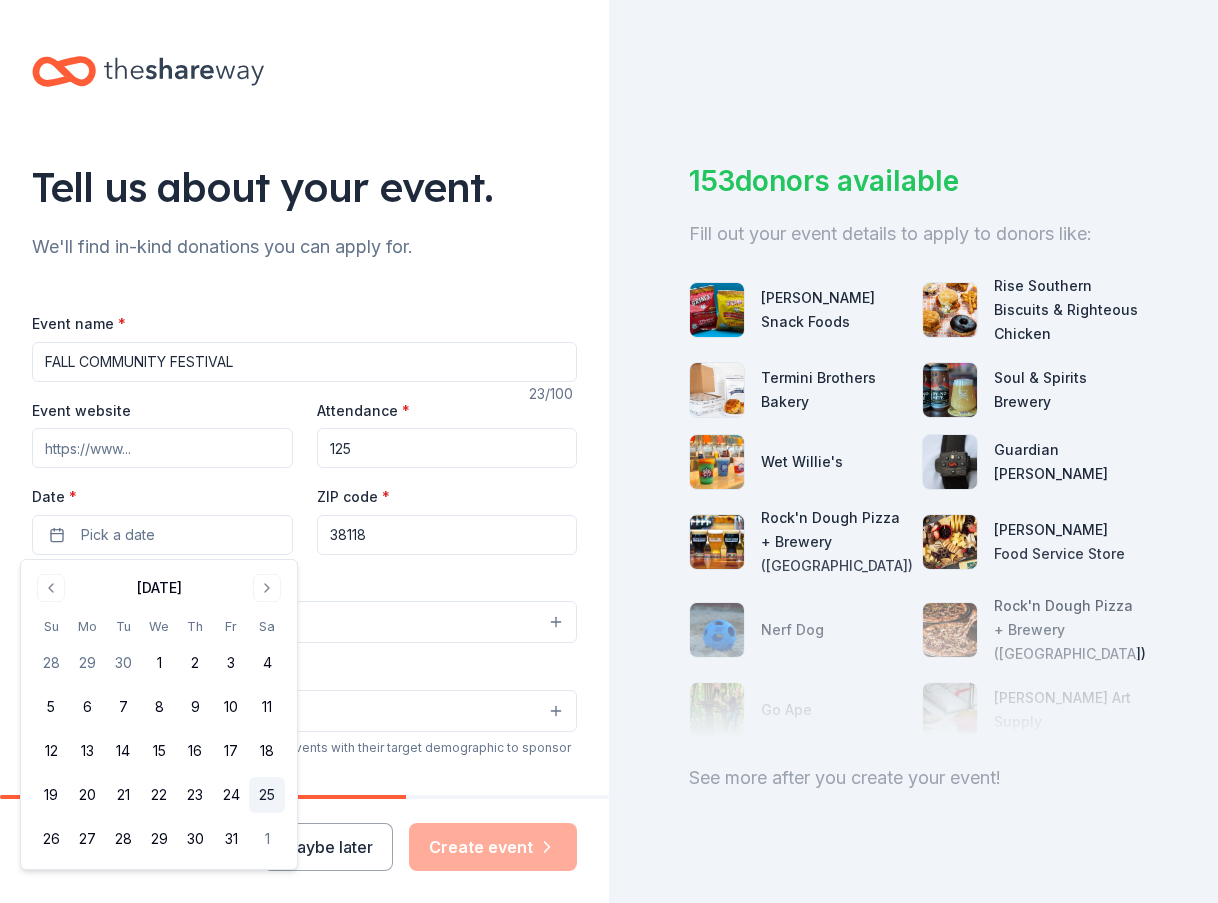 click on "25" at bounding box center [267, 795] 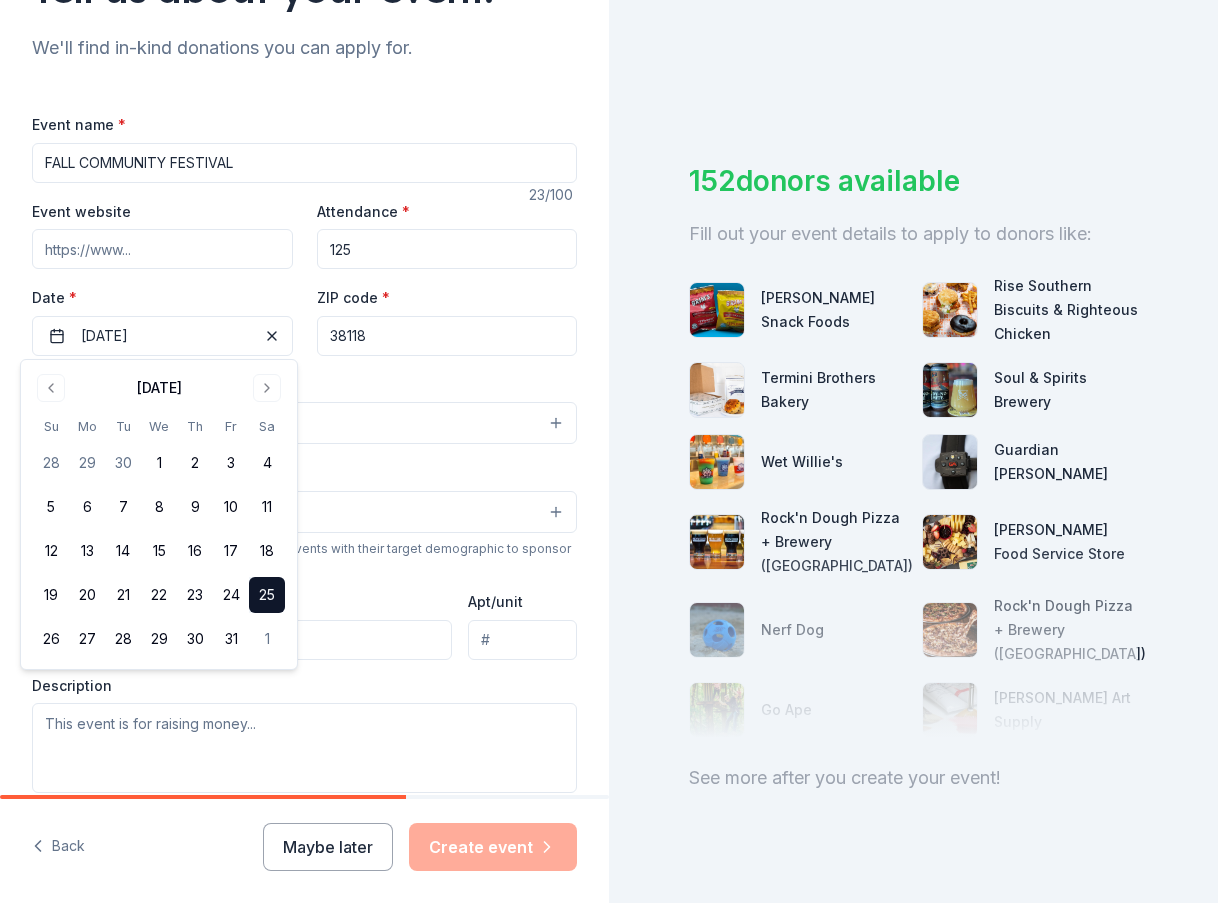scroll, scrollTop: 200, scrollLeft: 0, axis: vertical 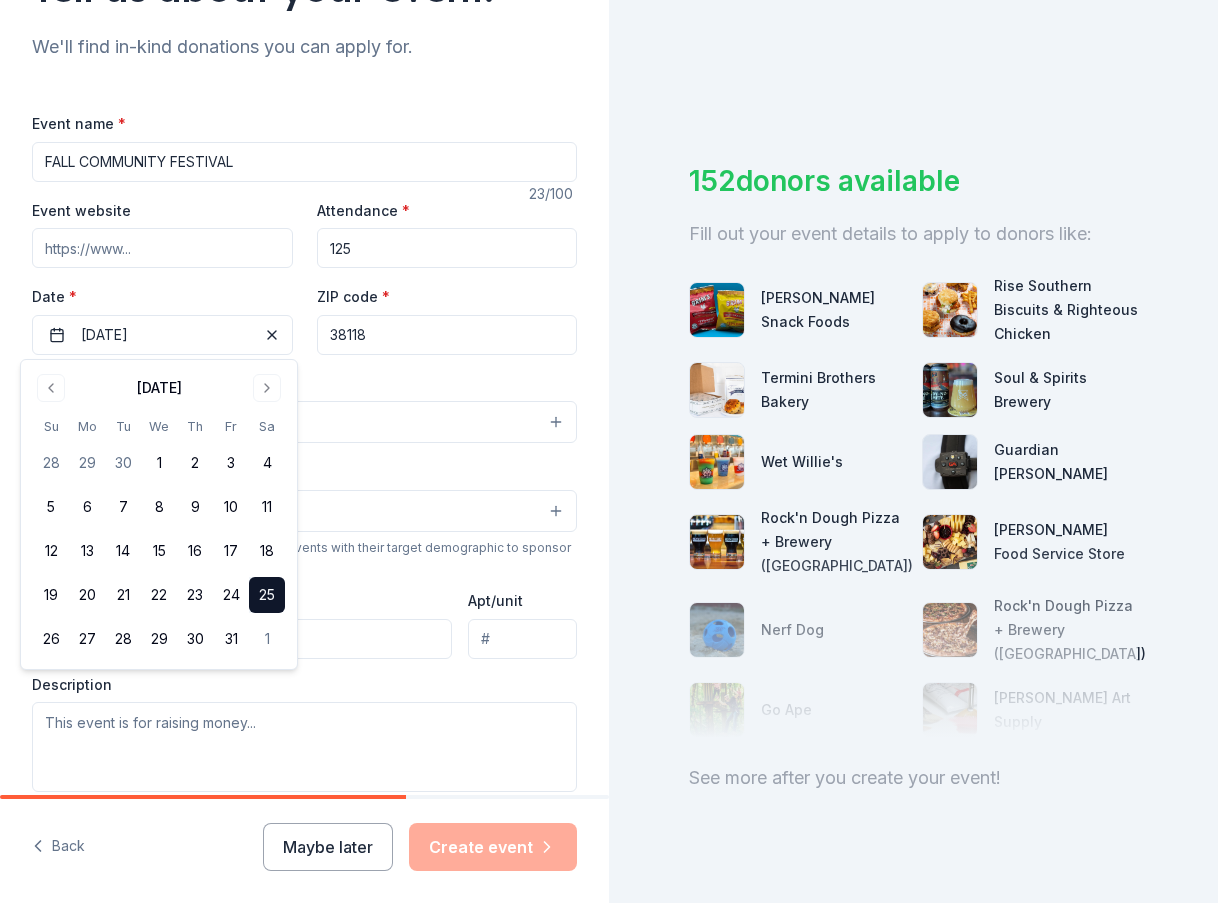 click on "25" at bounding box center [267, 595] 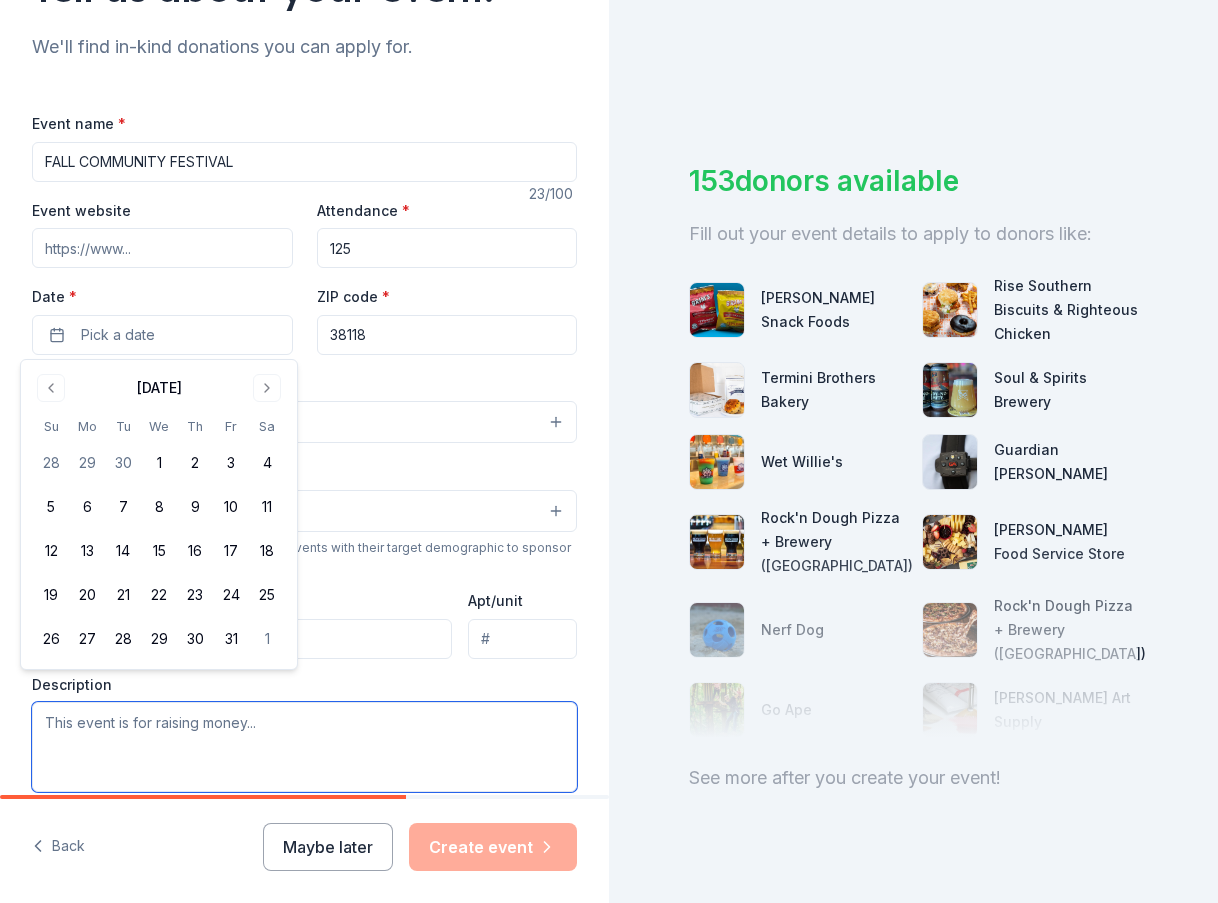 click at bounding box center [304, 747] 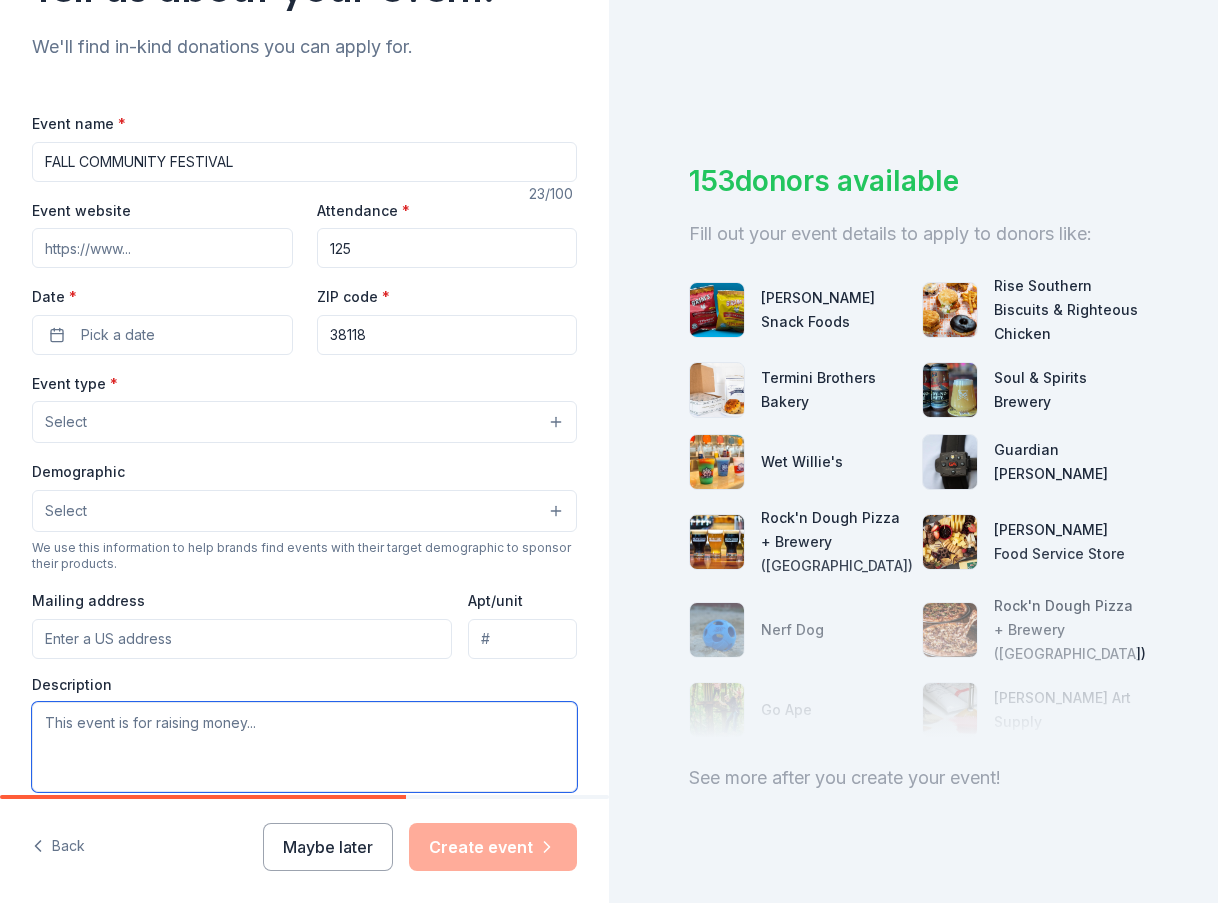 click at bounding box center [304, 747] 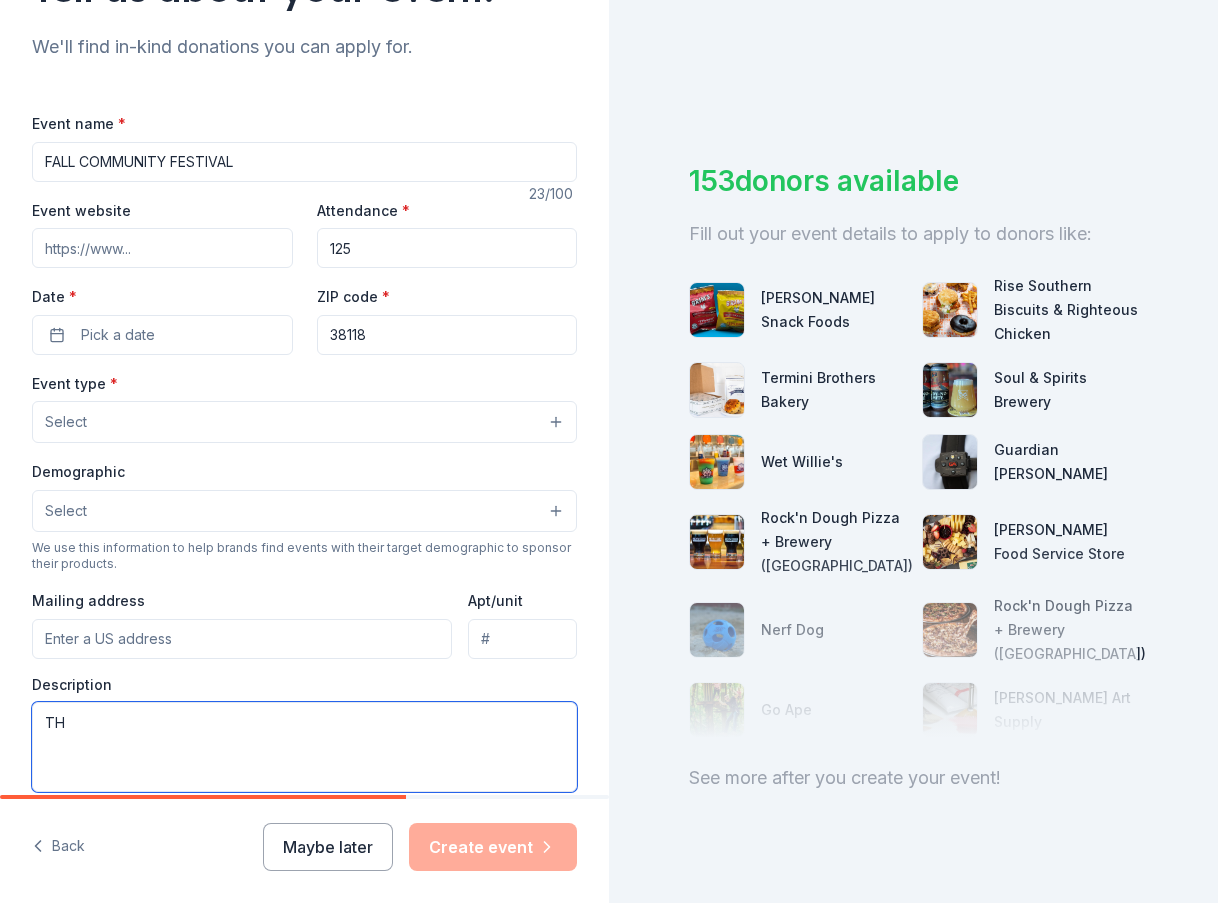 type on "T" 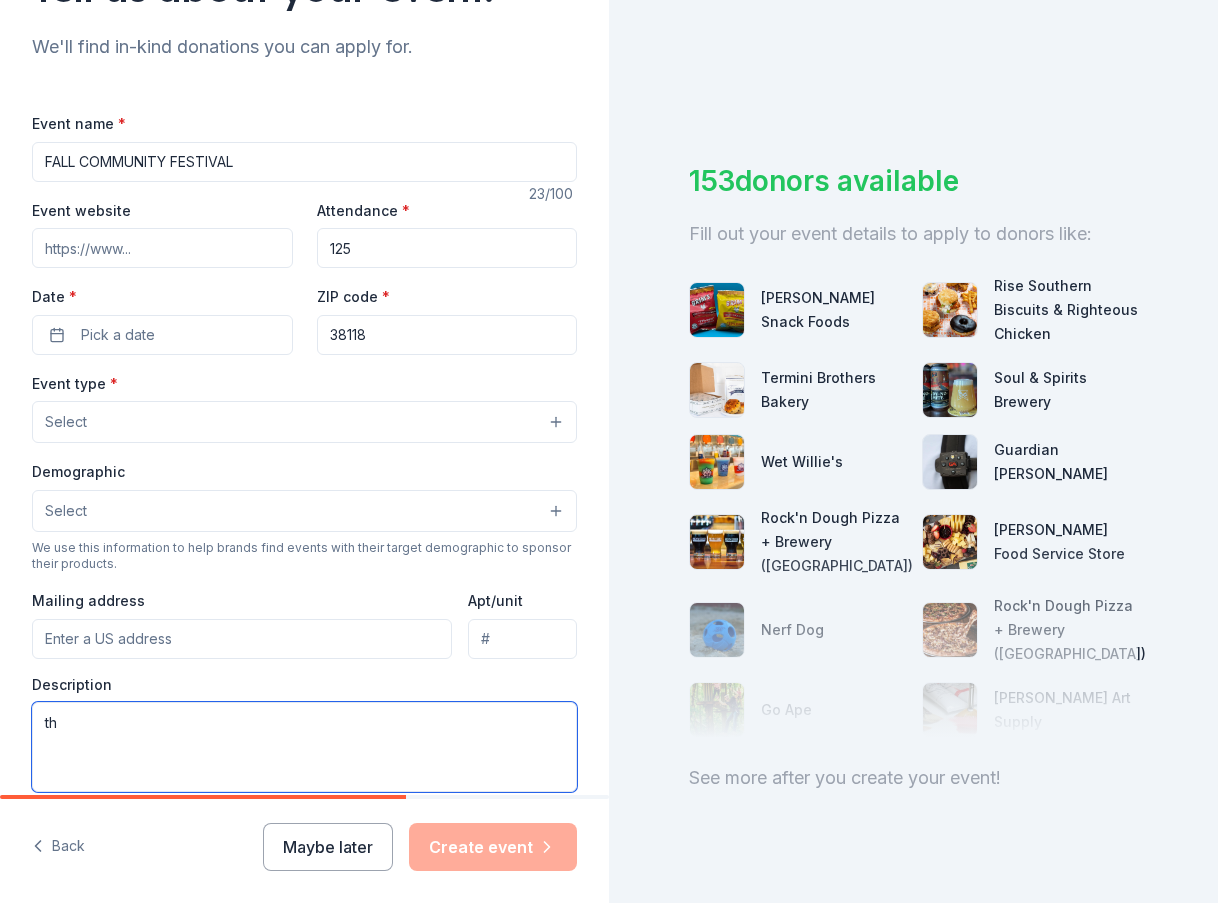 type on "t" 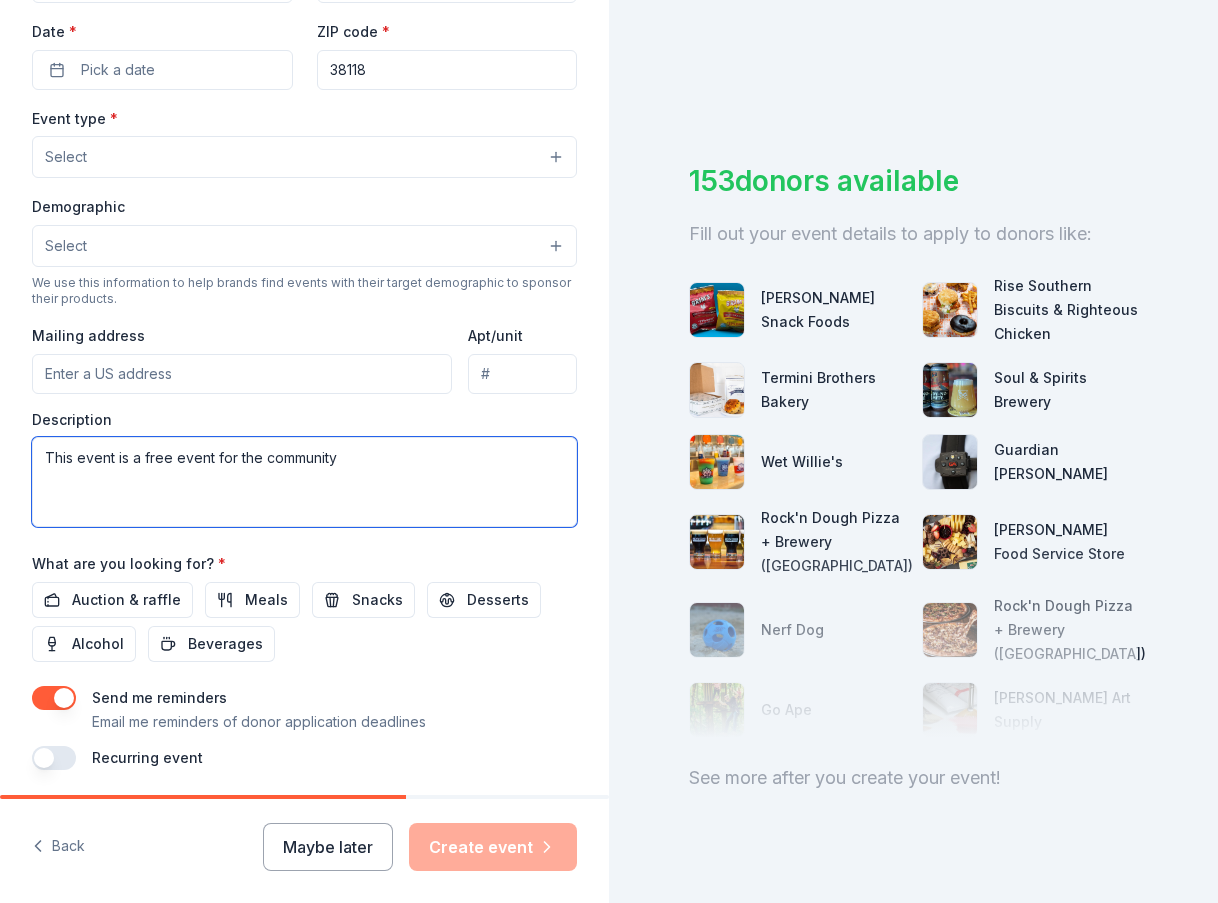scroll, scrollTop: 500, scrollLeft: 0, axis: vertical 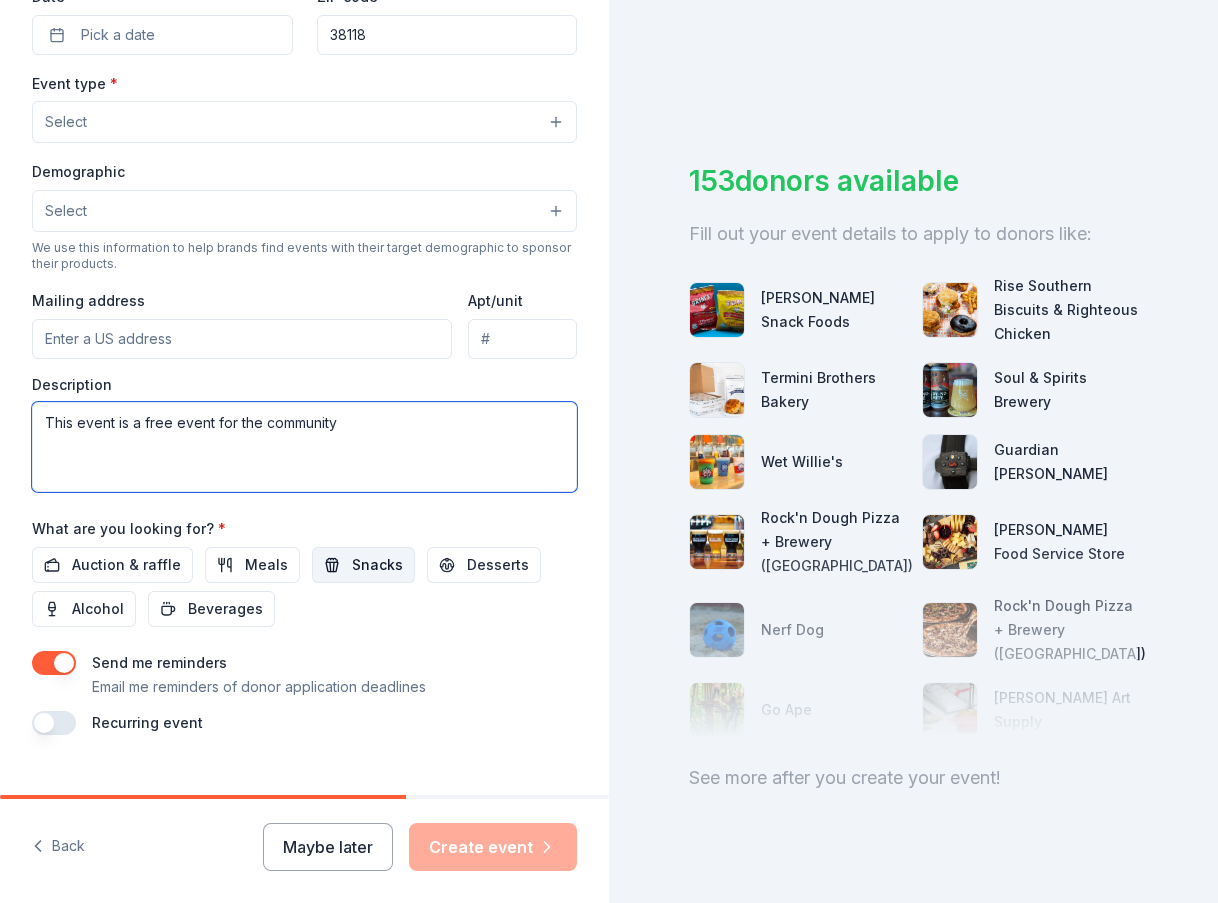 type on "This event is a free event for the community" 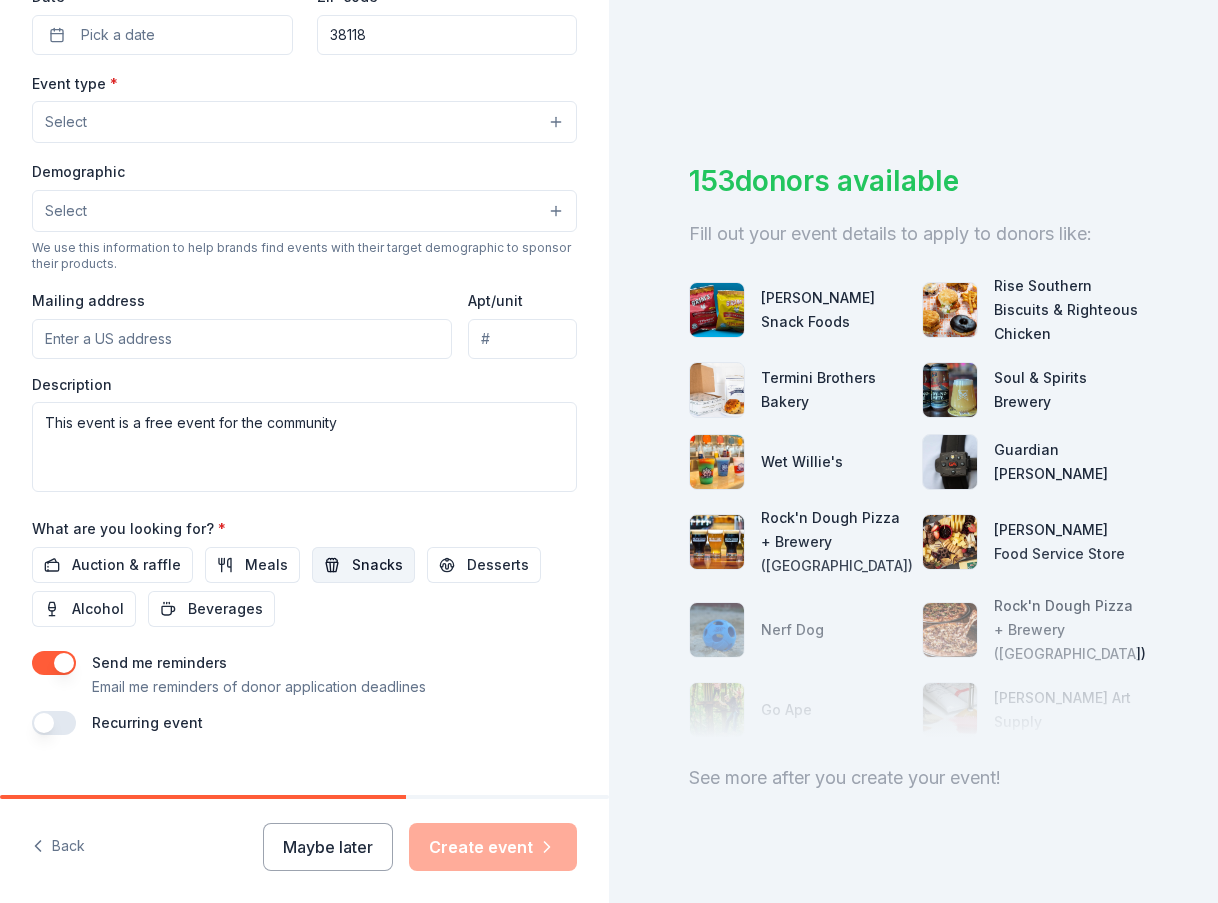 click on "Snacks" at bounding box center [377, 565] 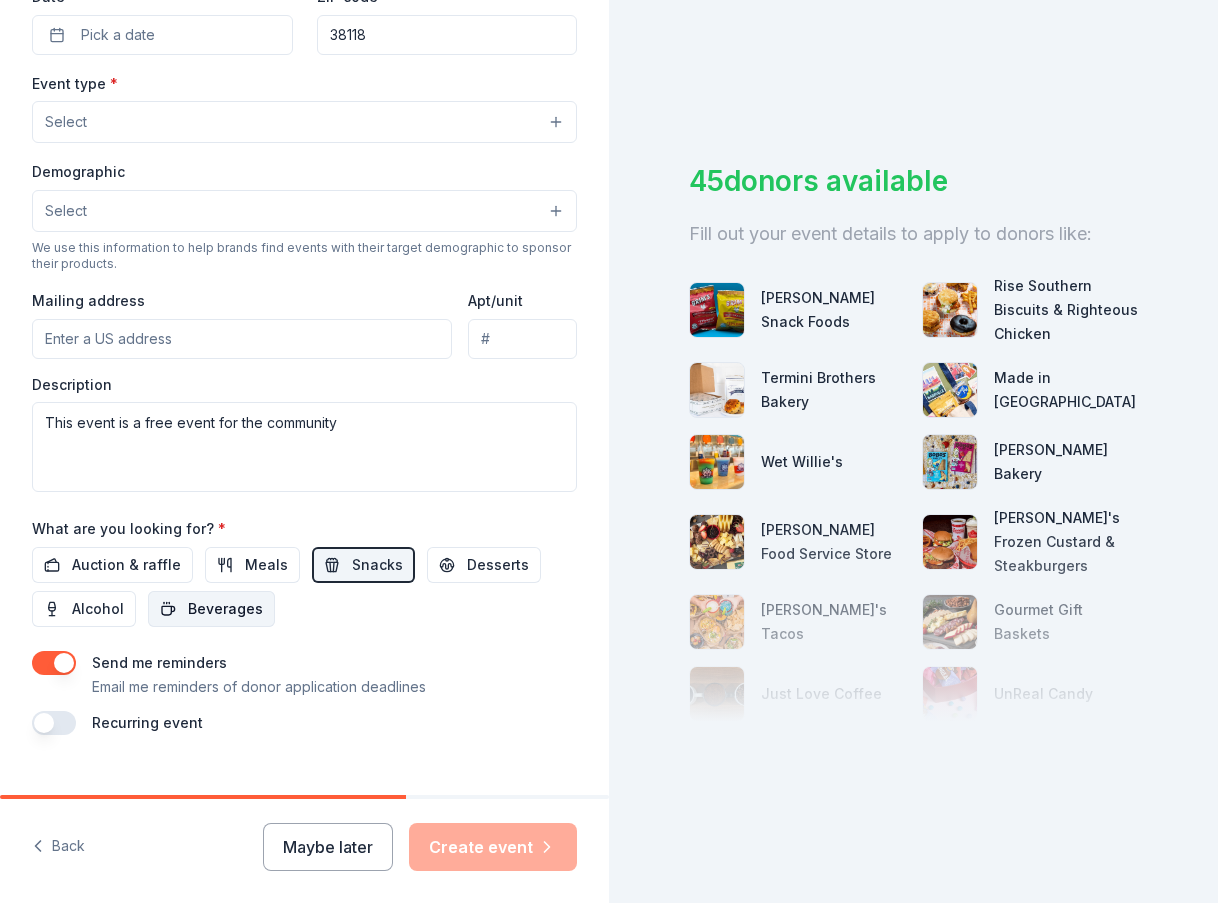 click on "Beverages" at bounding box center (225, 609) 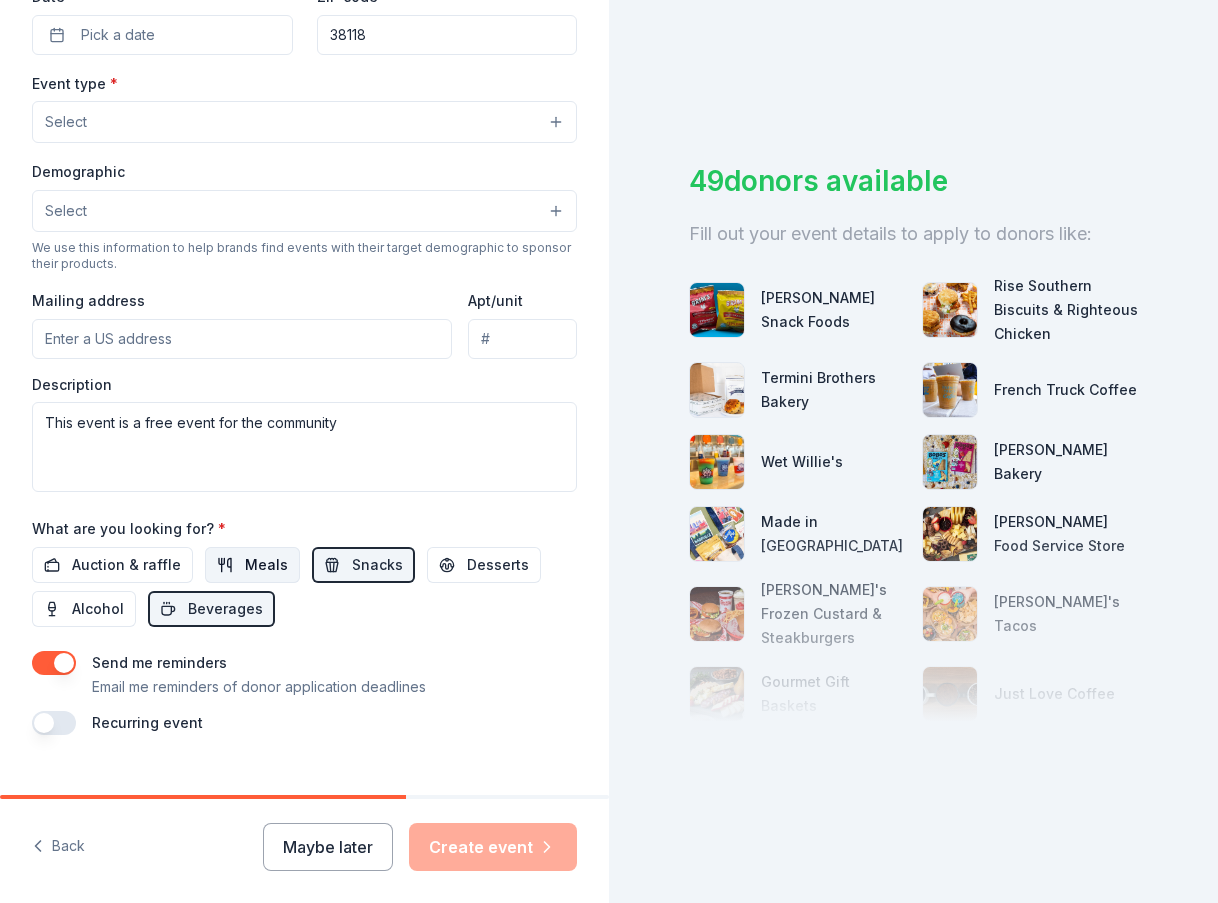 click on "Meals" at bounding box center [266, 565] 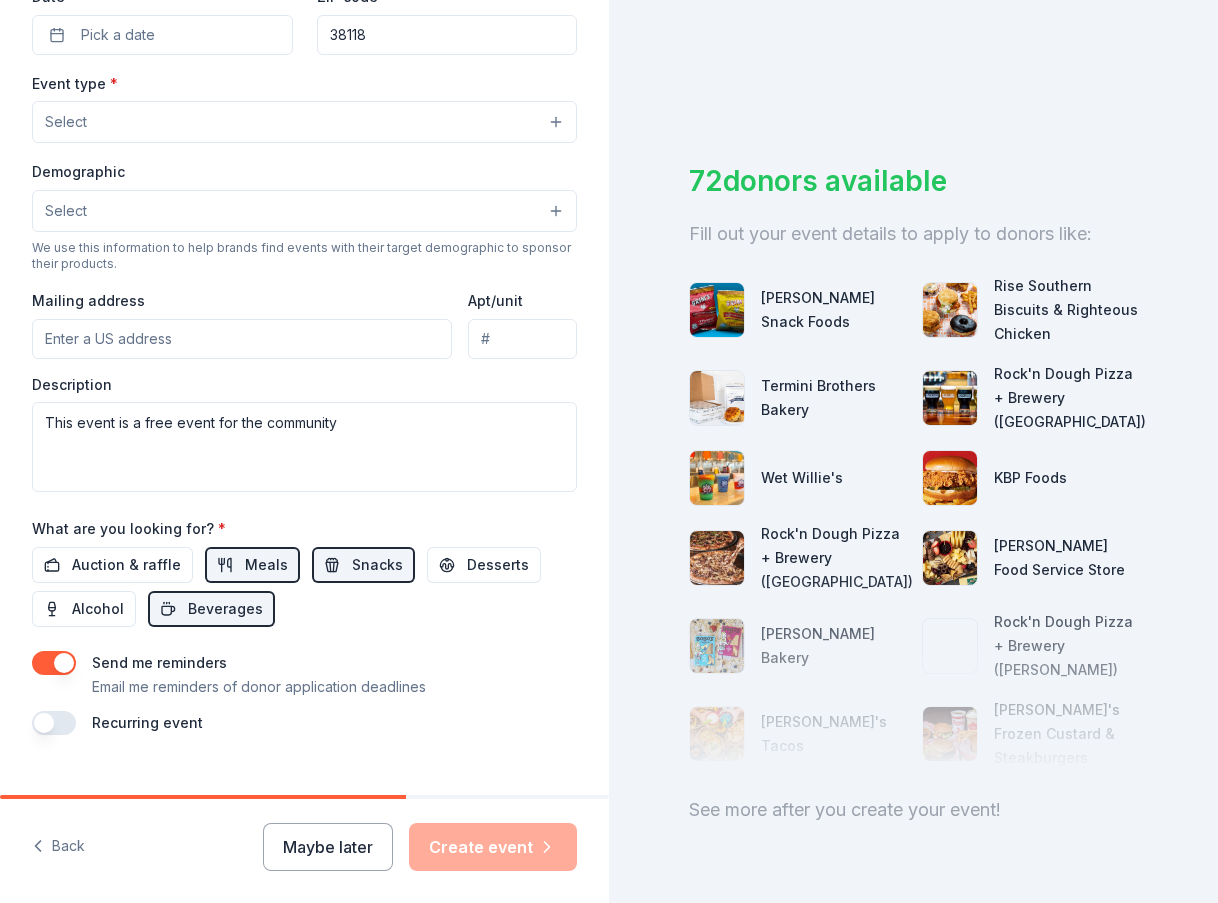 scroll, scrollTop: 536, scrollLeft: 0, axis: vertical 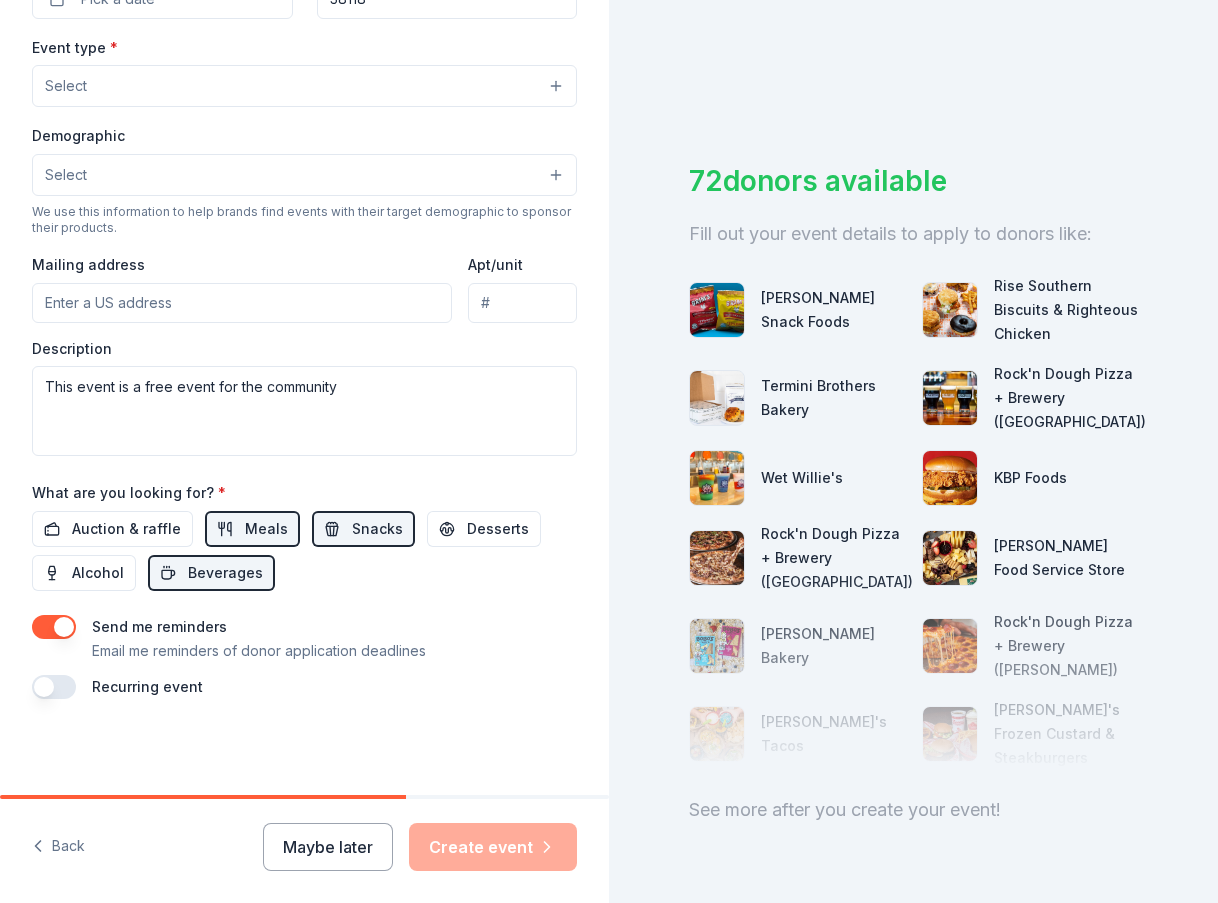 click on "Maybe later Create event" at bounding box center [420, 847] 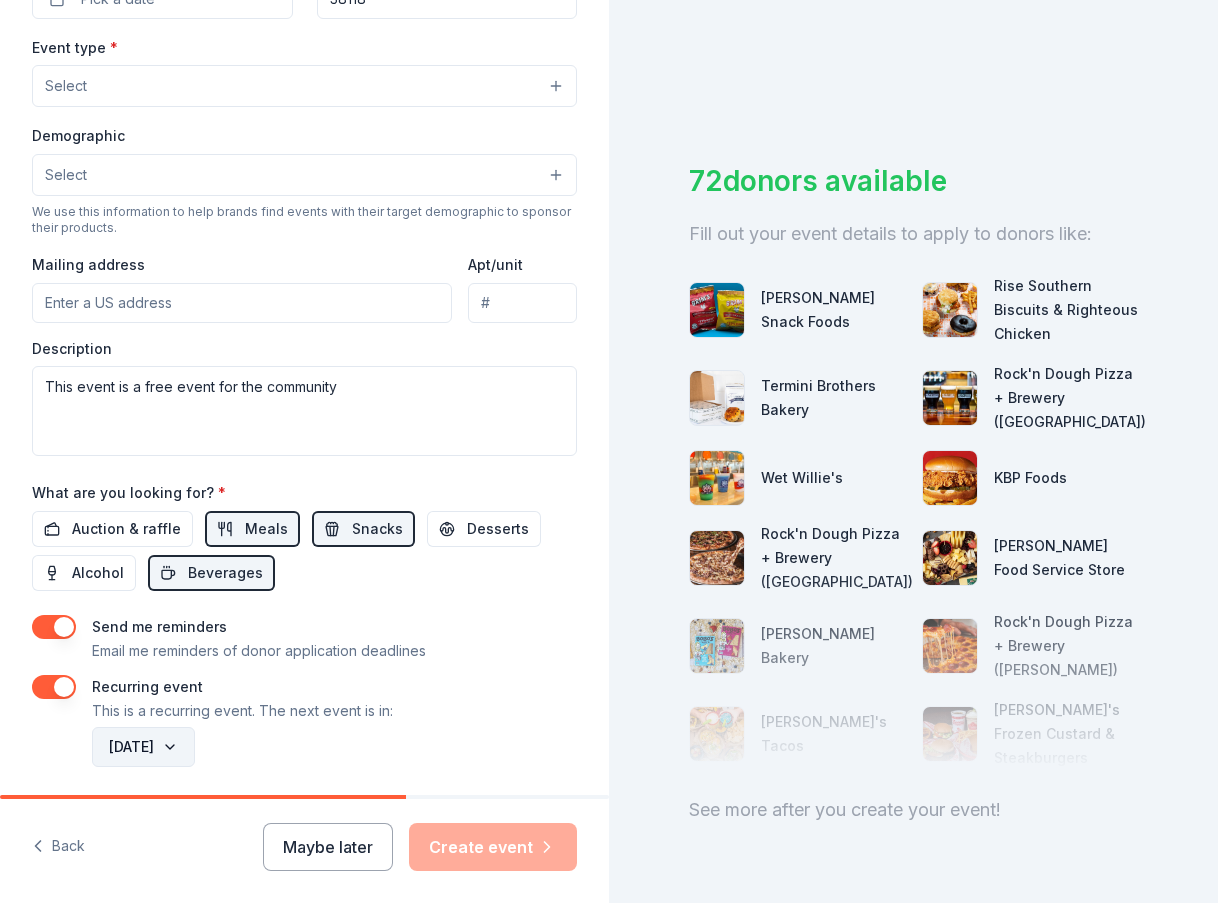click on "July 2026" at bounding box center (143, 747) 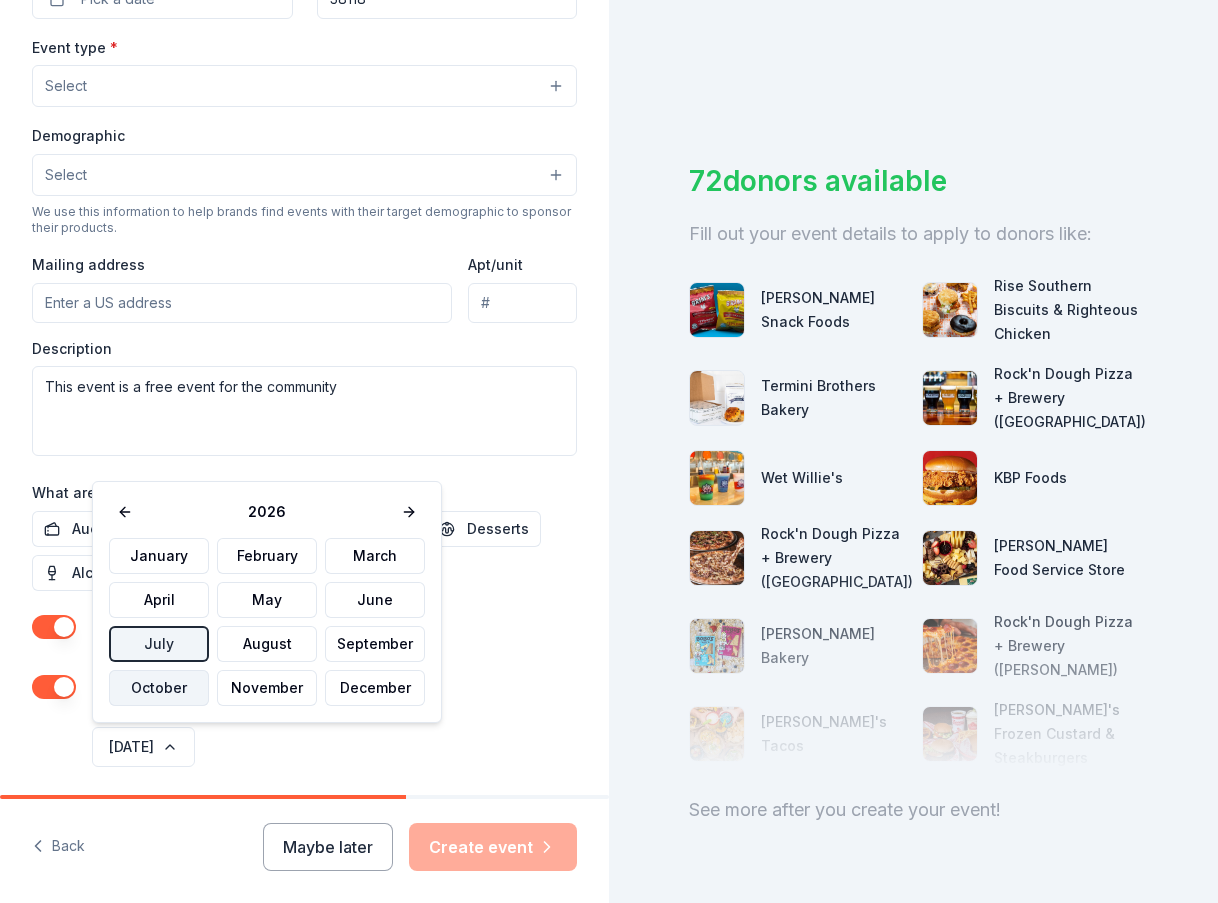 click on "October" at bounding box center [159, 688] 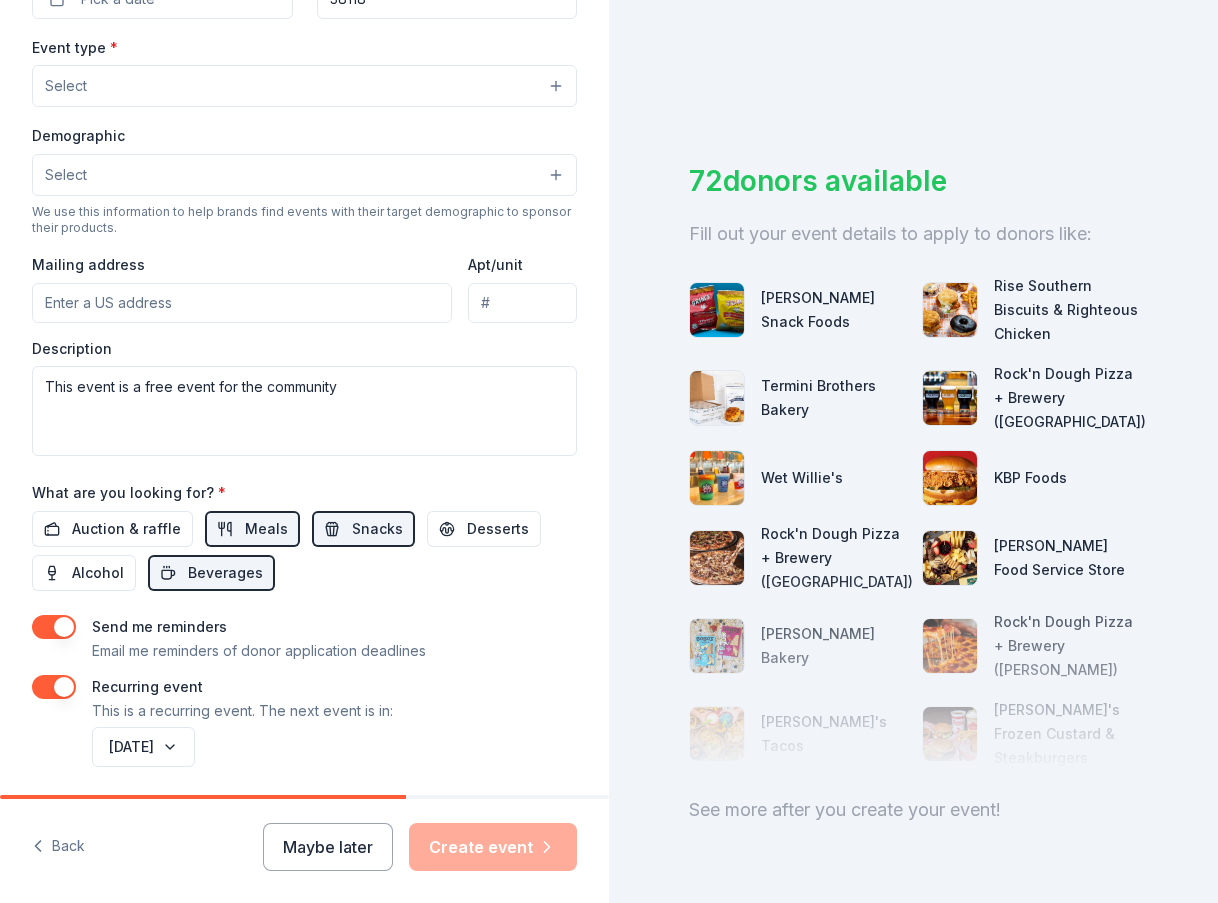 click on "Maybe later Create event" at bounding box center (420, 847) 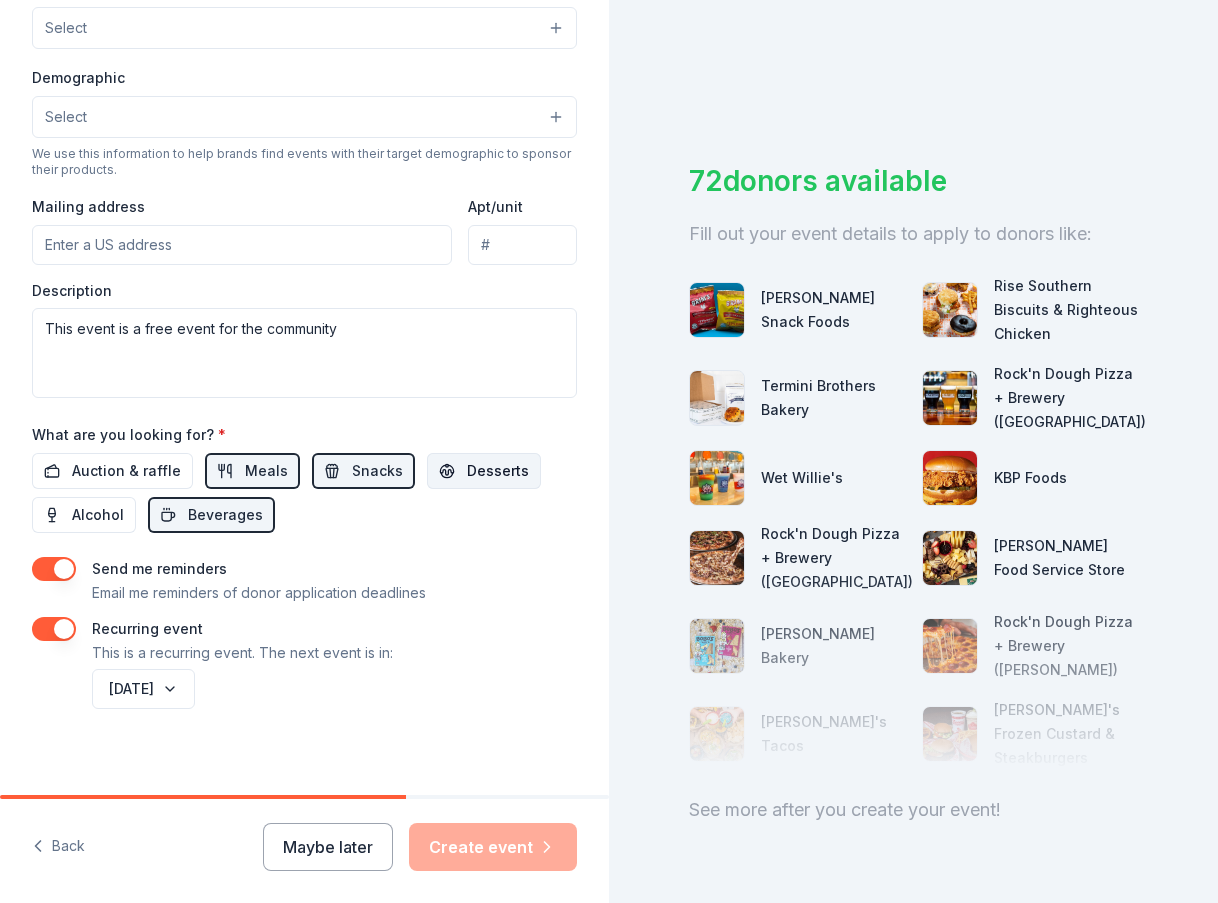 scroll, scrollTop: 608, scrollLeft: 0, axis: vertical 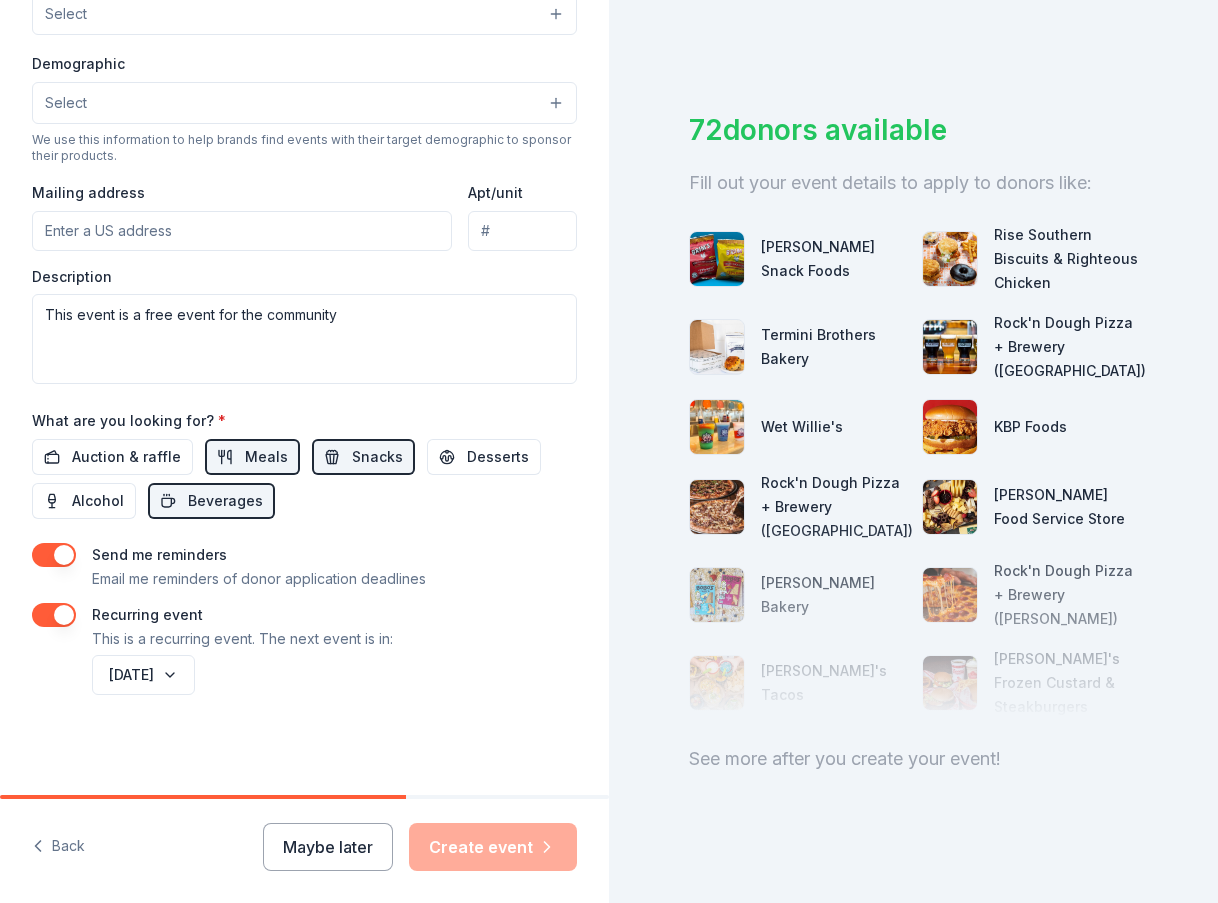 click on "Maybe later Create event" at bounding box center (420, 847) 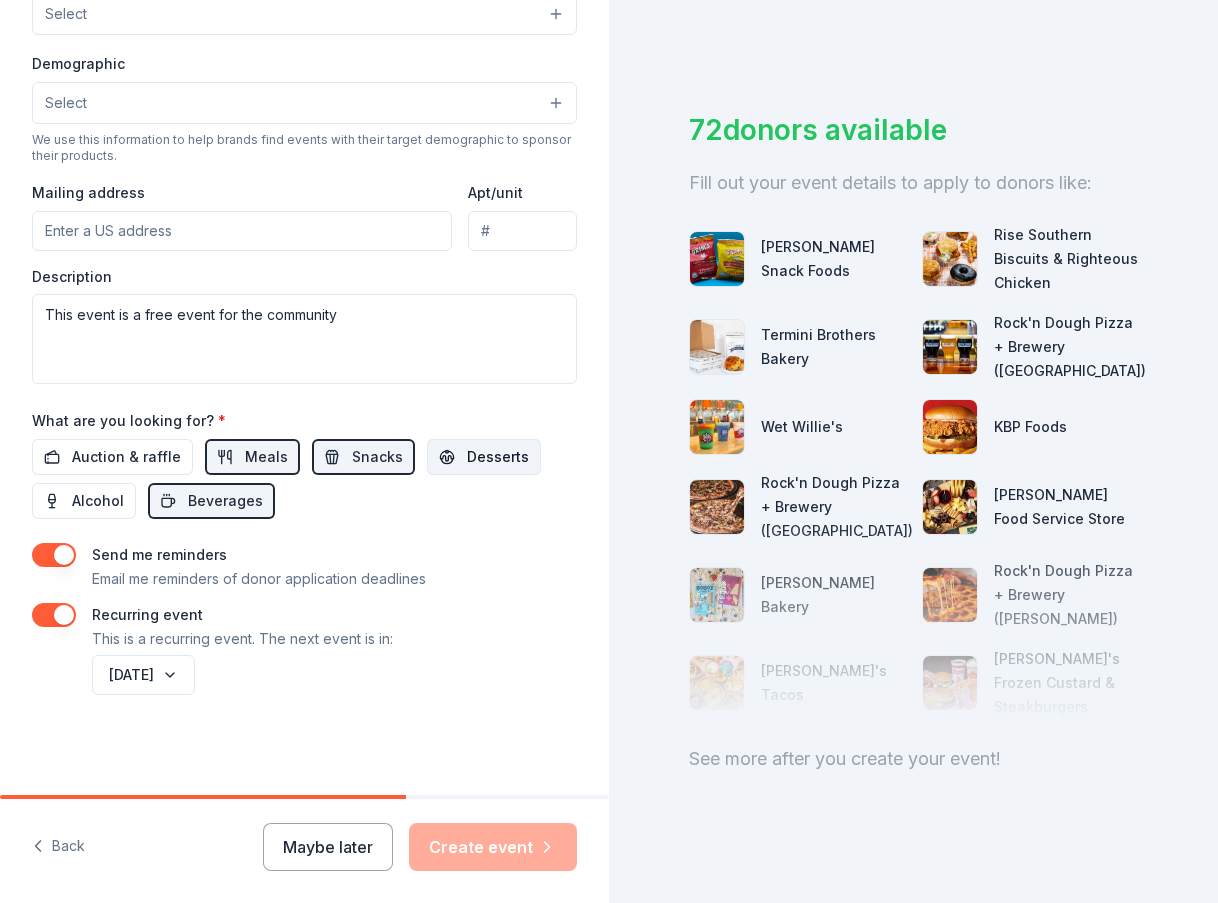 click on "Desserts" at bounding box center (484, 457) 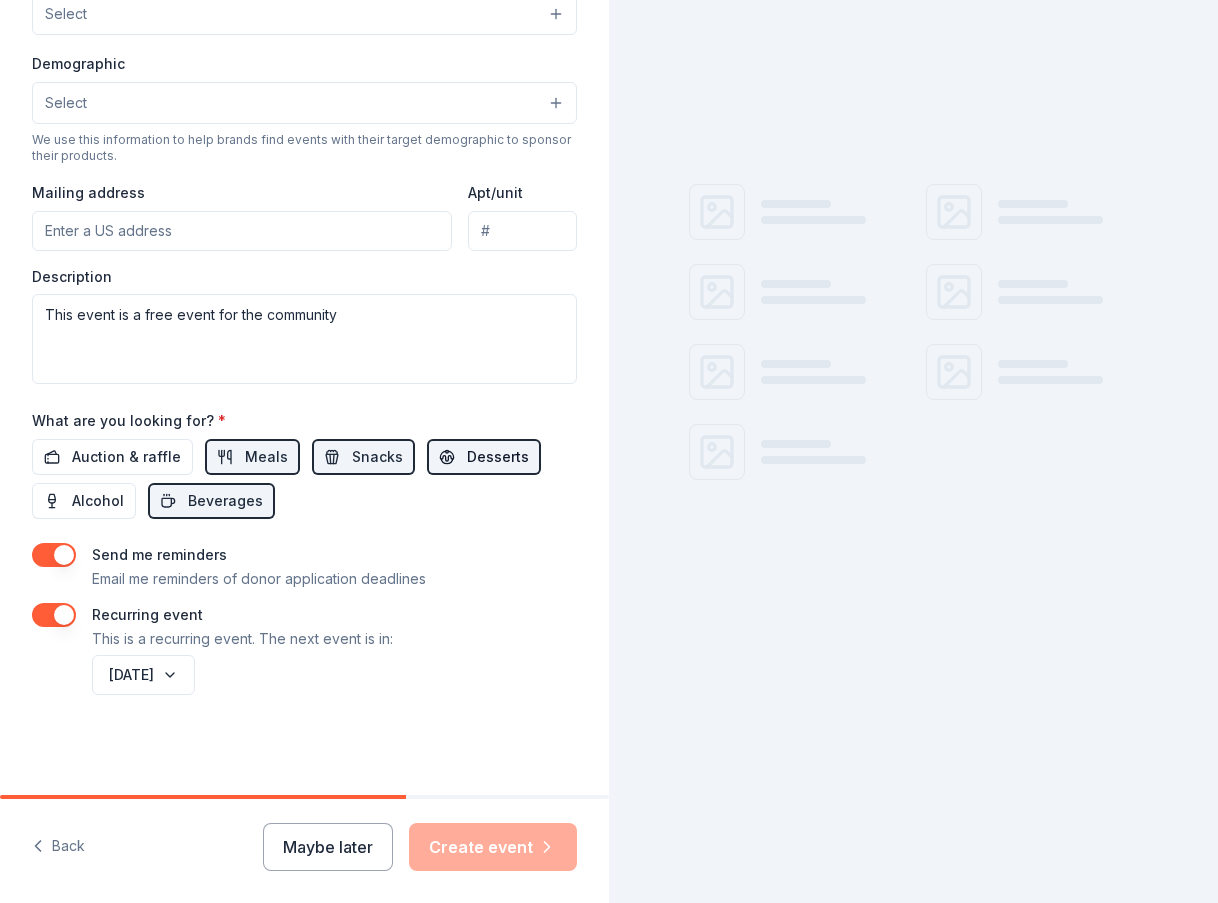 scroll, scrollTop: 0, scrollLeft: 0, axis: both 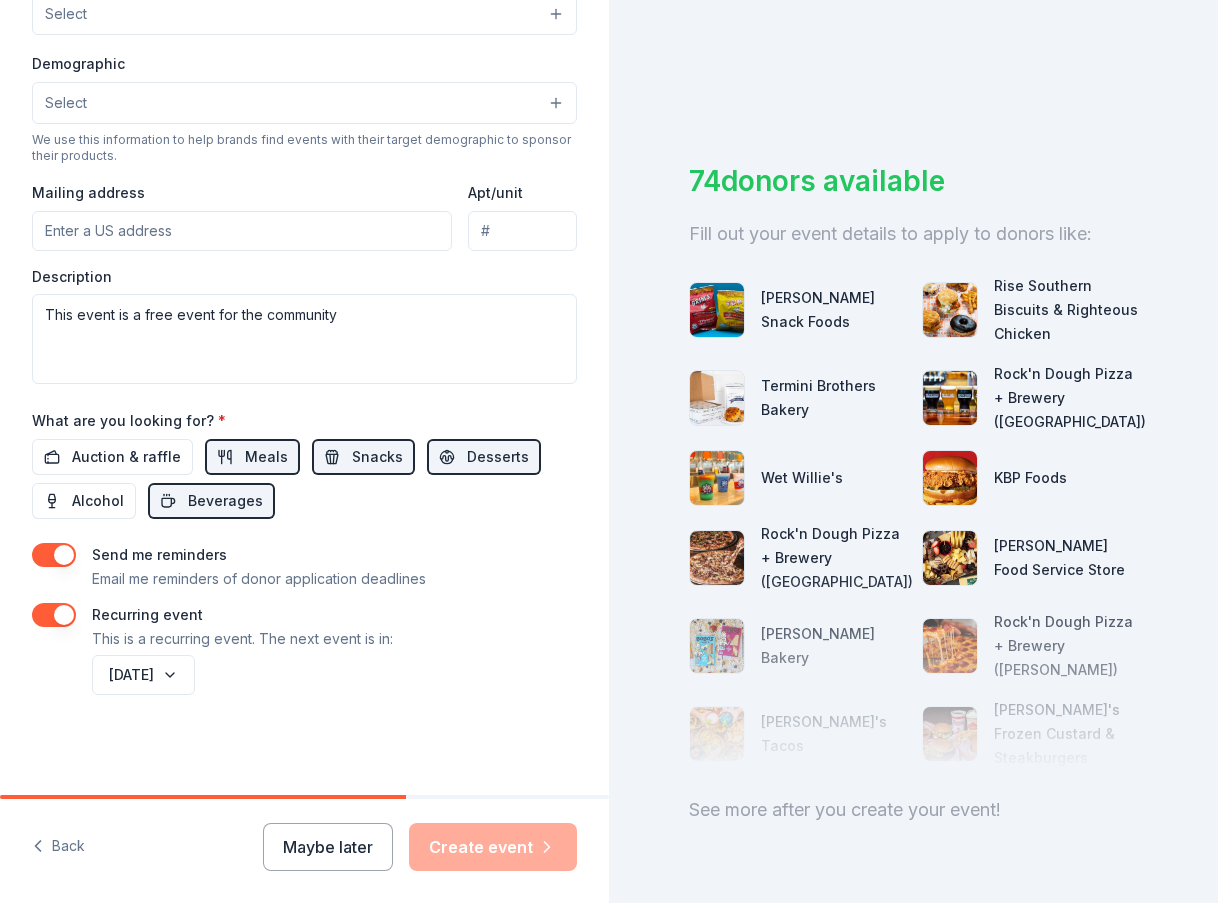 click on "Maybe later Create event" at bounding box center [420, 847] 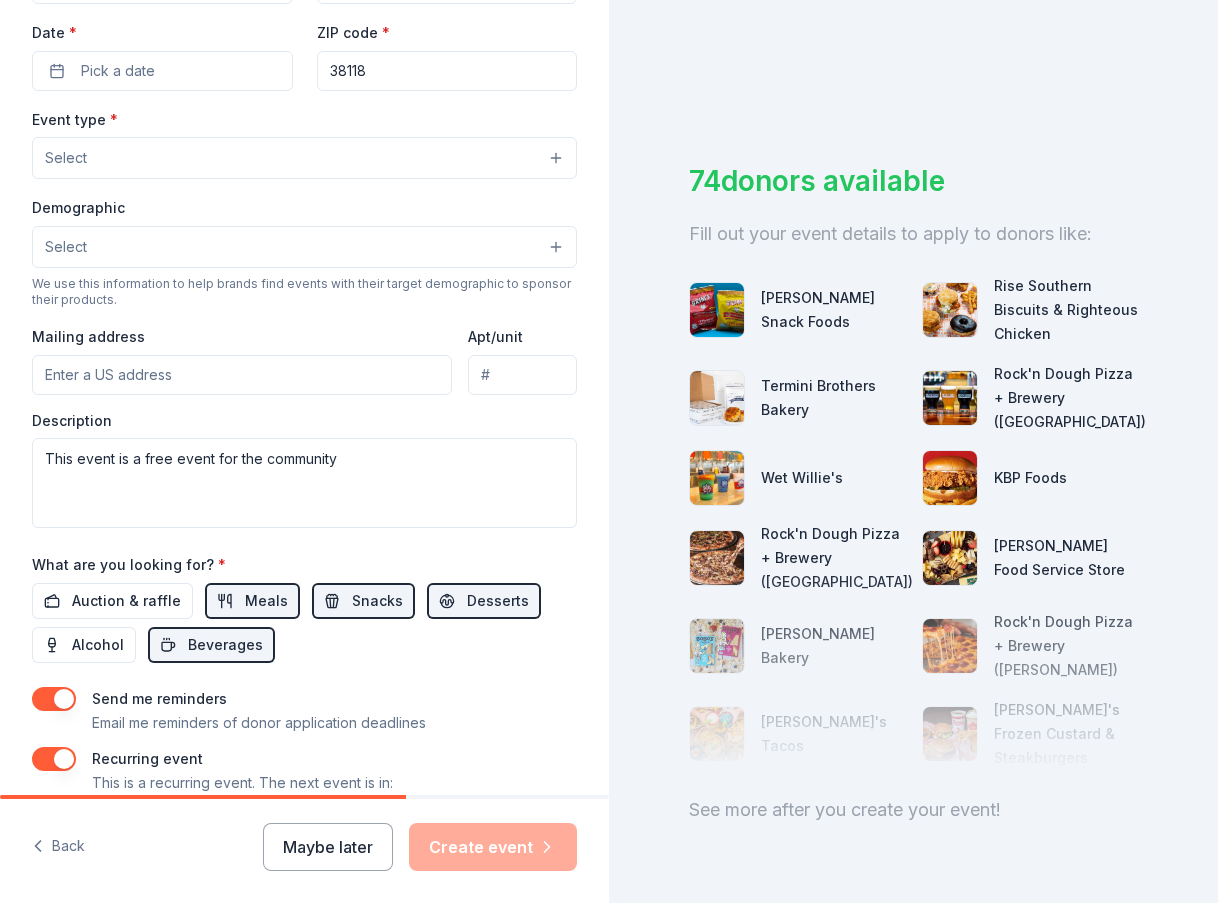 scroll, scrollTop: 608, scrollLeft: 0, axis: vertical 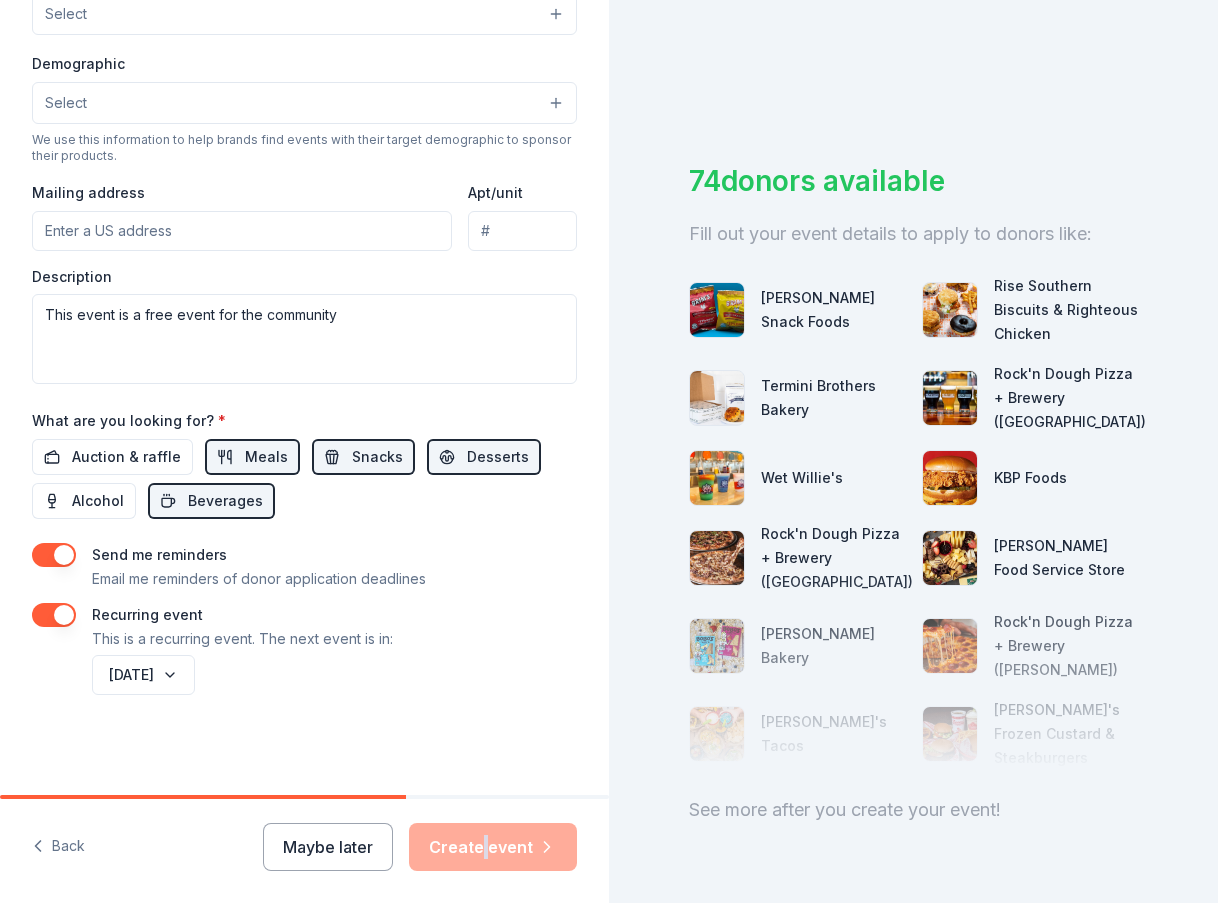 click on "Maybe later Create event" at bounding box center (420, 847) 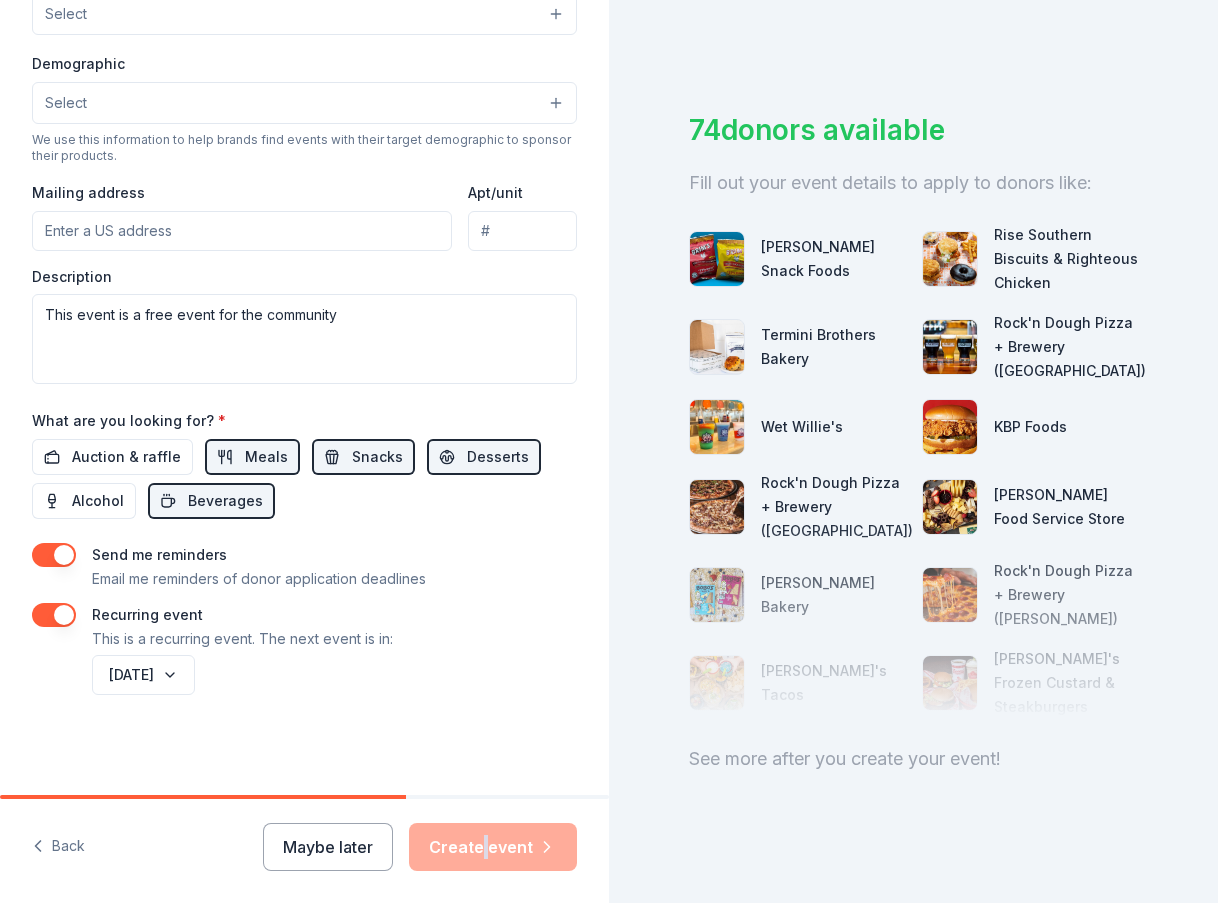 click on "Brim's Snack Foods" at bounding box center (833, 259) 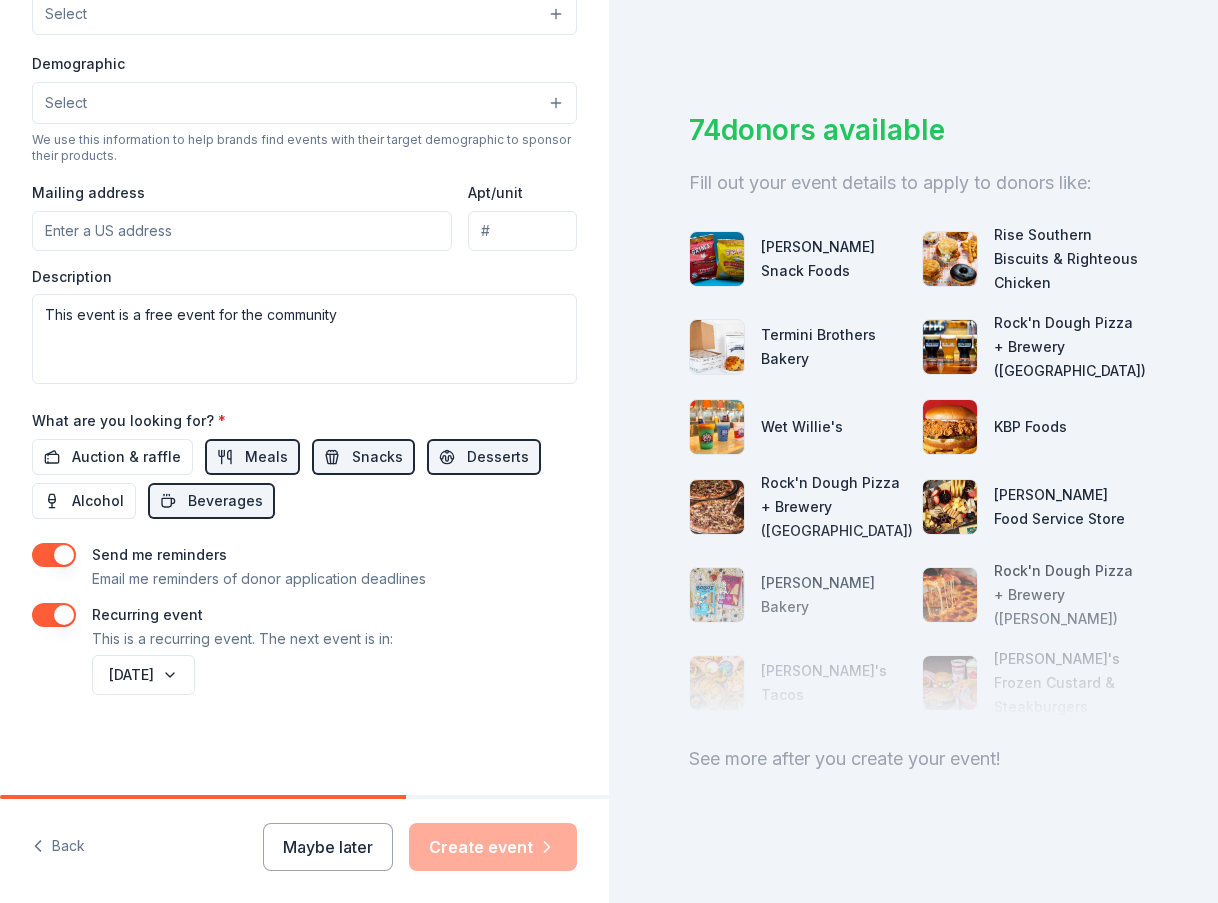 click on "Maybe later Create event" at bounding box center (420, 847) 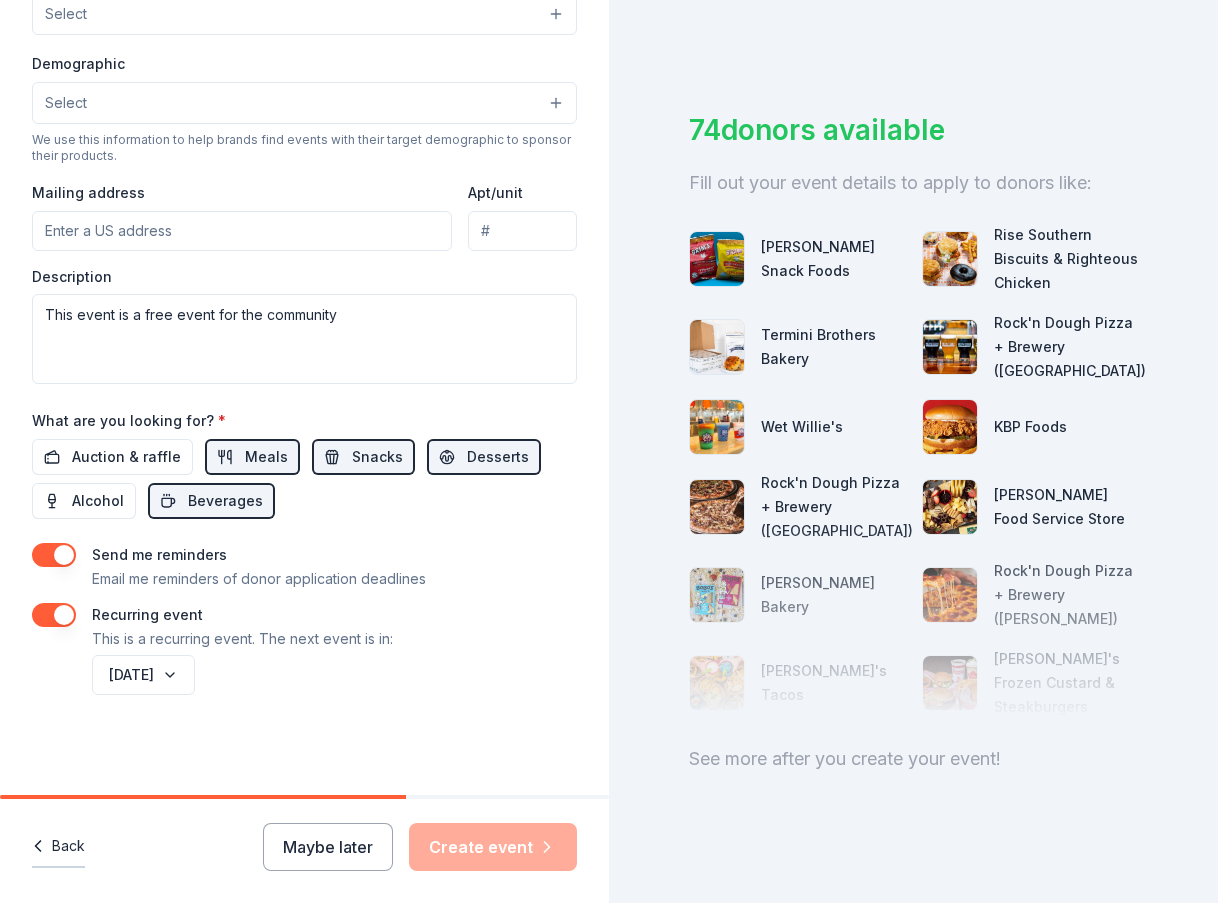 click on "Back" at bounding box center (58, 847) 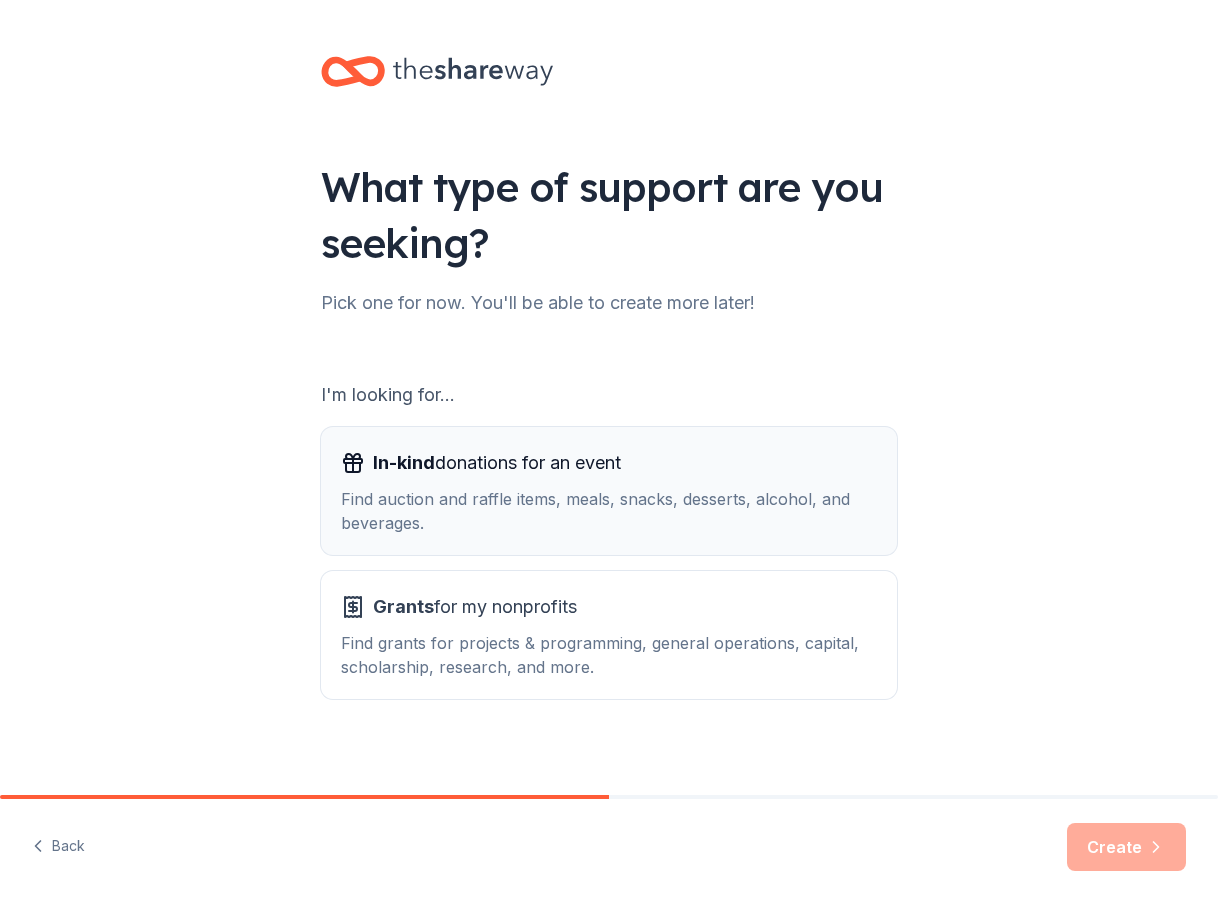 click on "In-kind  donations for an event Find auction and raffle items, meals, snacks, desserts, alcohol, and beverages." at bounding box center [609, 491] 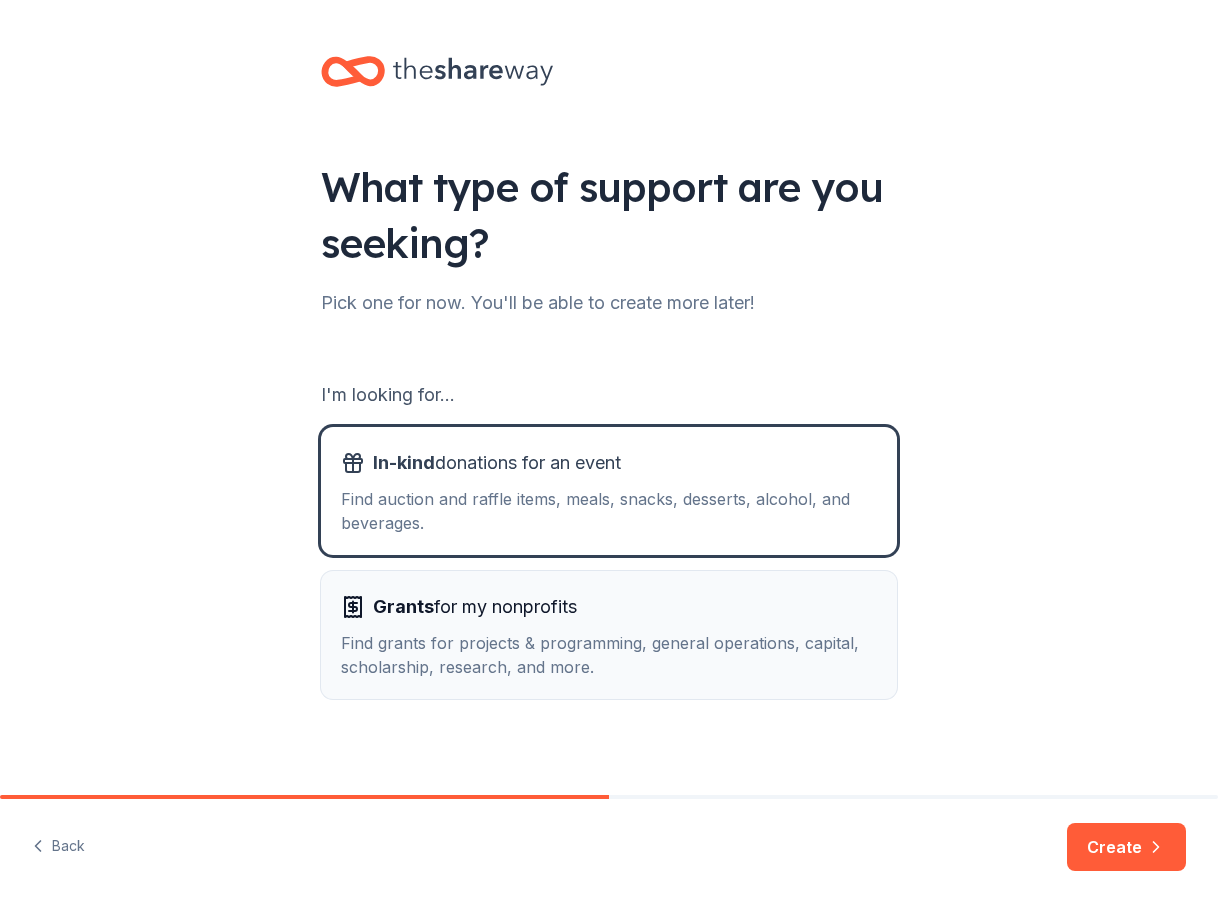 click on "Grants" at bounding box center [403, 606] 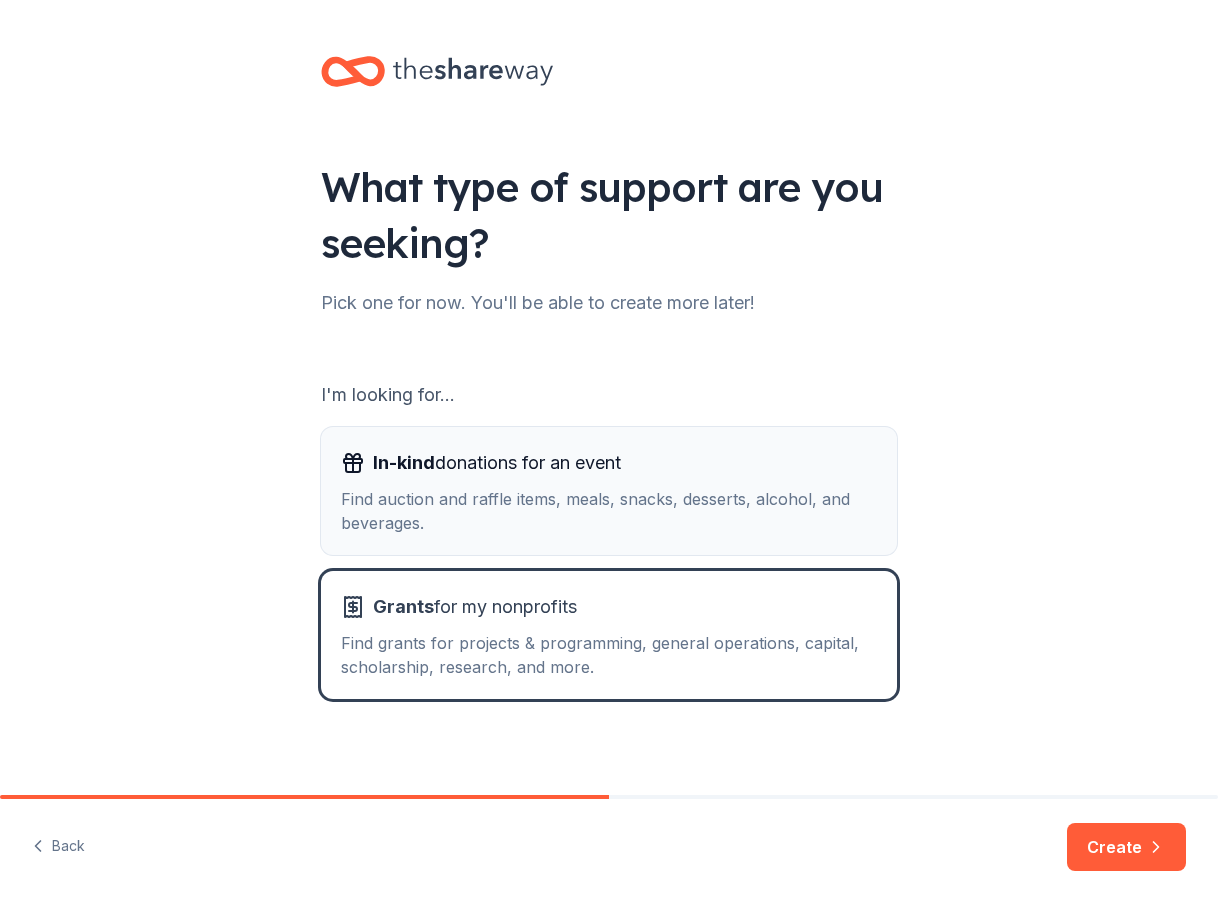 click on "Find auction and raffle items, meals, snacks, desserts, alcohol, and beverages." at bounding box center (609, 511) 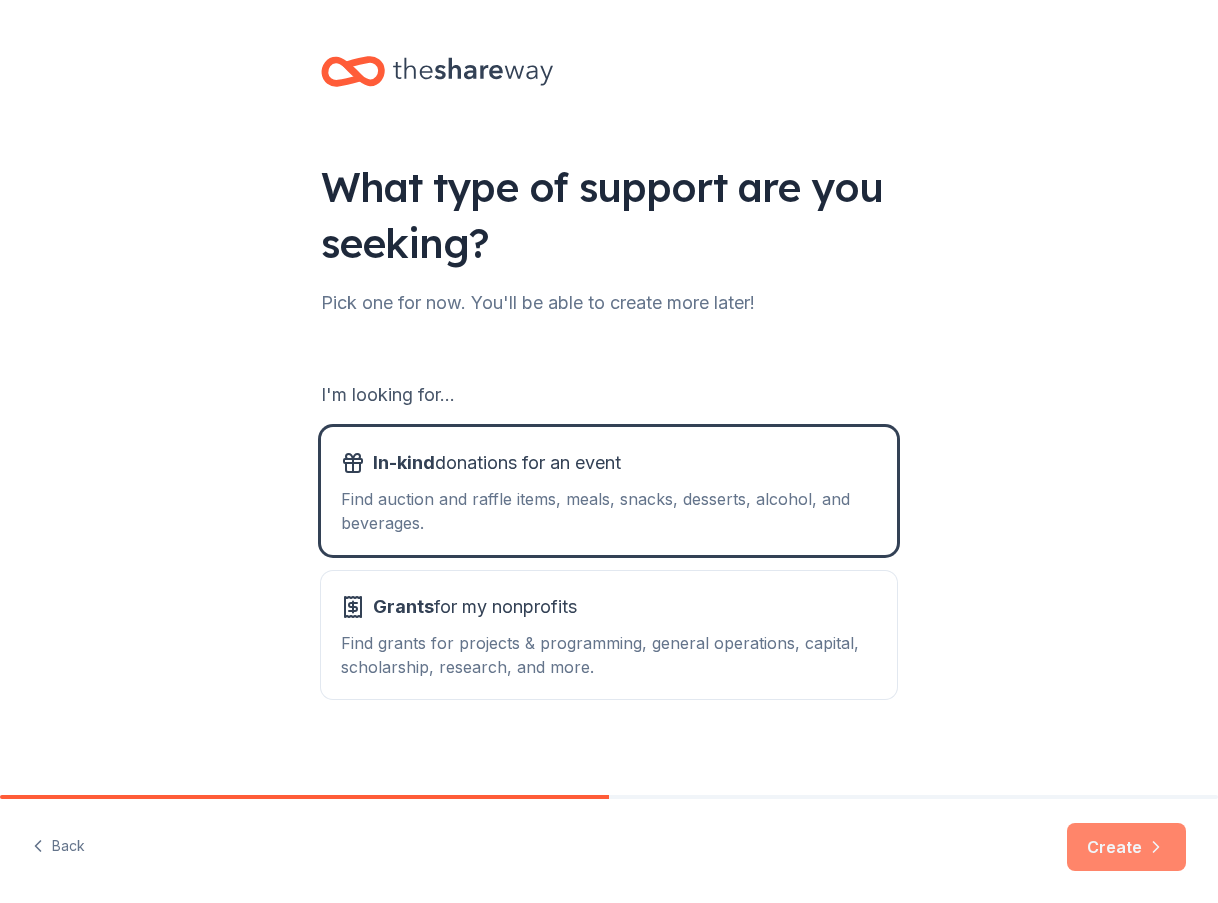 click on "Create" at bounding box center [1126, 847] 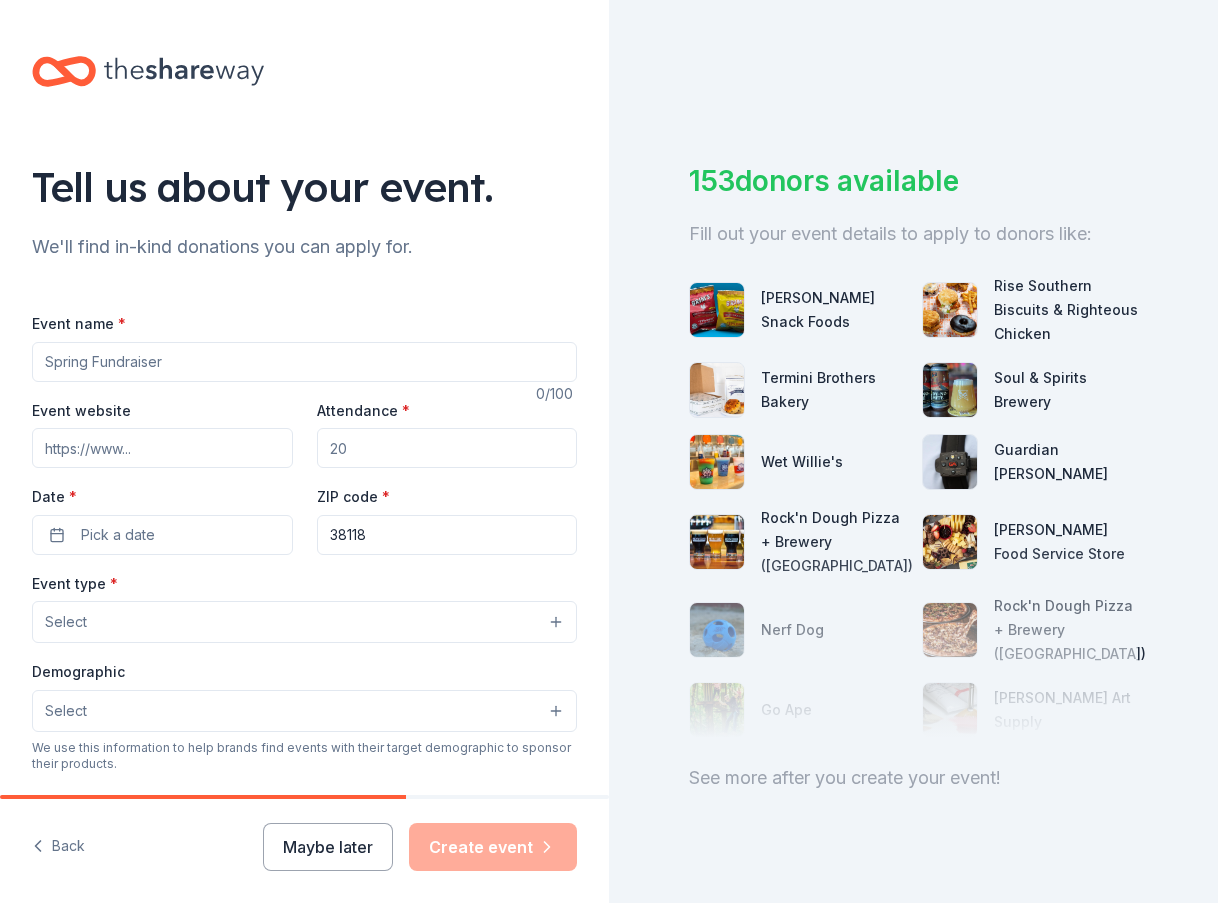 drag, startPoint x: 184, startPoint y: 350, endPoint x: -62, endPoint y: 349, distance: 246.00203 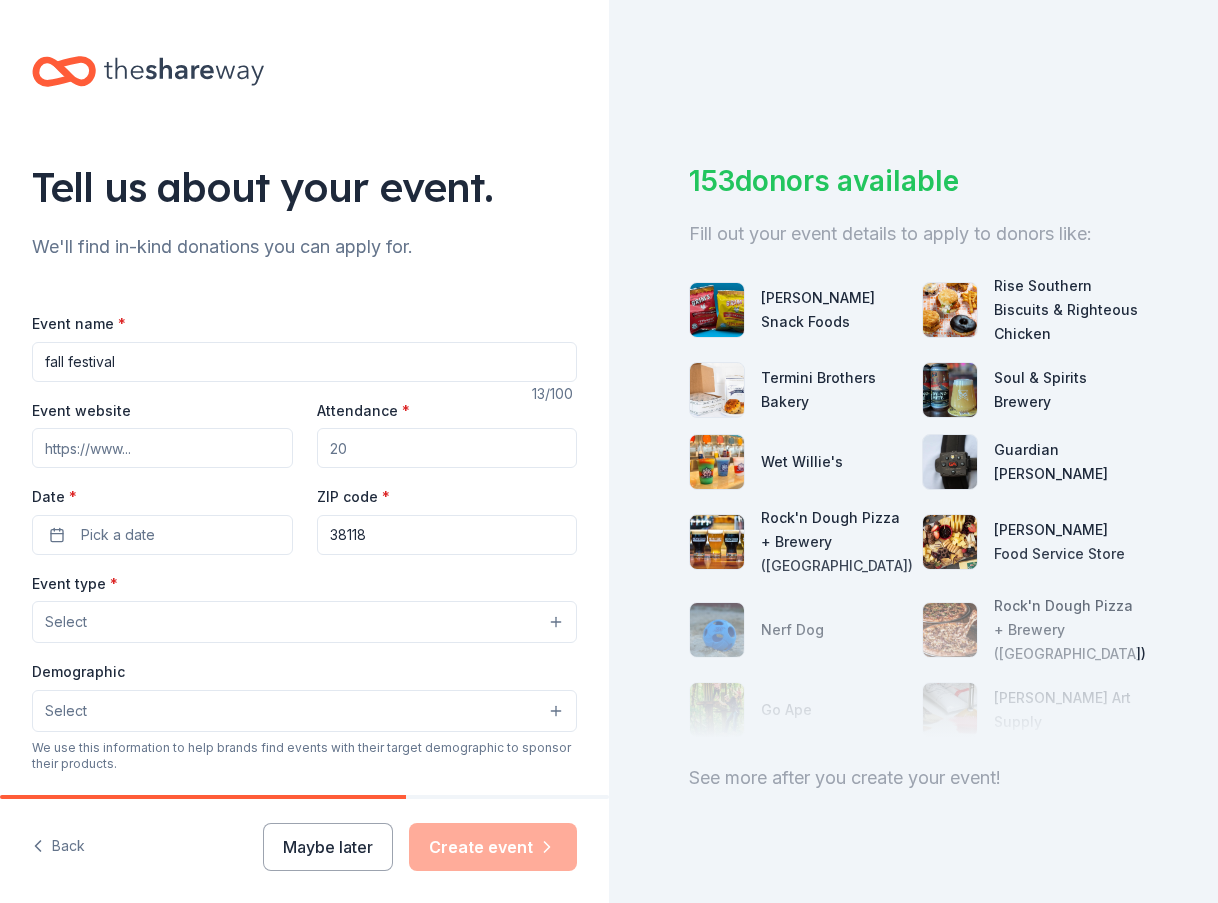 click on "fall festival" at bounding box center (304, 362) 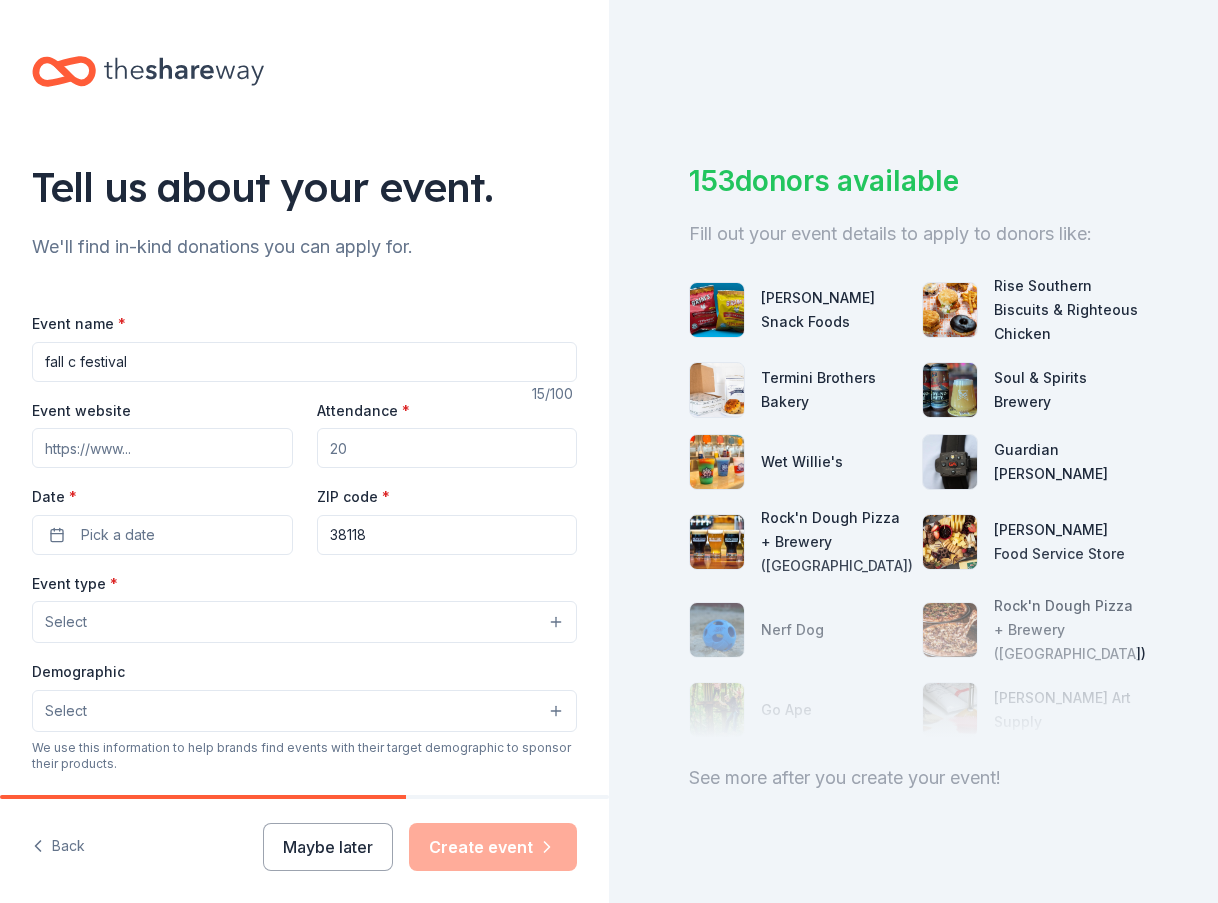 drag, startPoint x: 149, startPoint y: 359, endPoint x: -62, endPoint y: 406, distance: 216.17123 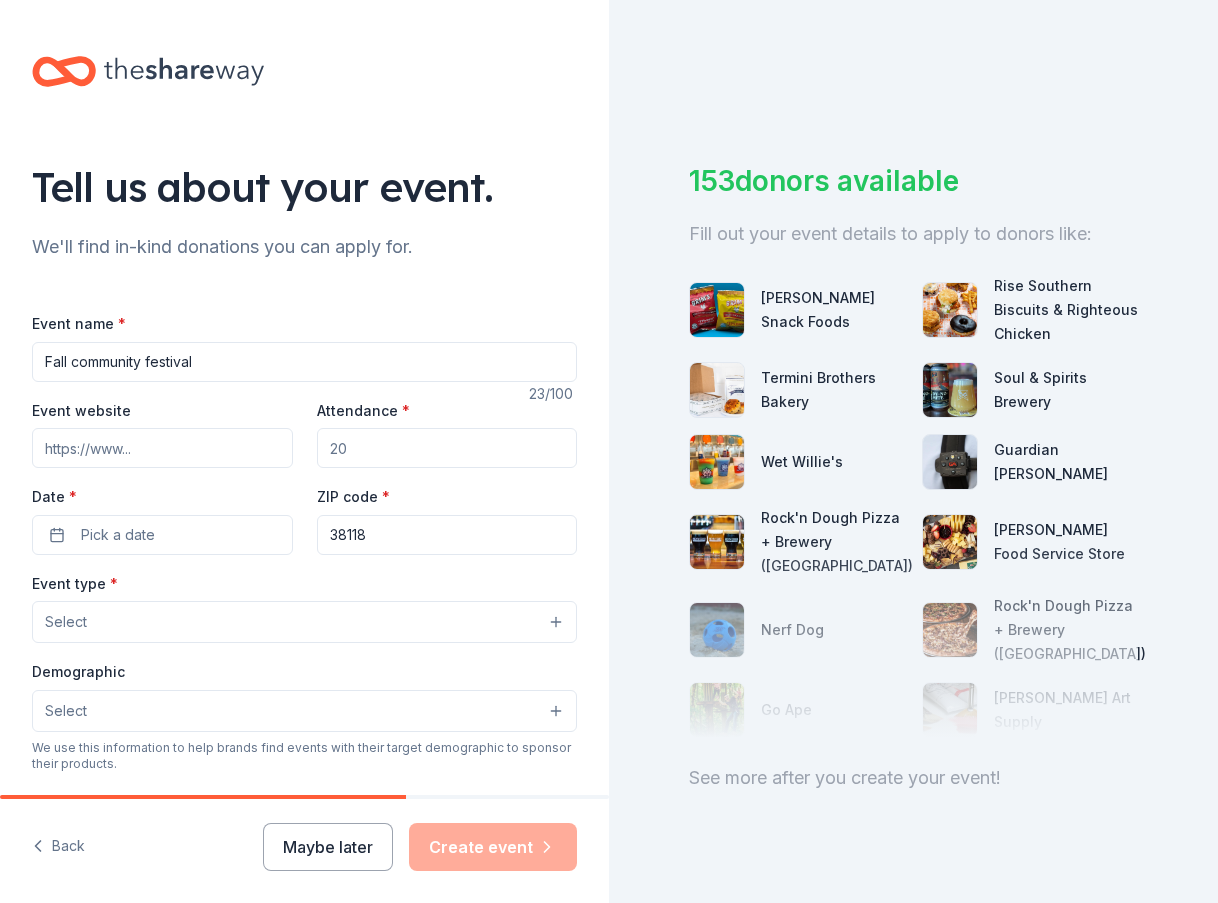 type on "Fall community festival" 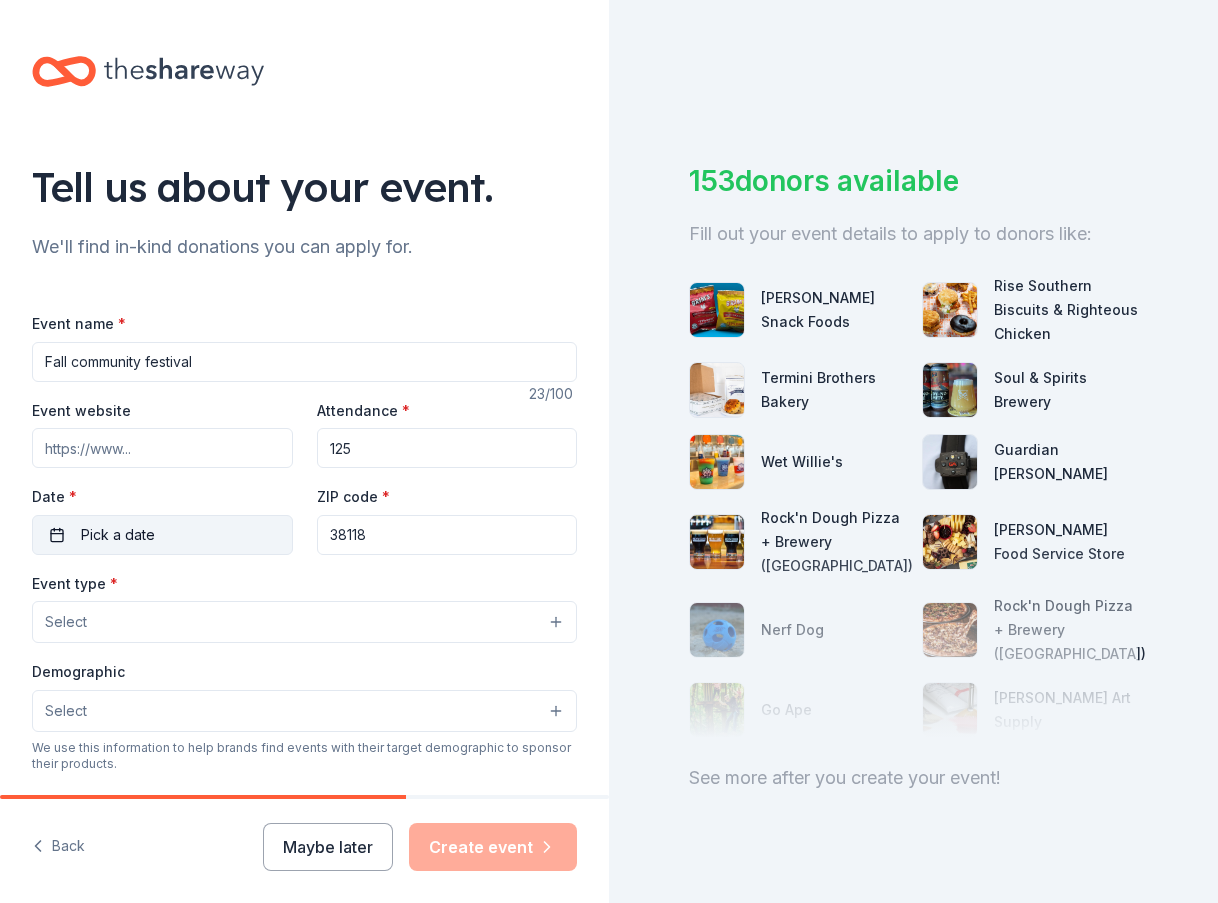 type on "125" 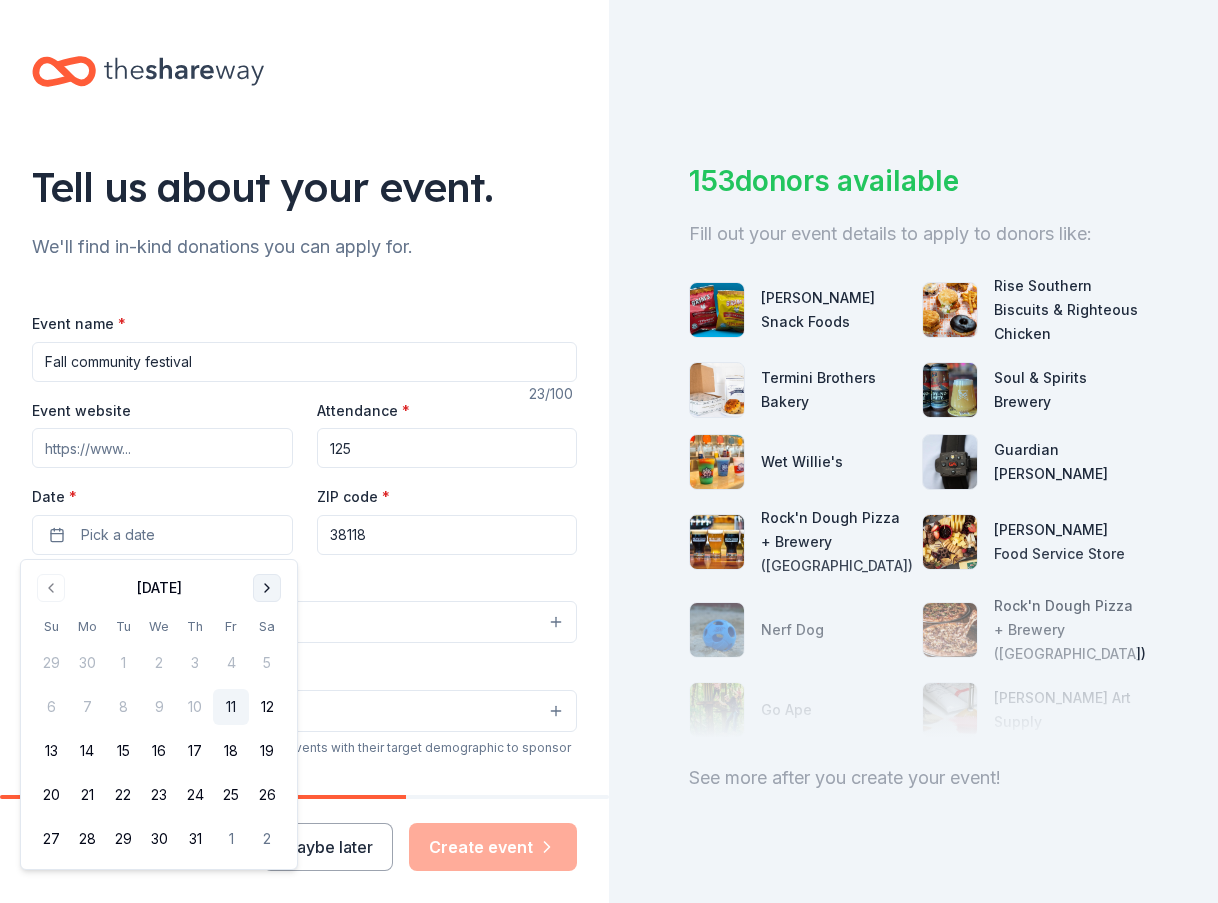 click at bounding box center (267, 588) 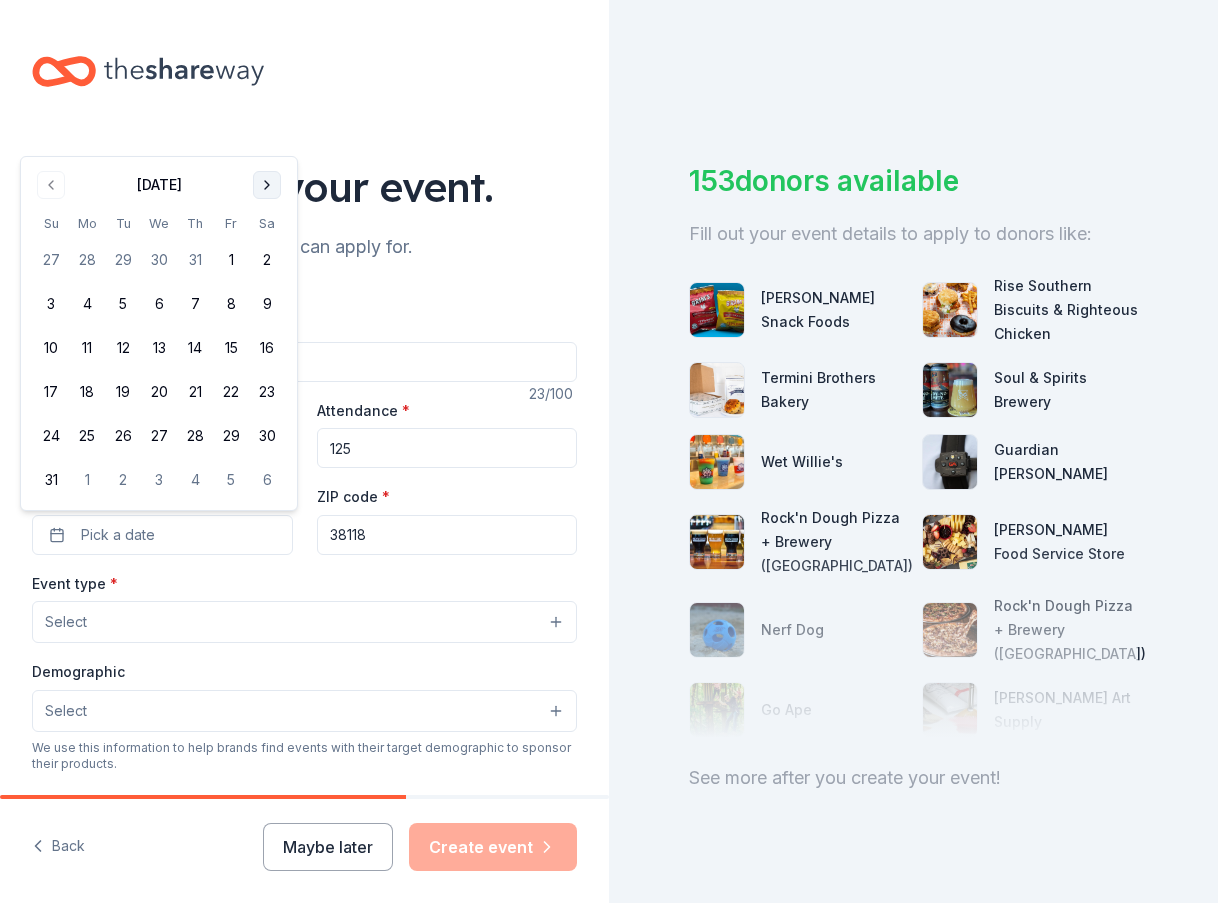 click on "Event type * Select" at bounding box center (304, 607) 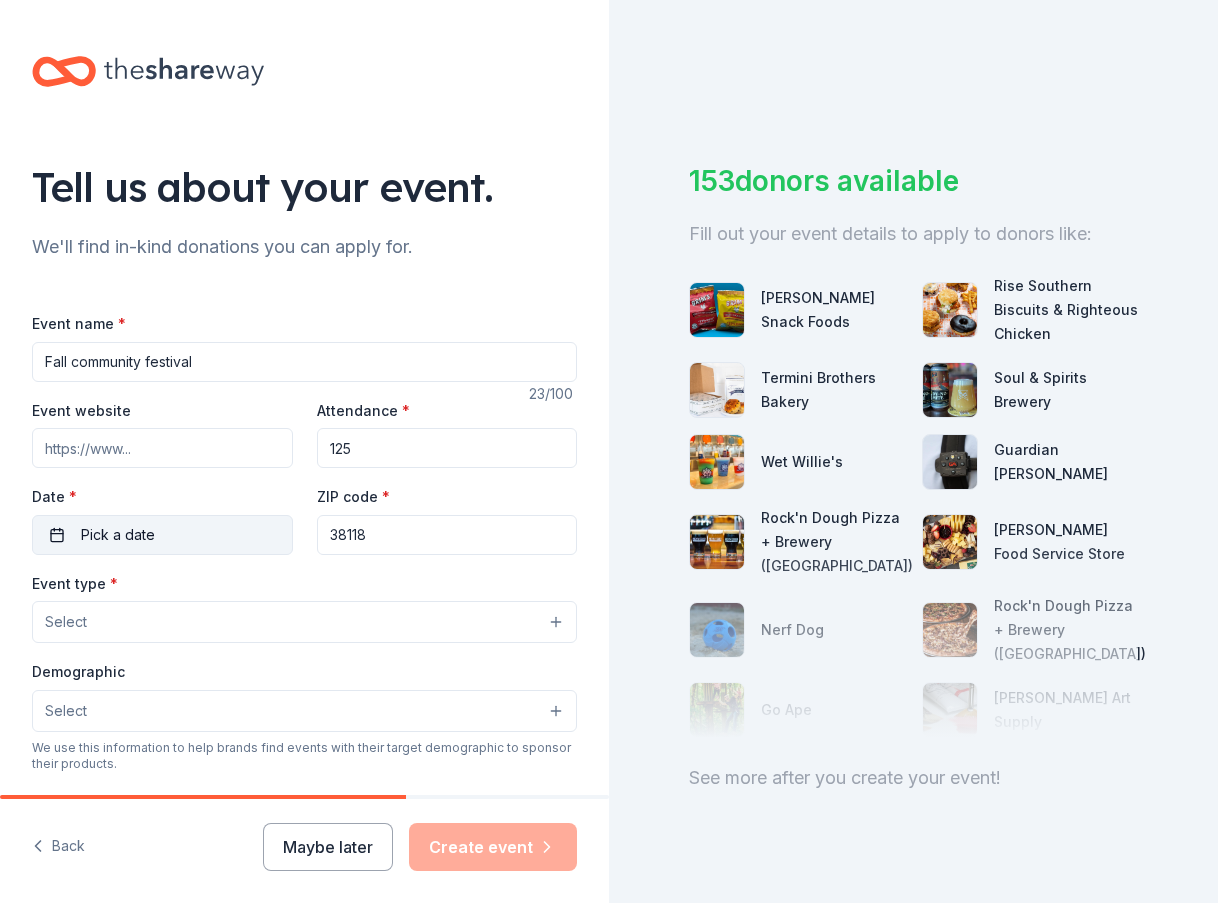 click on "Pick a date" at bounding box center (162, 535) 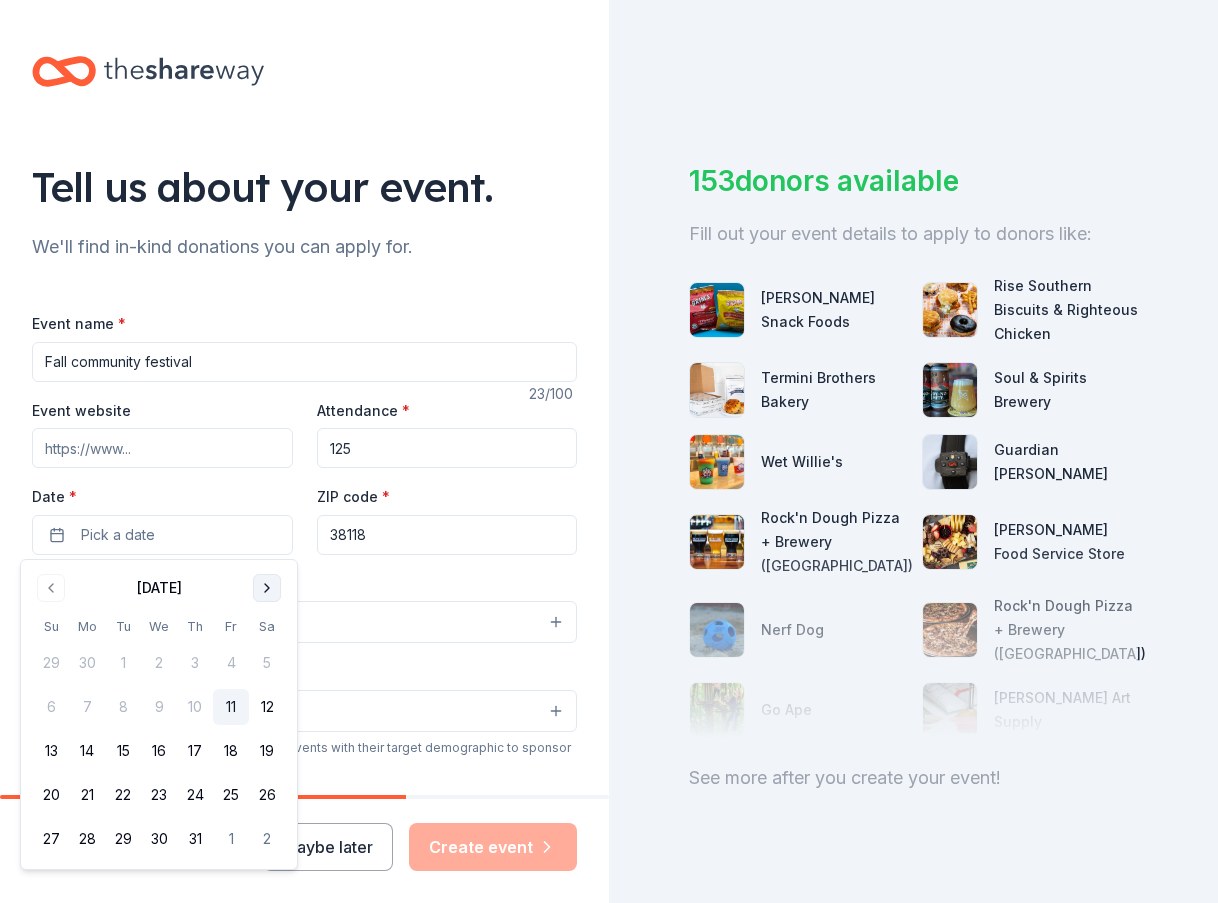 click at bounding box center [267, 588] 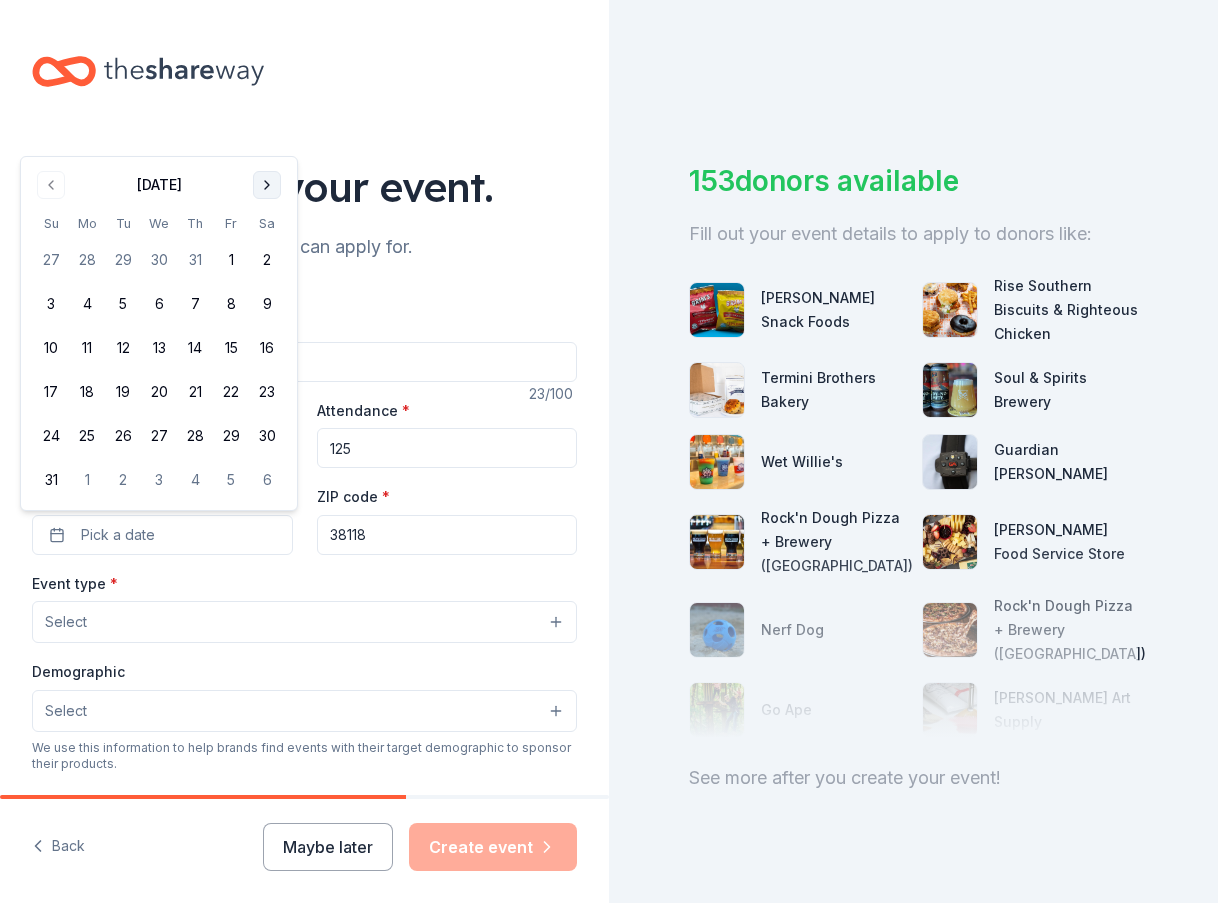 click at bounding box center (267, 185) 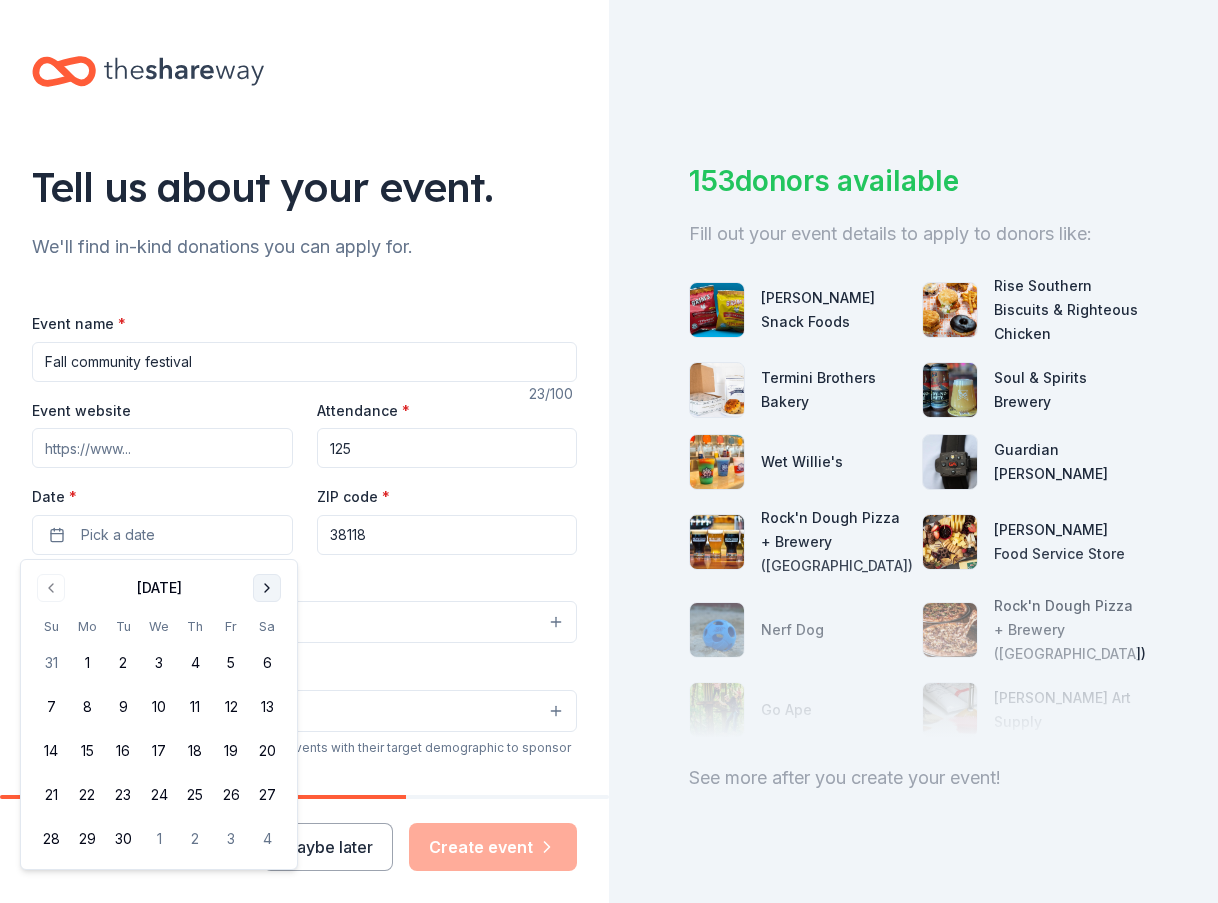 click on "Tell us about your event." at bounding box center (304, 187) 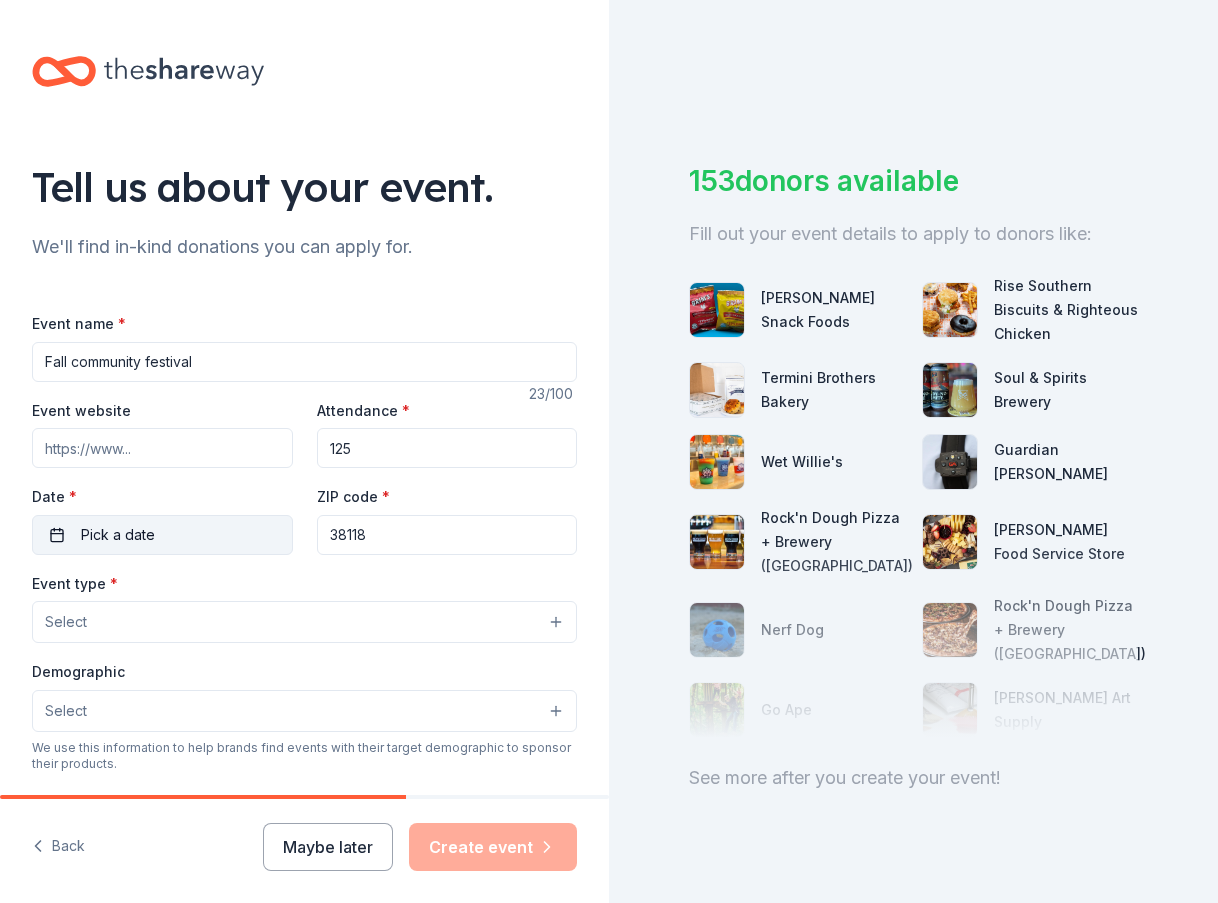 click on "Pick a date" at bounding box center (118, 535) 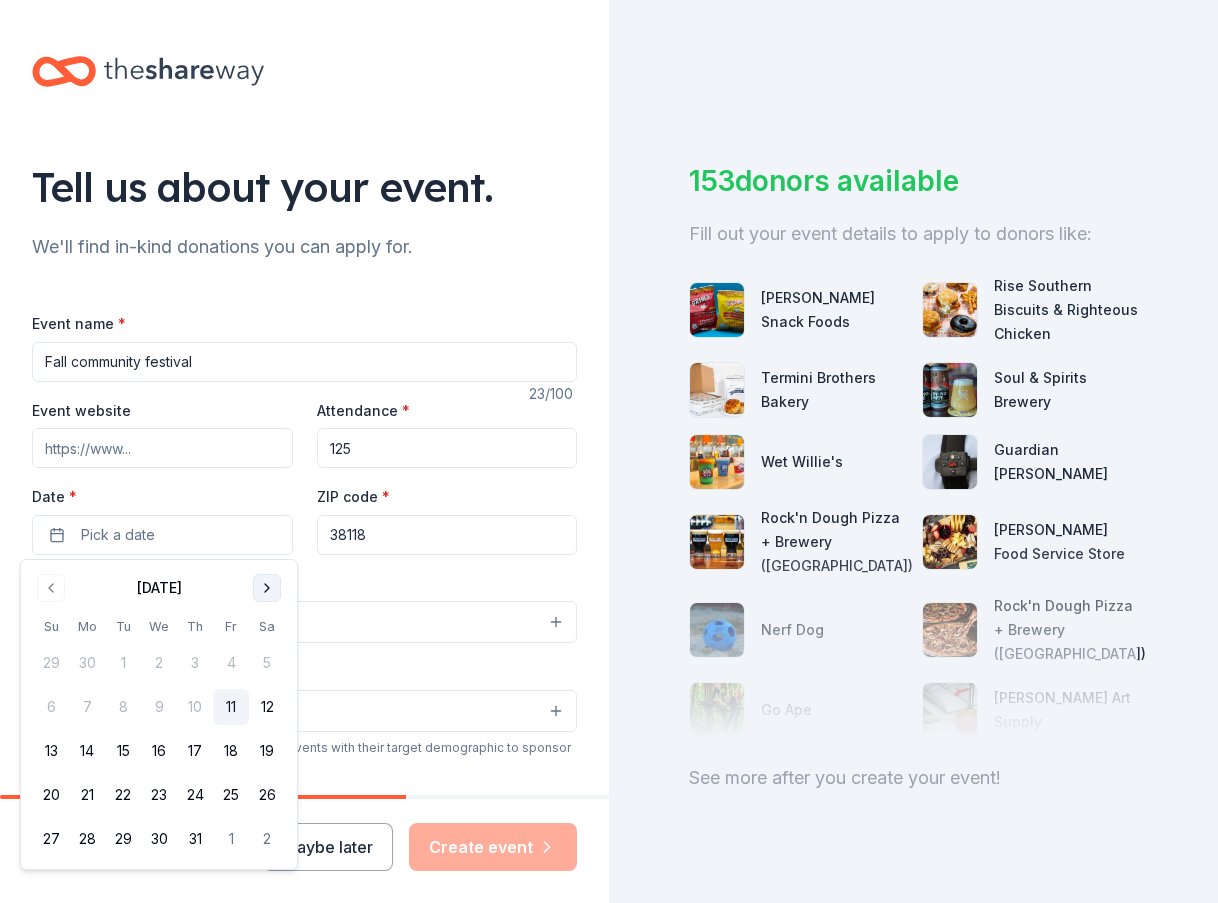 click at bounding box center [267, 588] 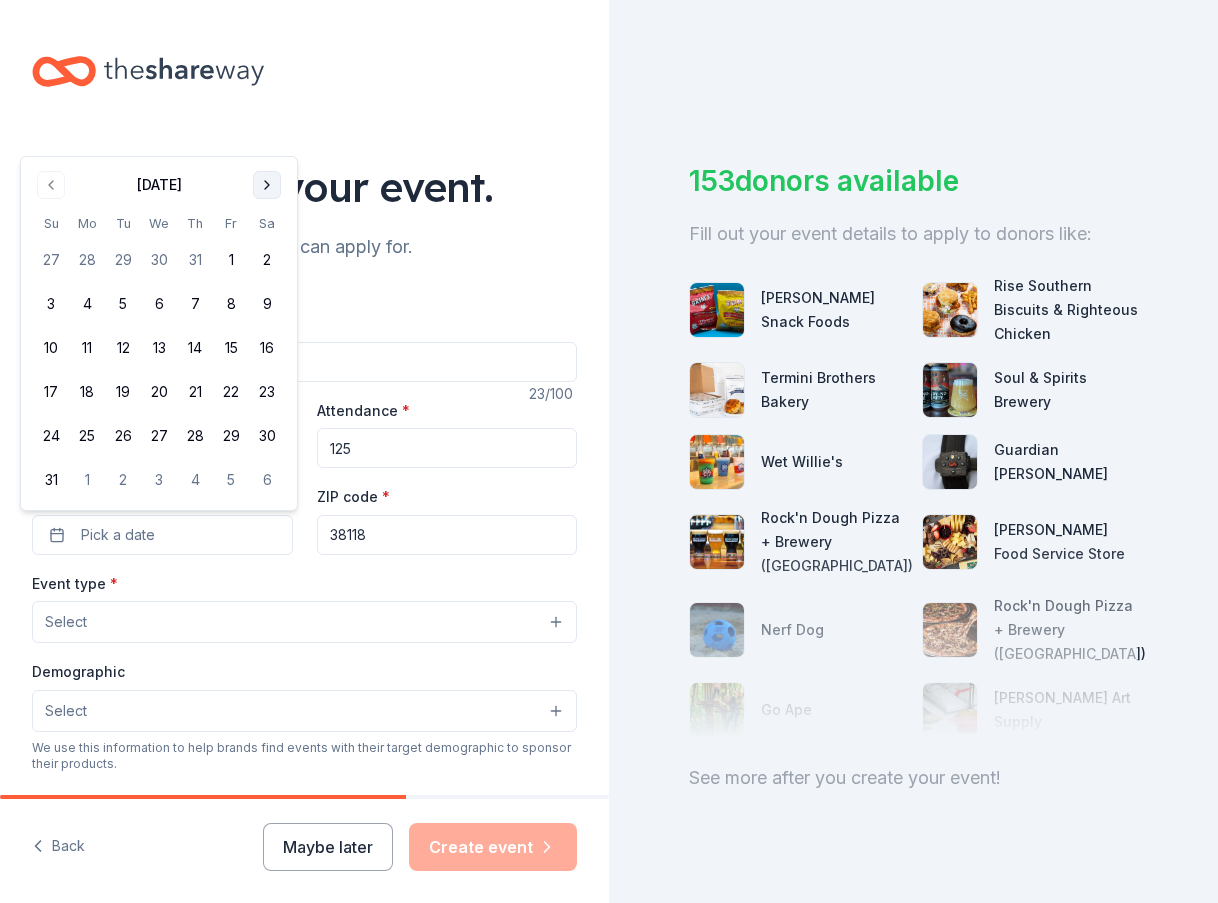 click at bounding box center [267, 185] 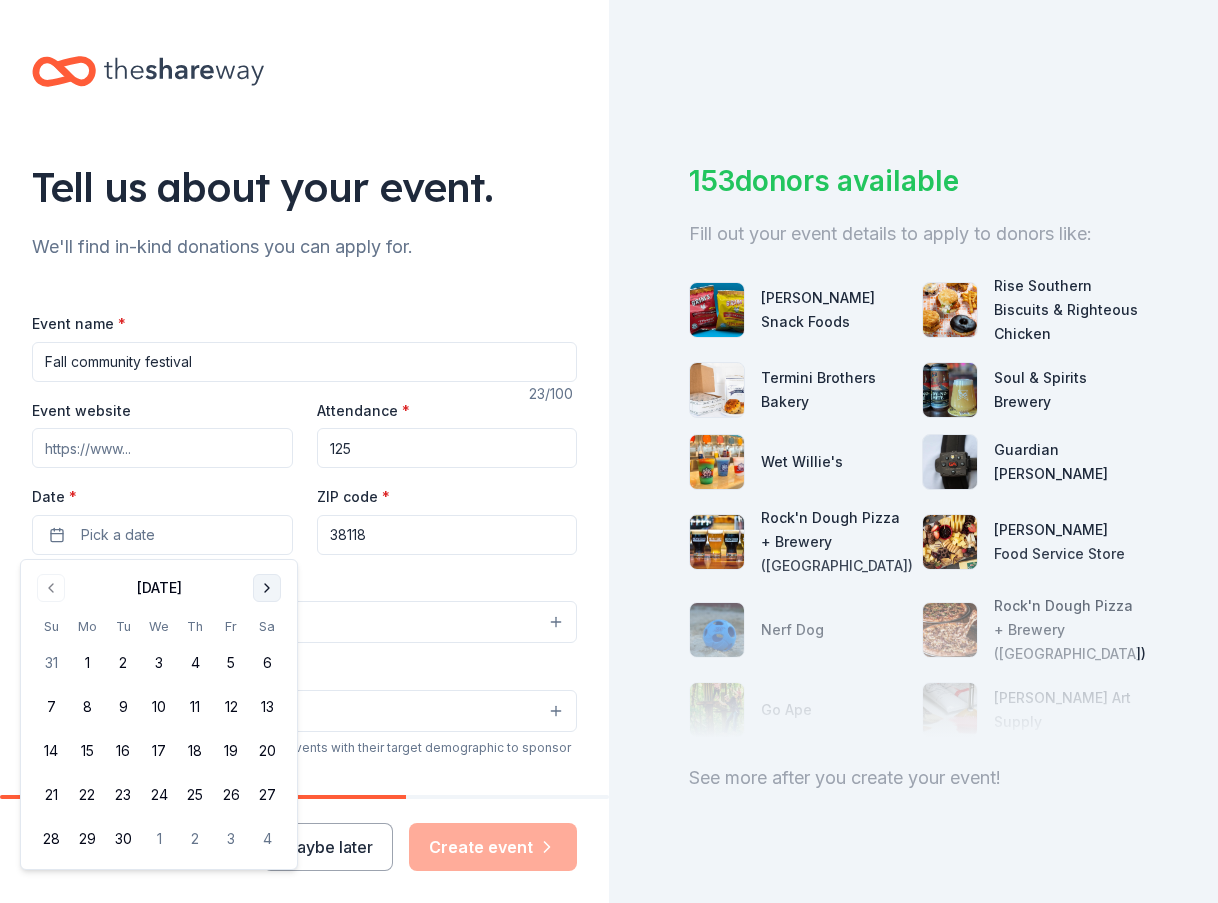click at bounding box center (267, 588) 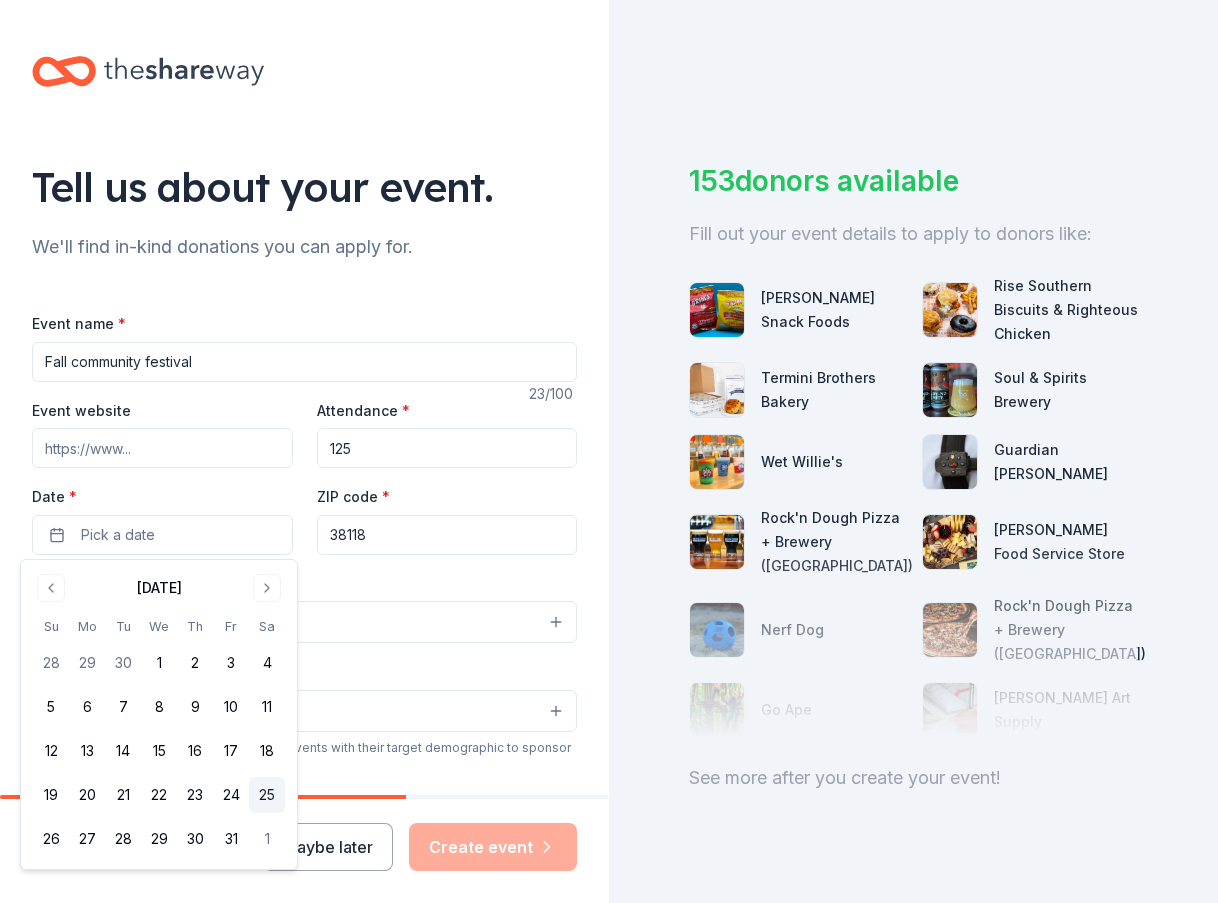 click on "25" at bounding box center (267, 795) 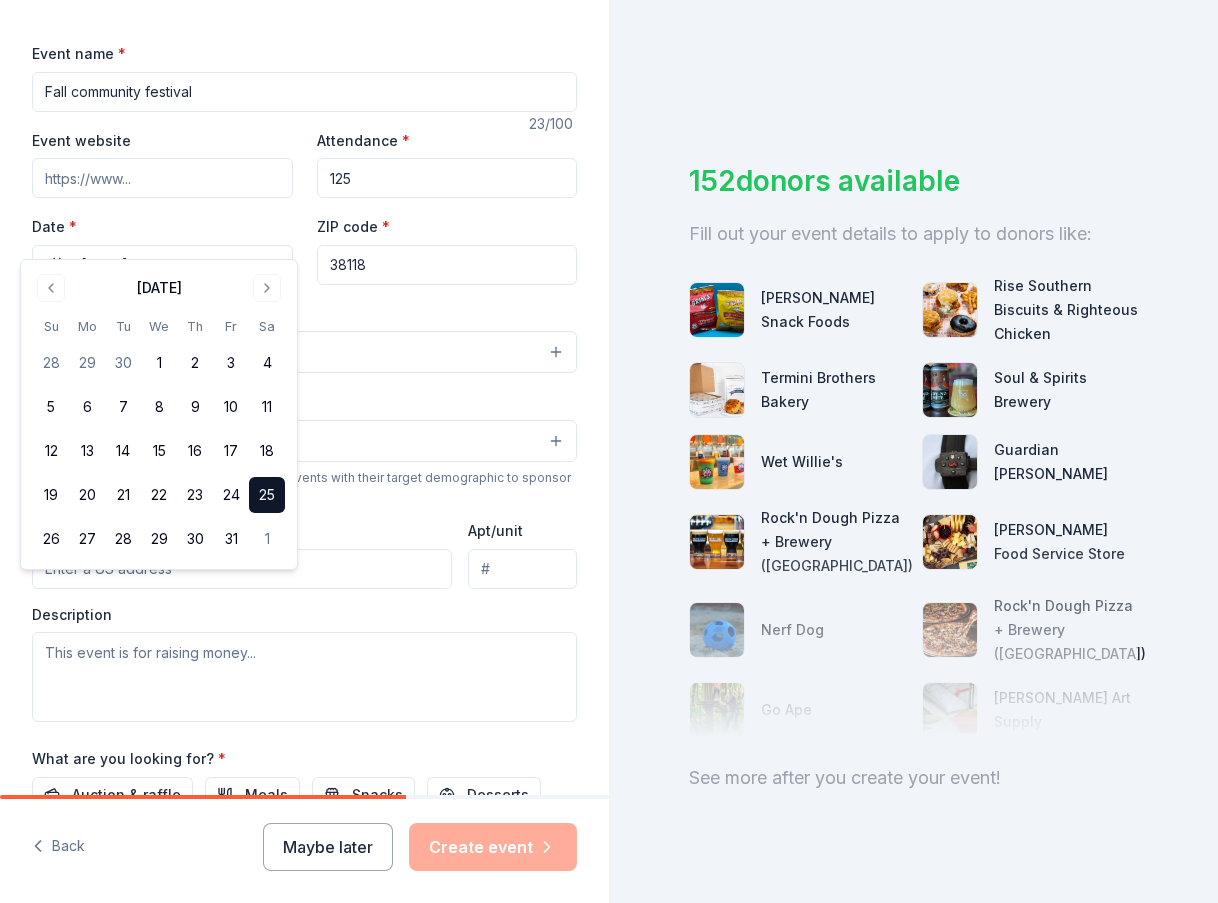 scroll, scrollTop: 300, scrollLeft: 0, axis: vertical 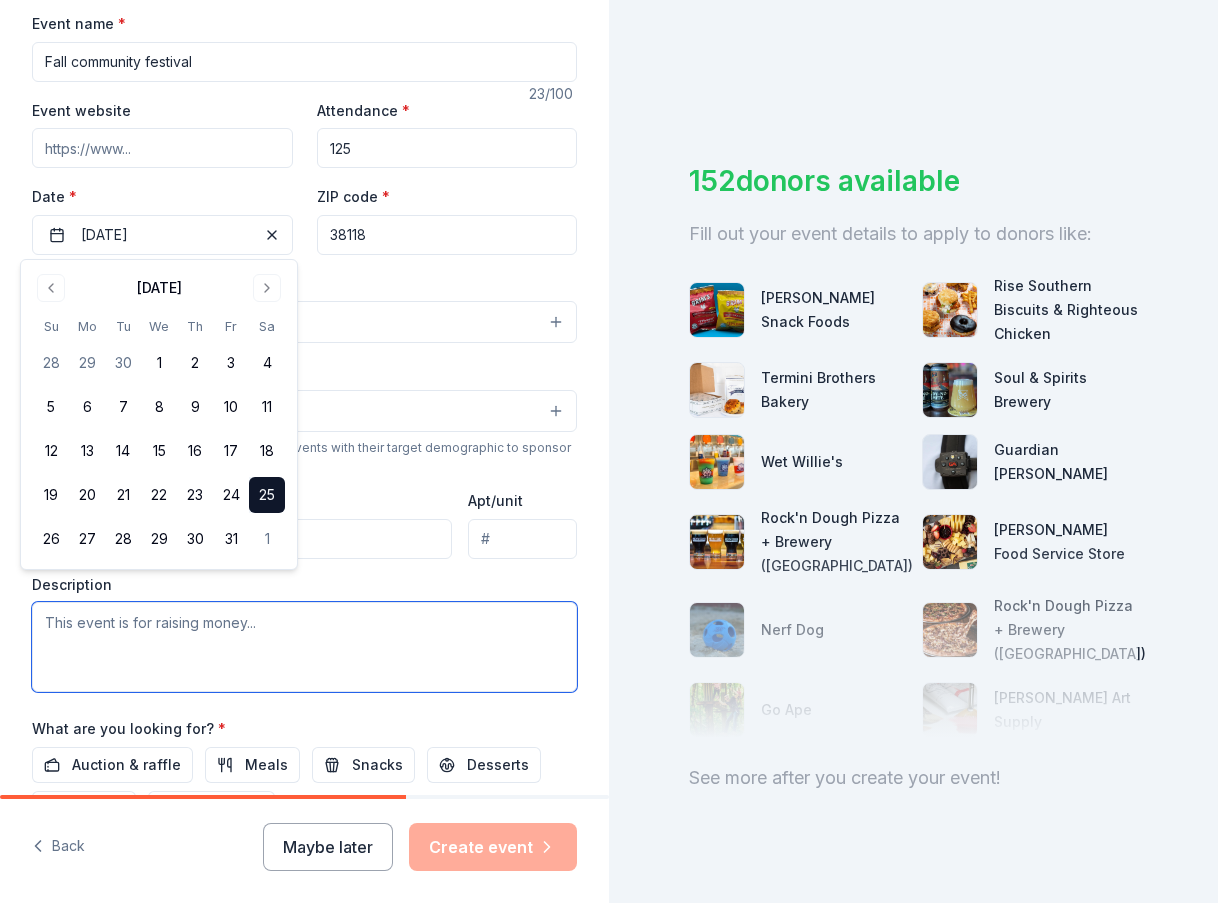 click at bounding box center (304, 647) 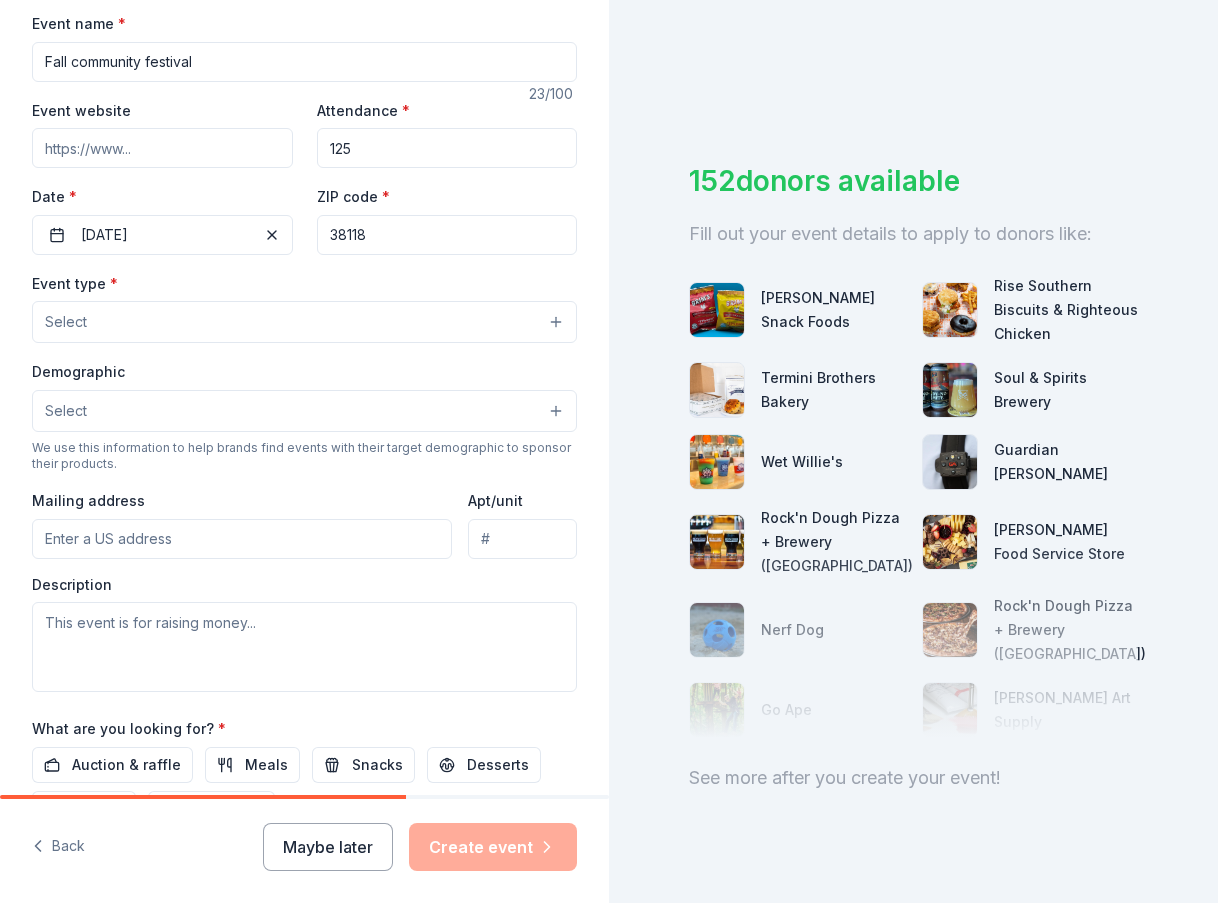 click on "Select" at bounding box center (304, 322) 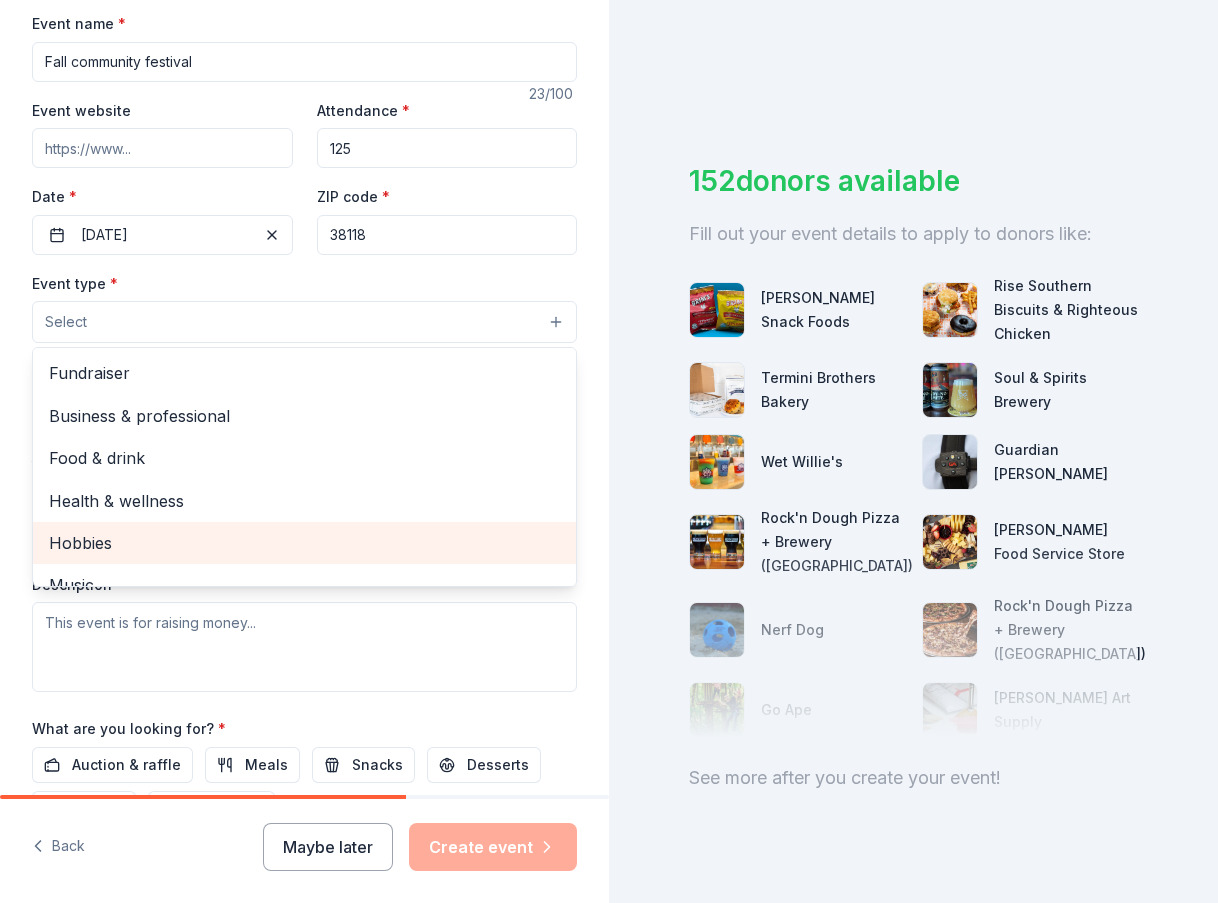 scroll, scrollTop: 67, scrollLeft: 0, axis: vertical 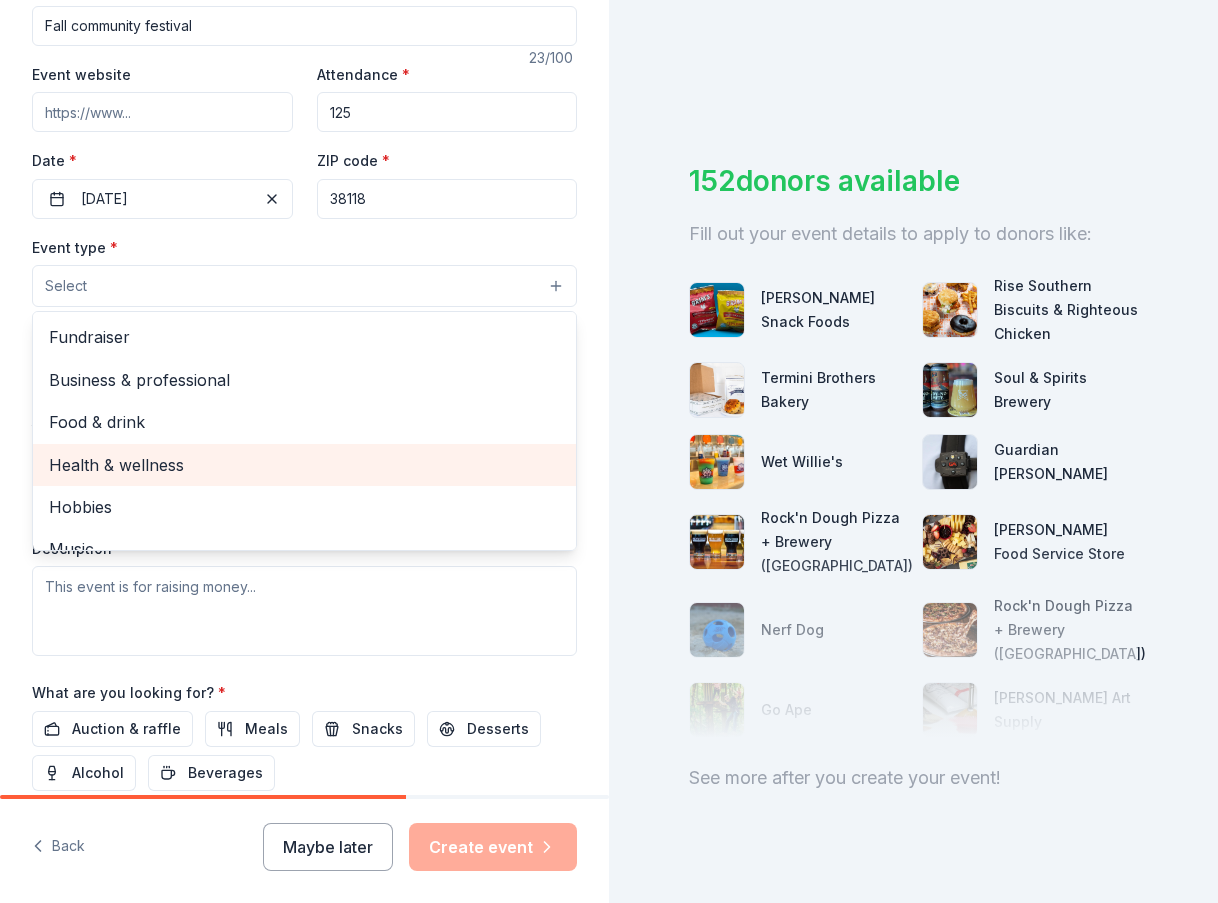 click on "Health & wellness" at bounding box center (304, 465) 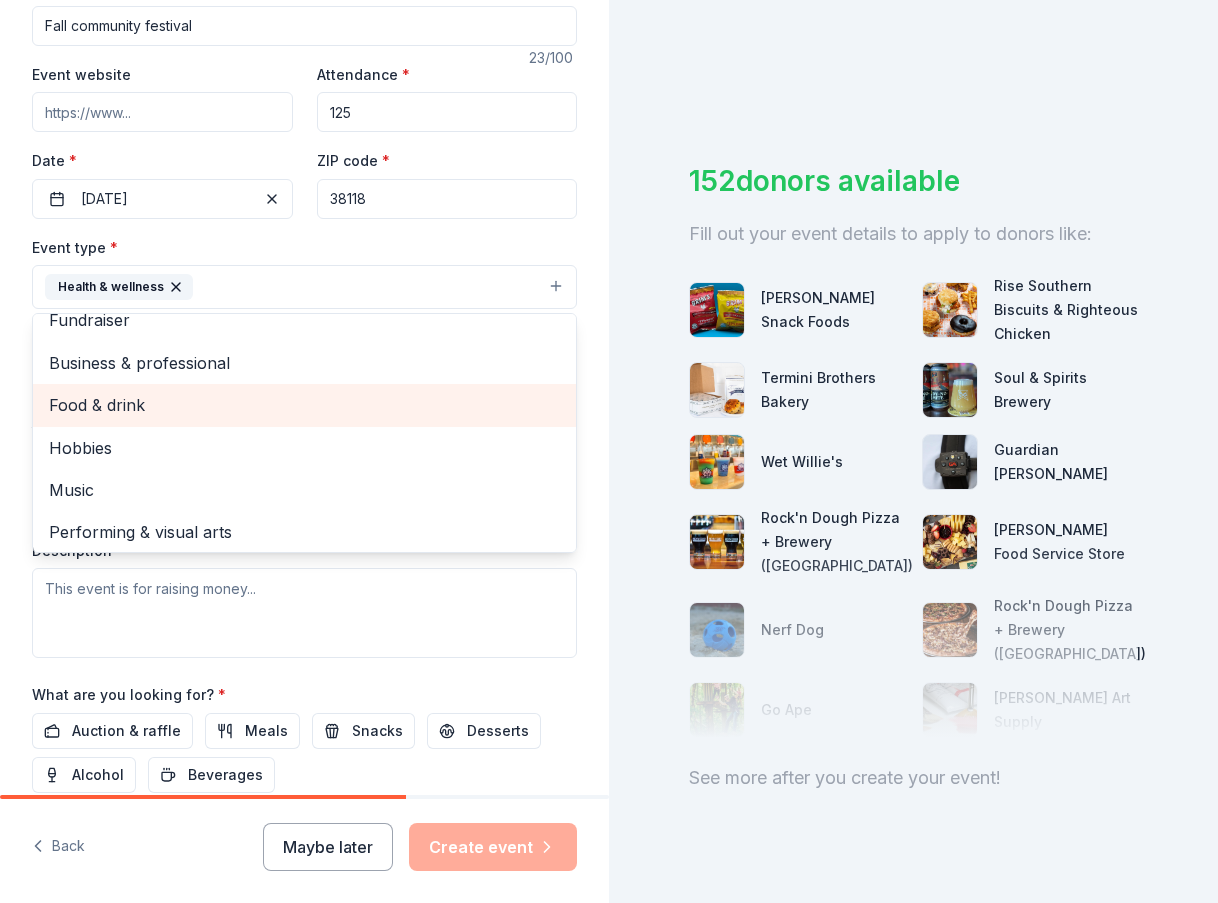 scroll, scrollTop: 24, scrollLeft: 0, axis: vertical 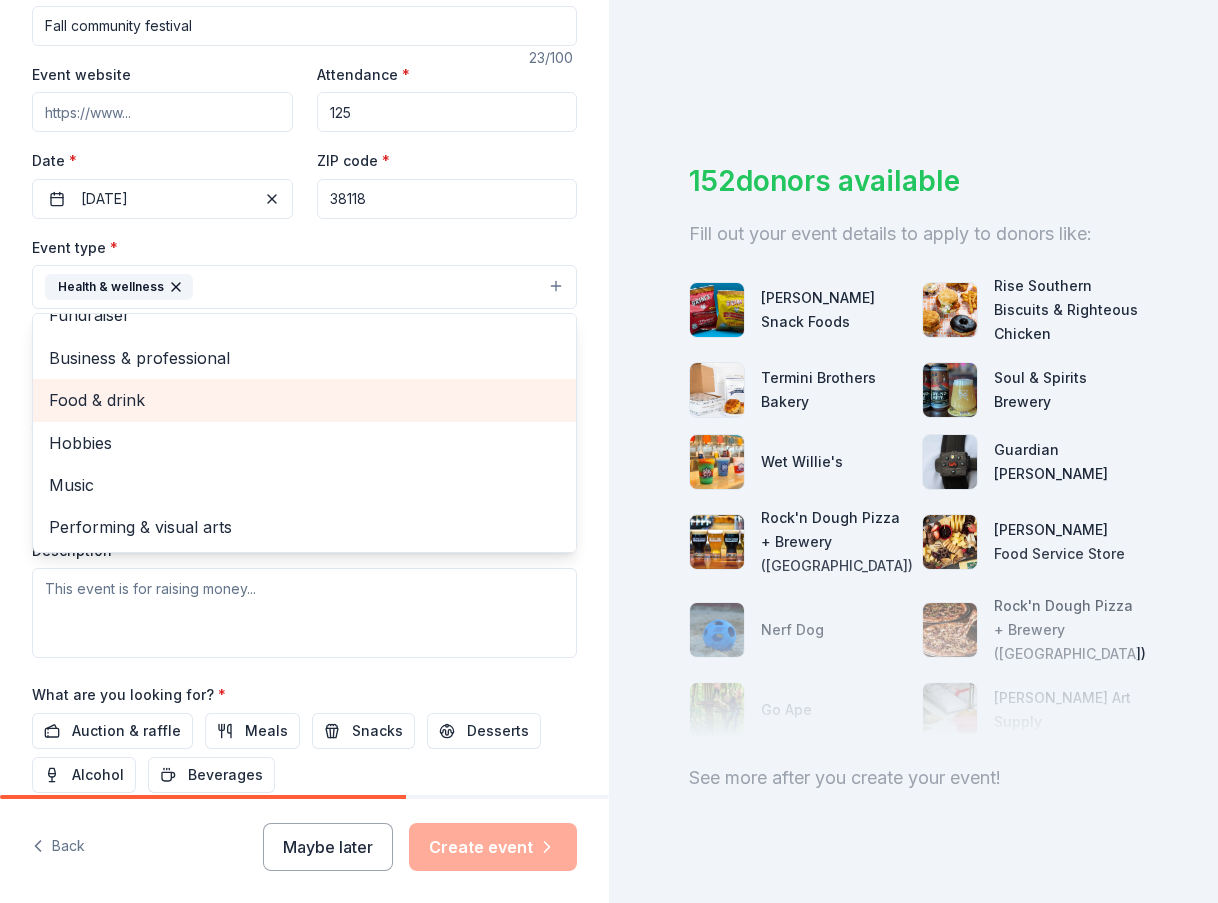 click on "Food & drink" at bounding box center [304, 400] 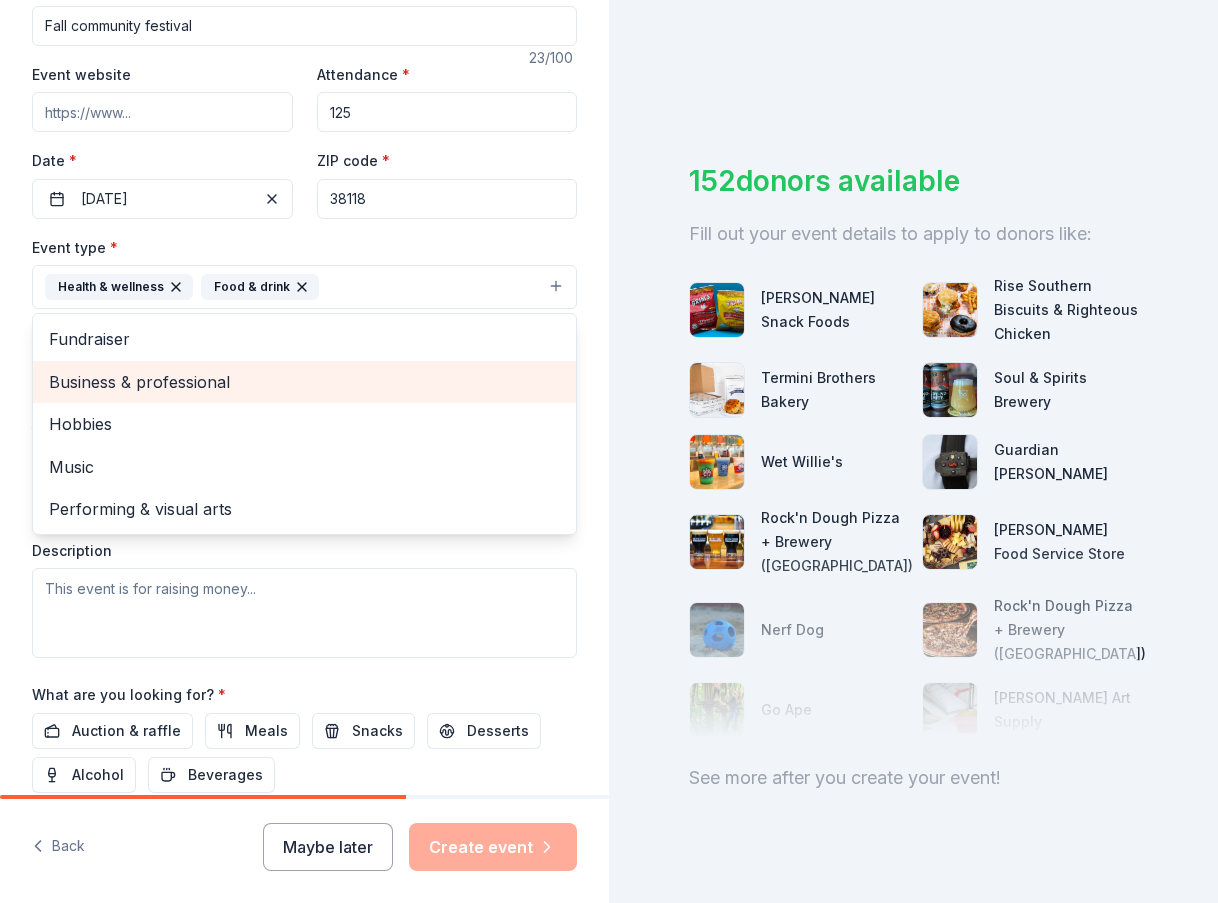 scroll, scrollTop: 0, scrollLeft: 0, axis: both 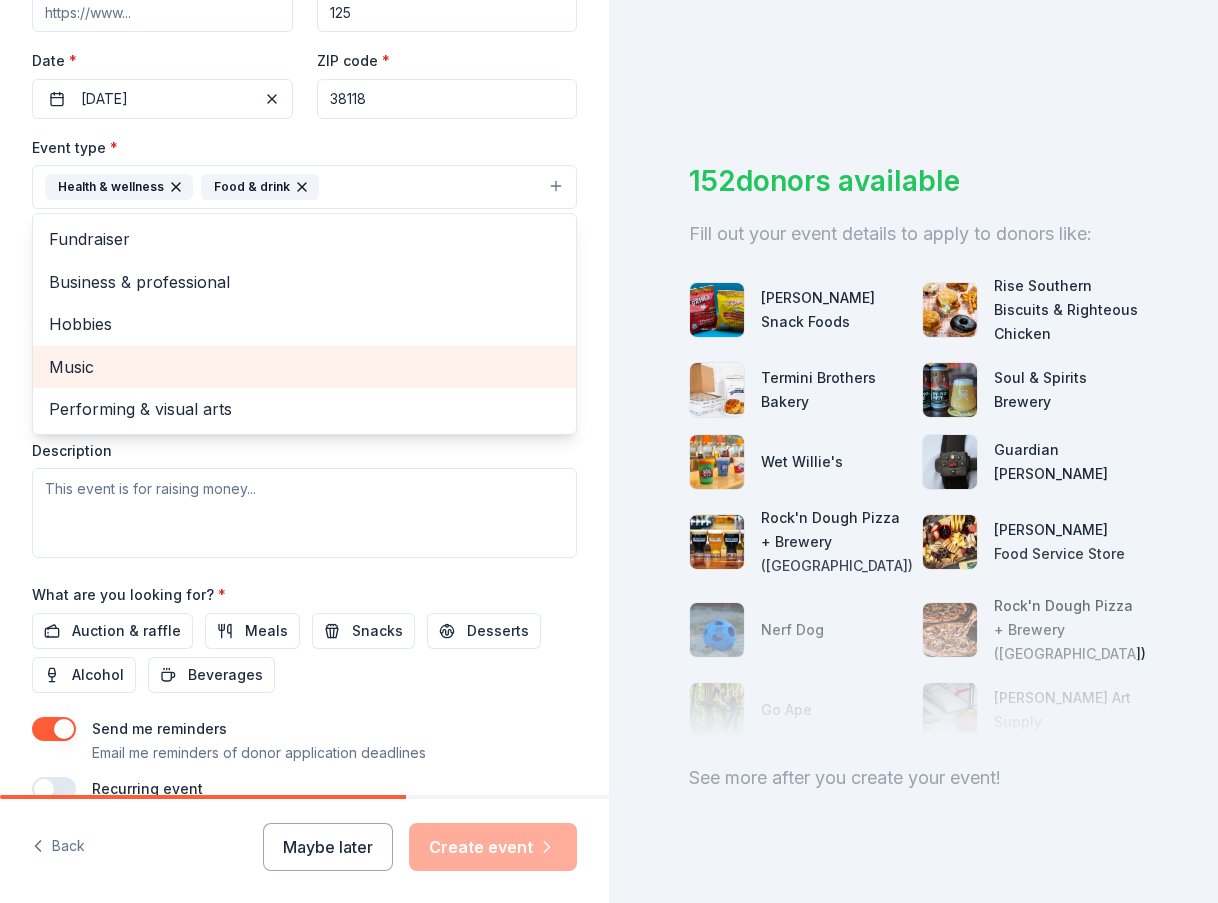 click on "Music" at bounding box center (304, 367) 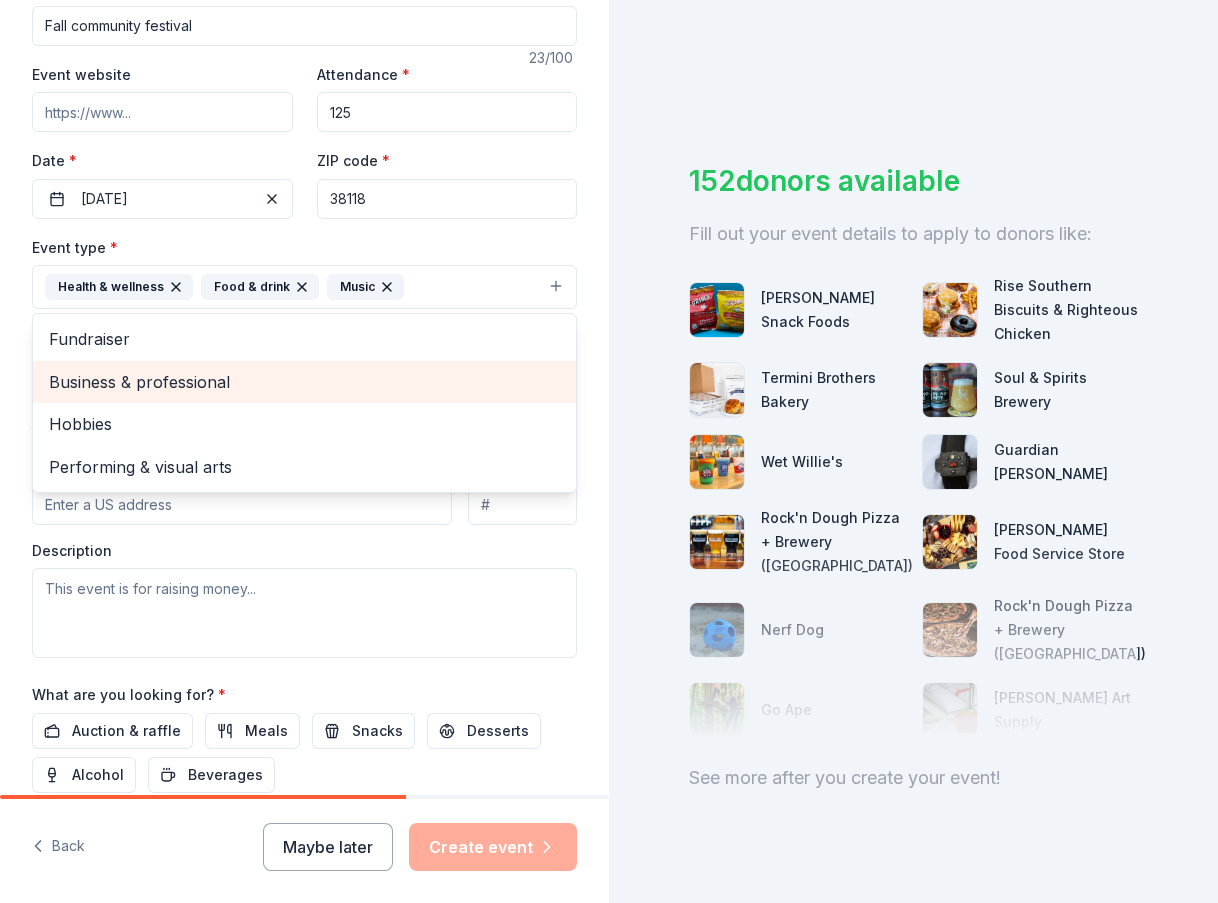 scroll, scrollTop: 436, scrollLeft: 0, axis: vertical 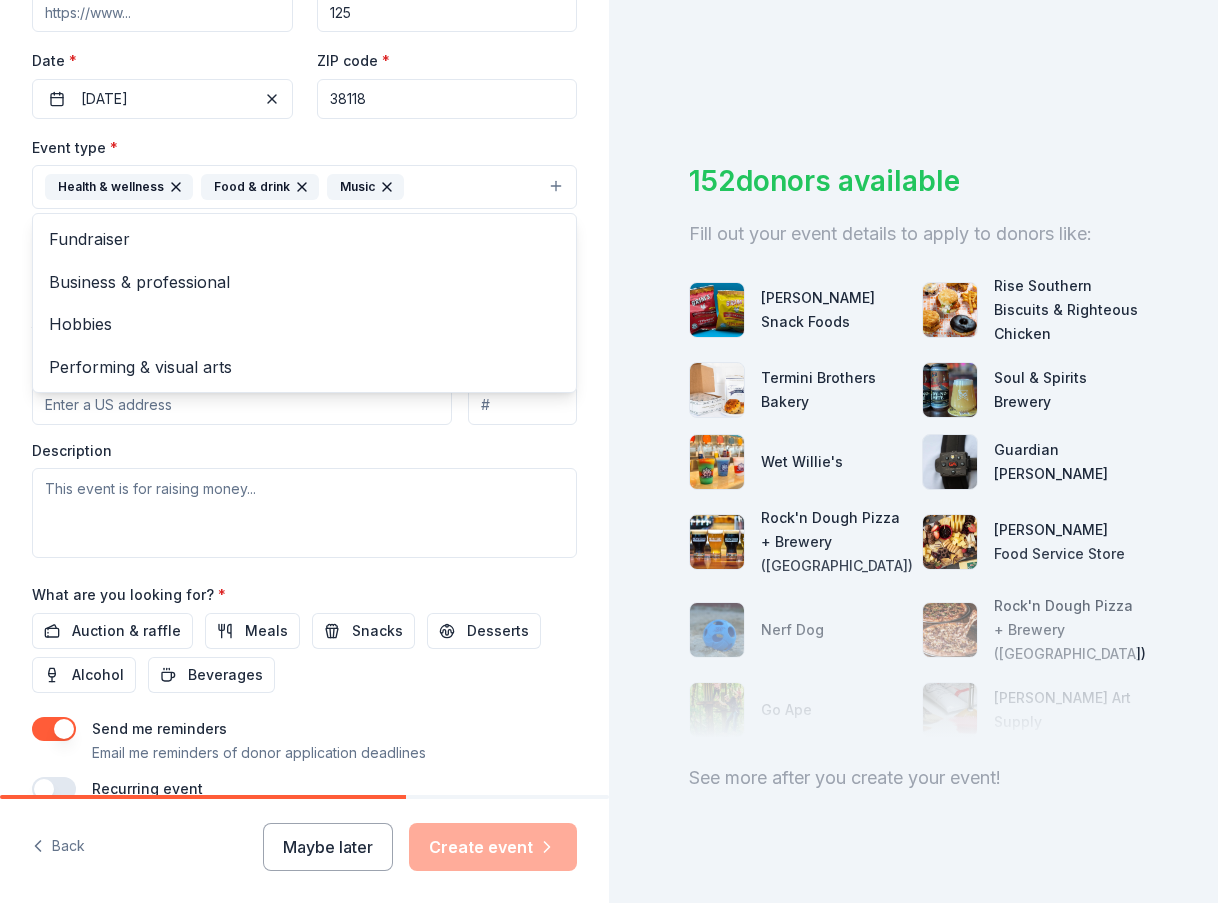 click on "Event type * Health & wellness Food & drink Music Fundraiser Business & professional Hobbies Performing & visual arts Demographic Select We use this information to help brands find events with their target demographic to sponsor their products. Mailing address Apt/unit Description" at bounding box center (304, 346) 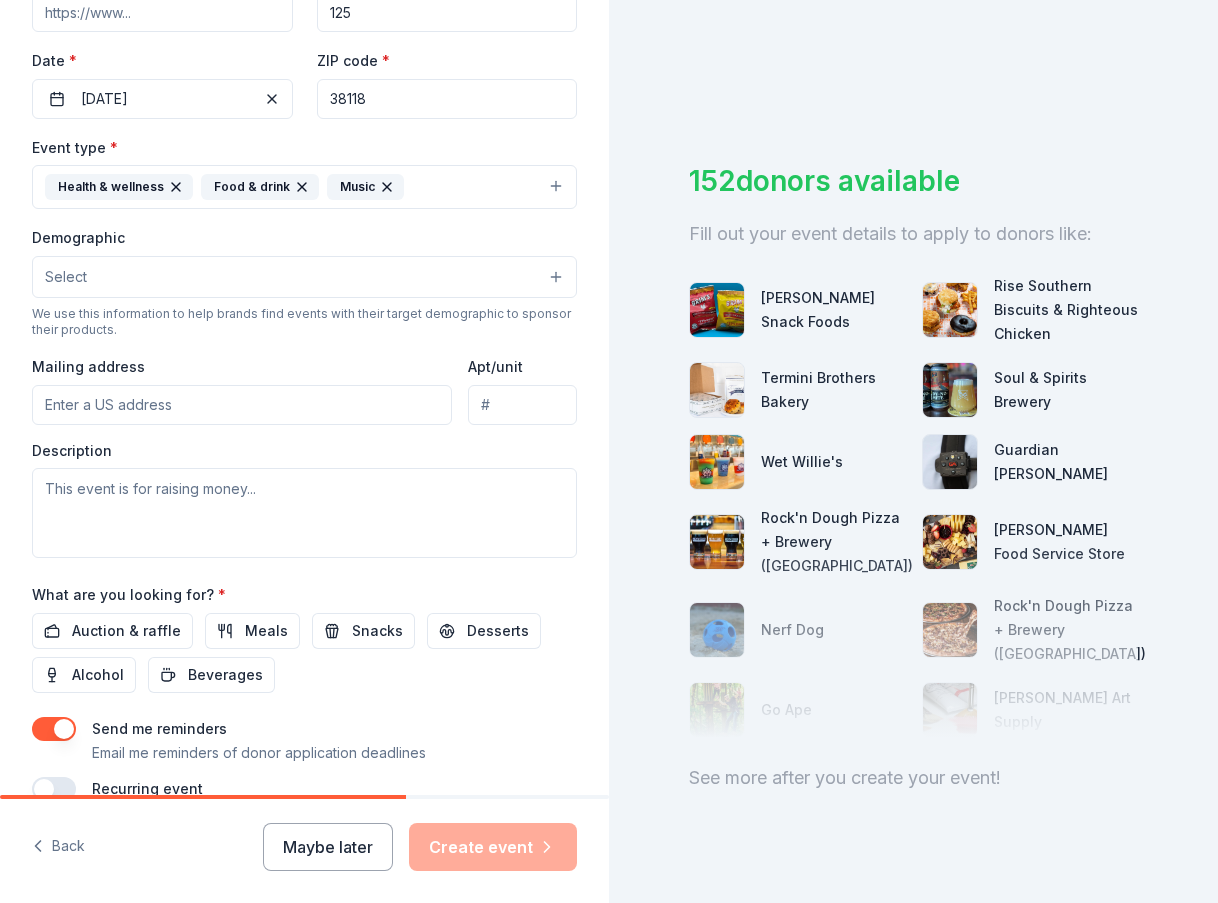 type 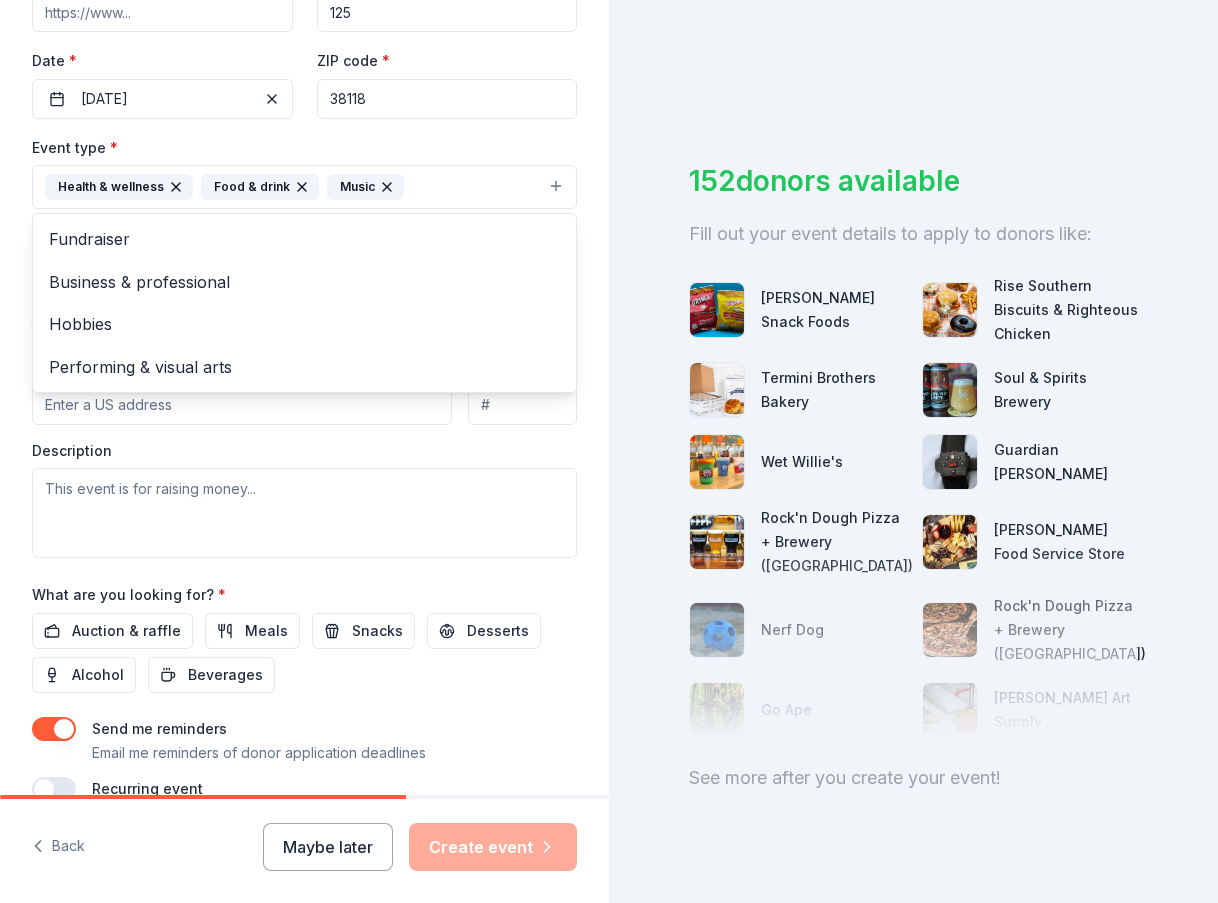 click on "Event type * Health & wellness Food & drink Music Fundraiser Business & professional Hobbies Performing & visual arts Demographic Select We use this information to help brands find events with their target demographic to sponsor their products. Mailing address Apt/unit Description" at bounding box center [304, 346] 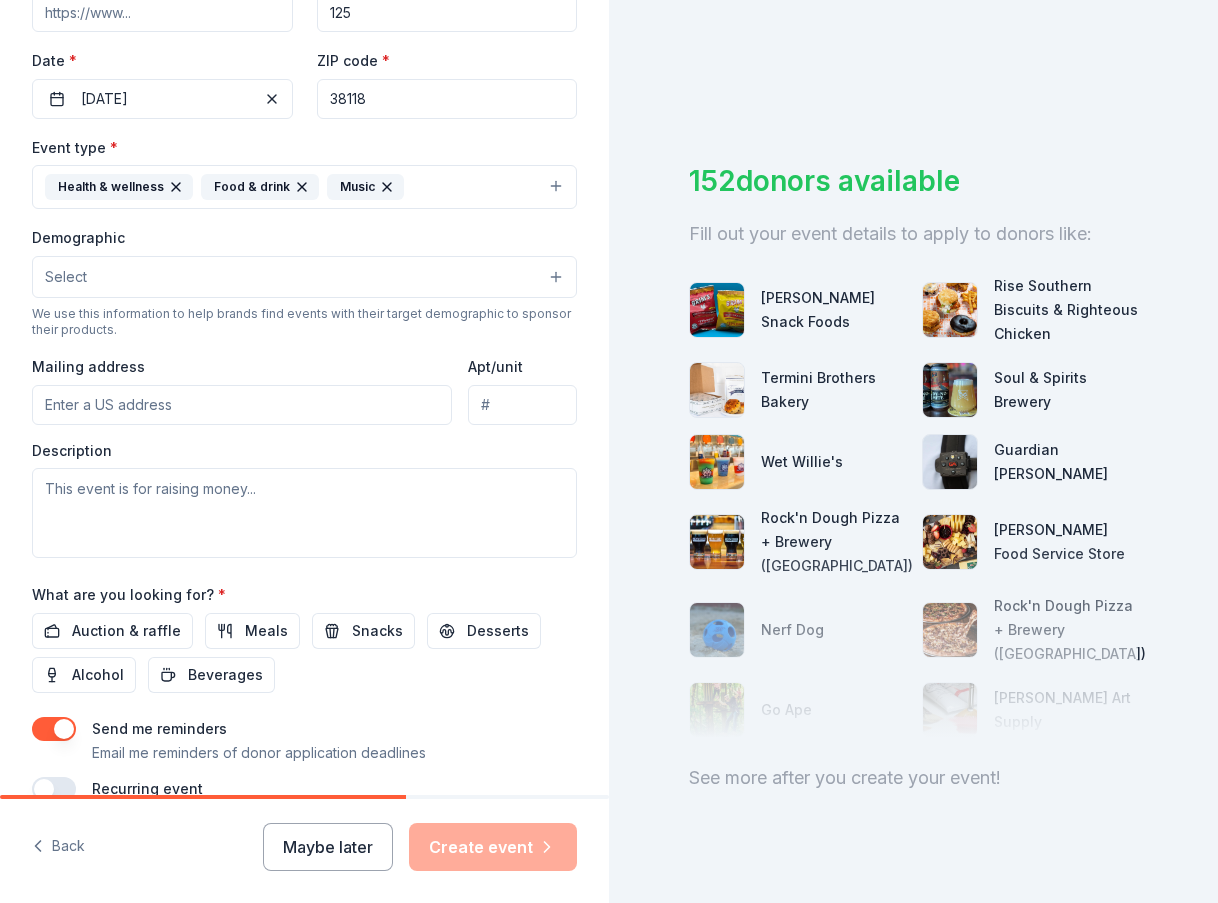 click on "Mailing address" at bounding box center [242, 405] 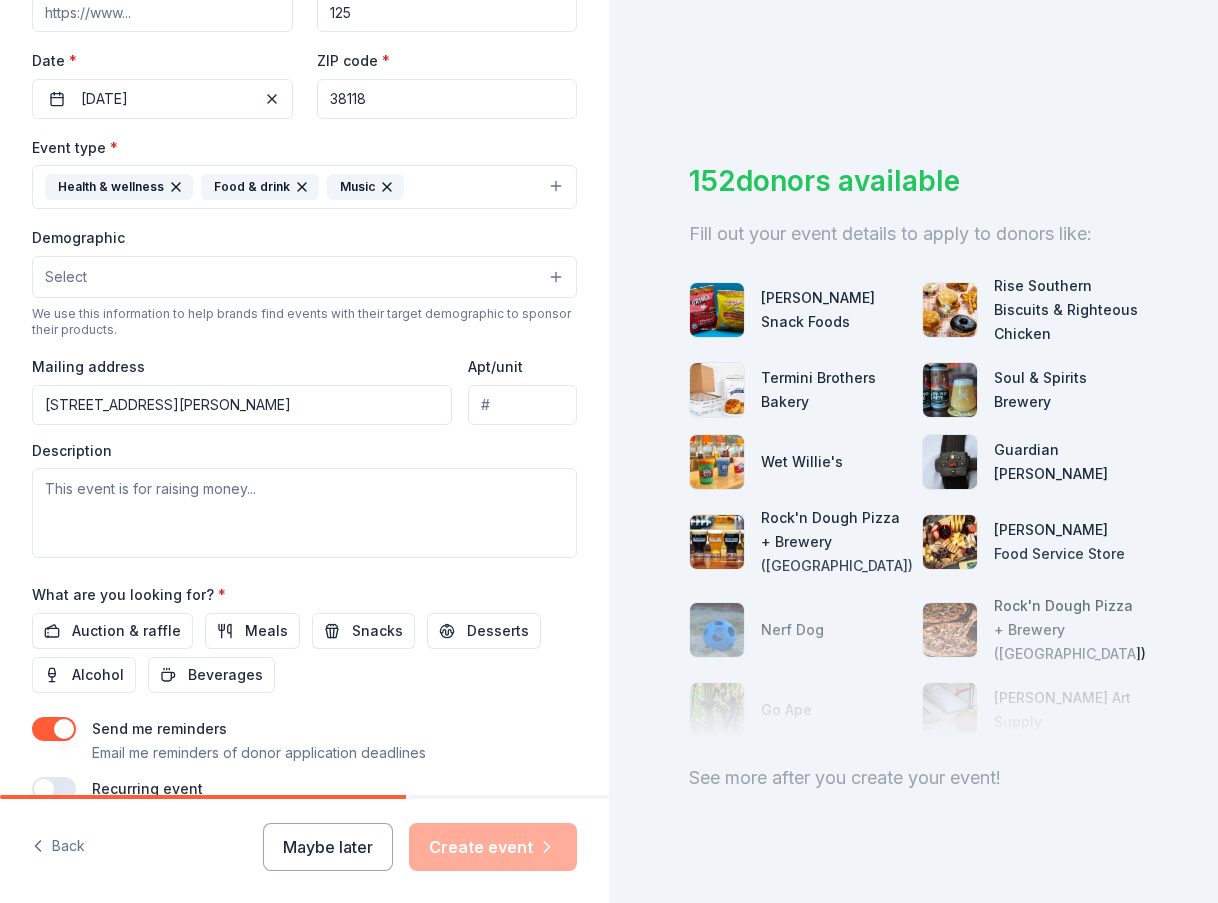 type on "3050 East Holmes Road, Memphis, TN, 38118" 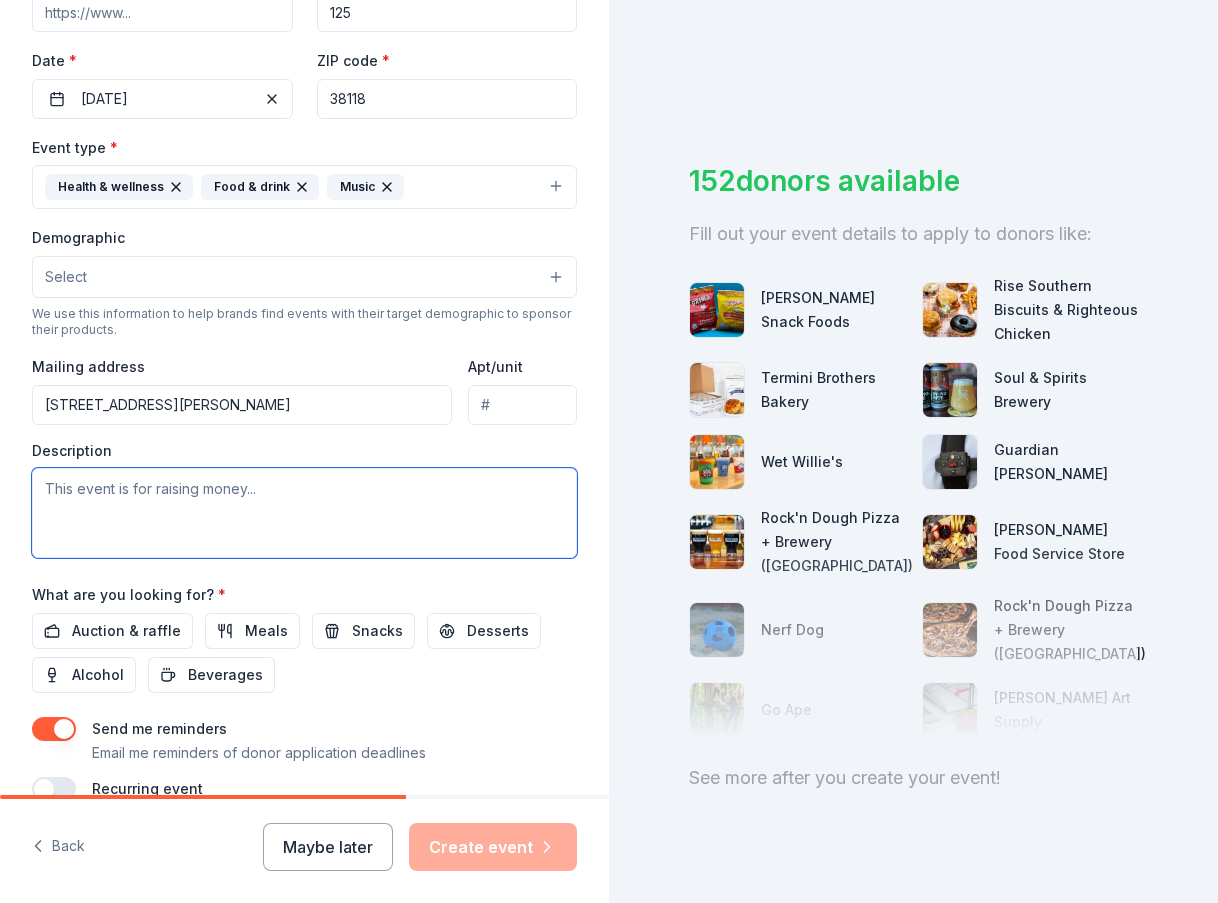 drag, startPoint x: 282, startPoint y: 491, endPoint x: -62, endPoint y: 494, distance: 344.0131 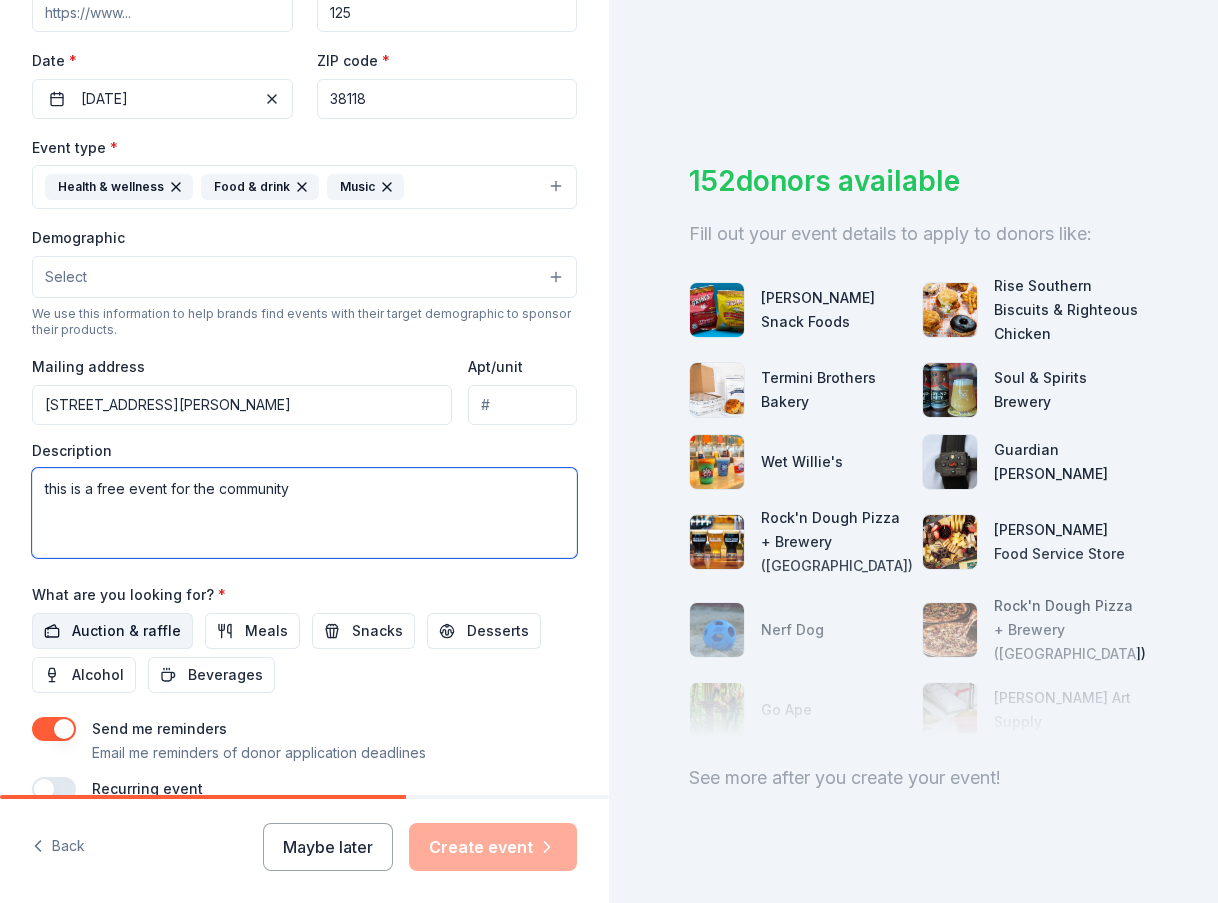 type on "this is a free event for the community" 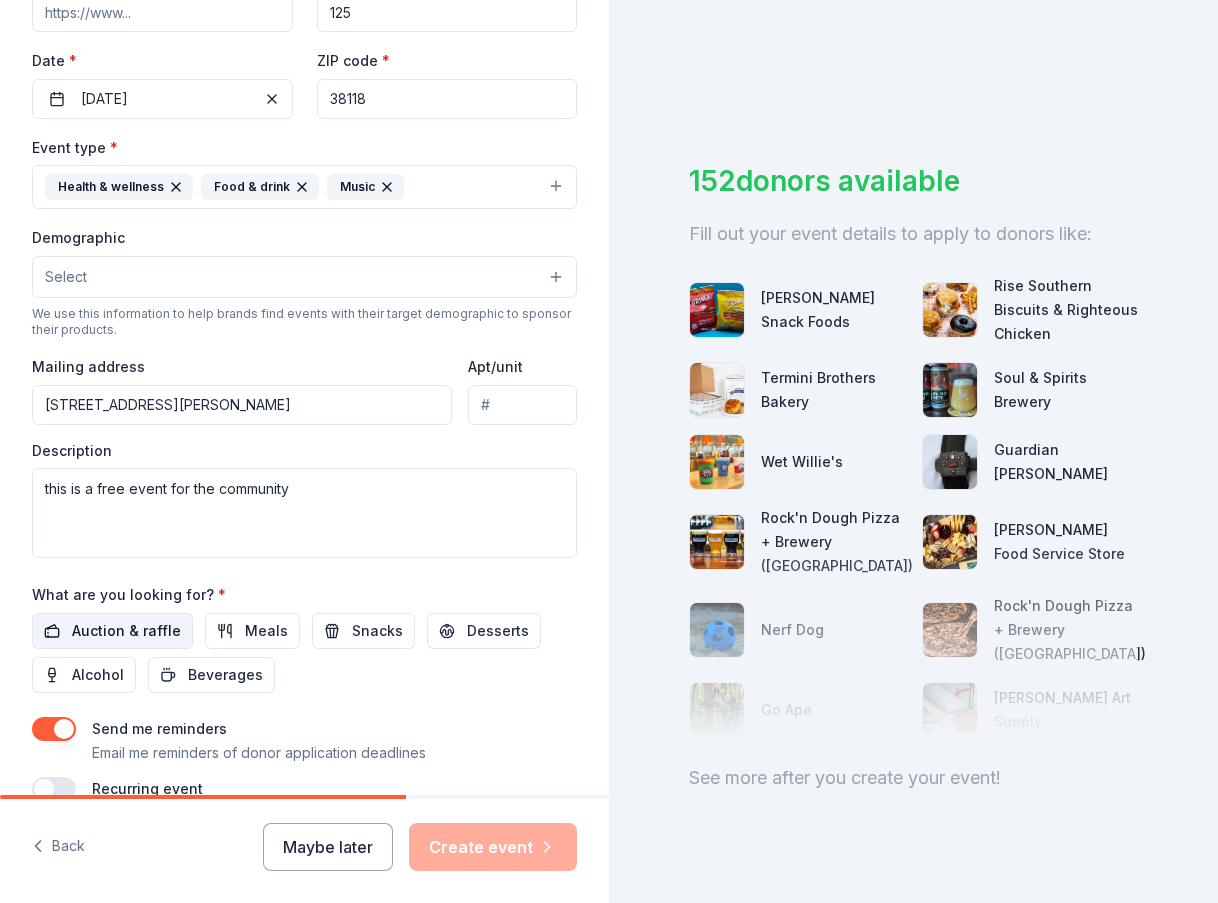 click on "Auction & raffle" at bounding box center [126, 631] 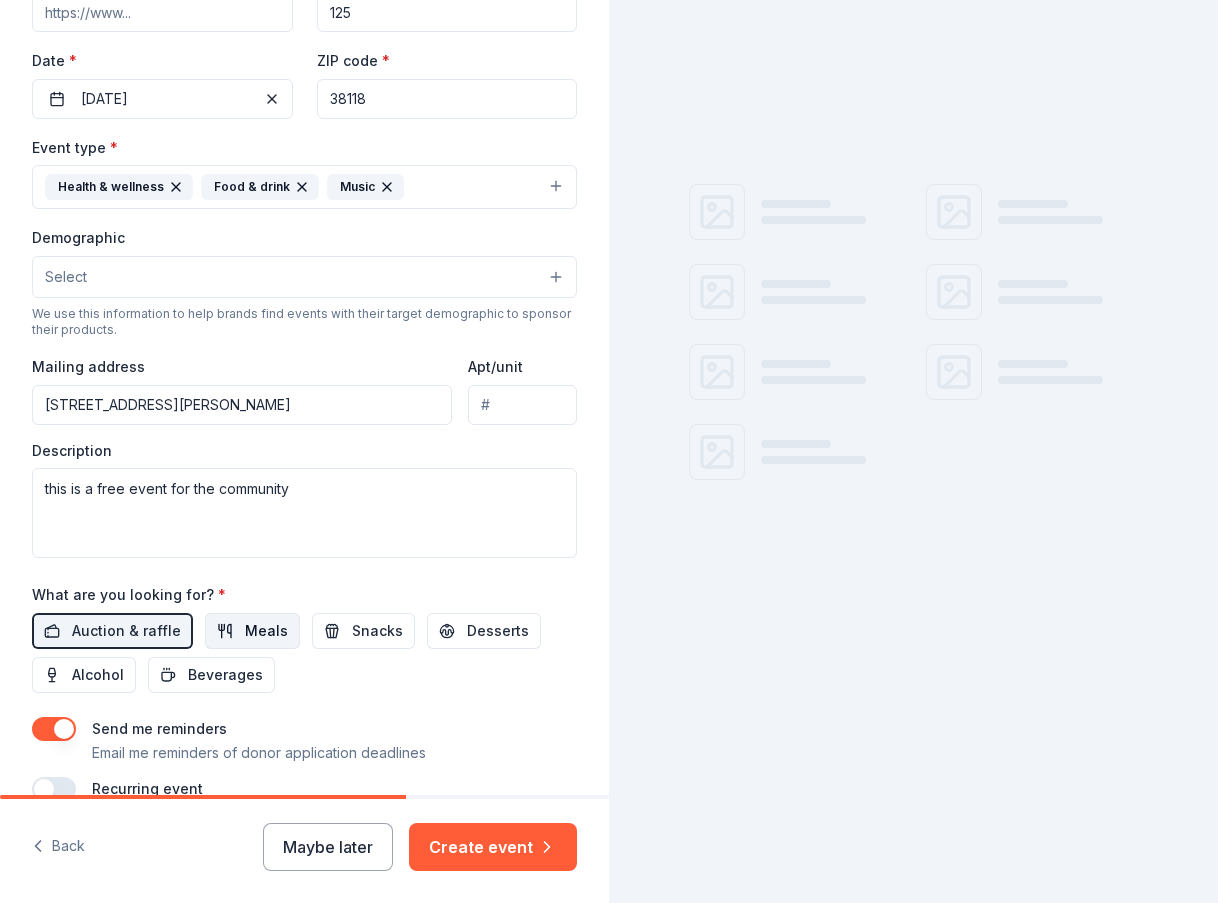click on "Meals" at bounding box center (252, 631) 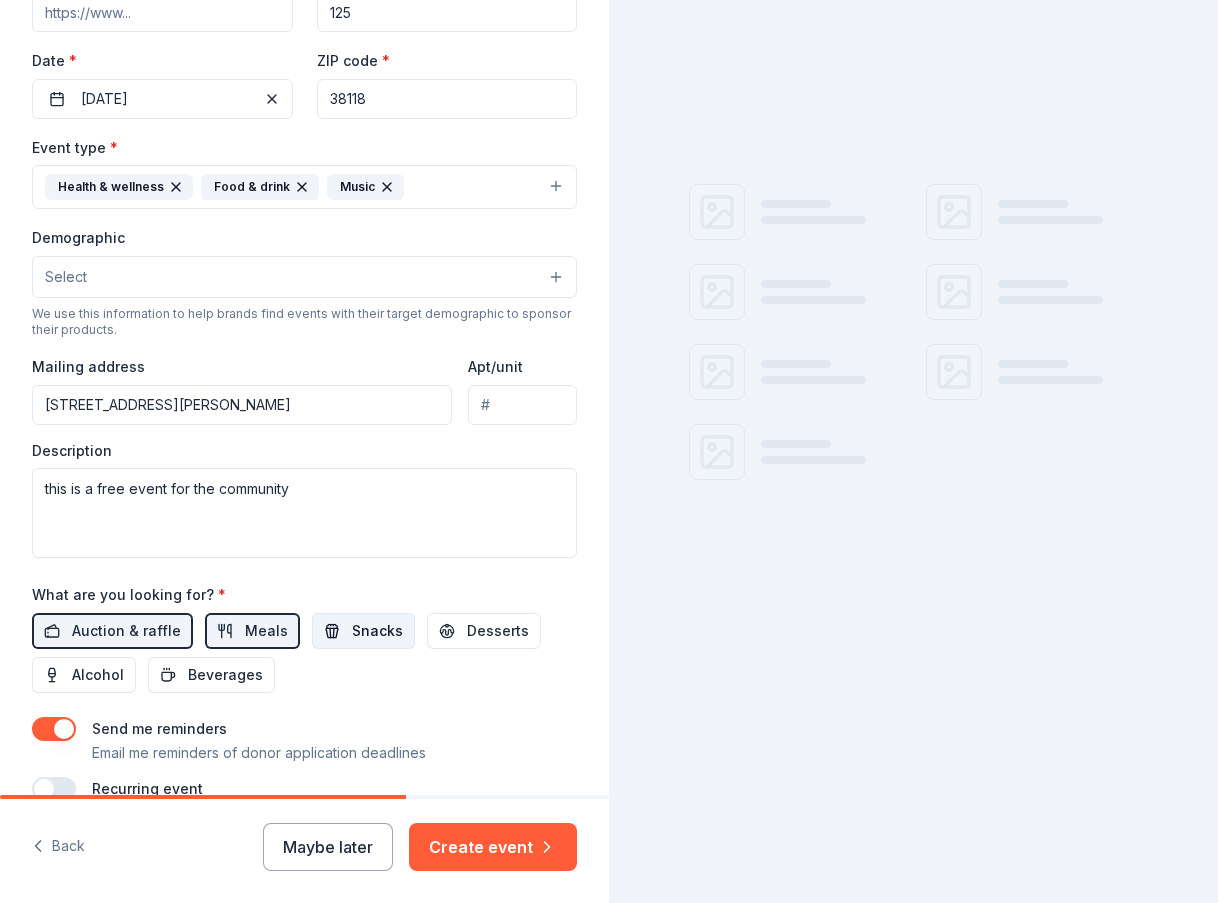 click on "Snacks" at bounding box center [377, 631] 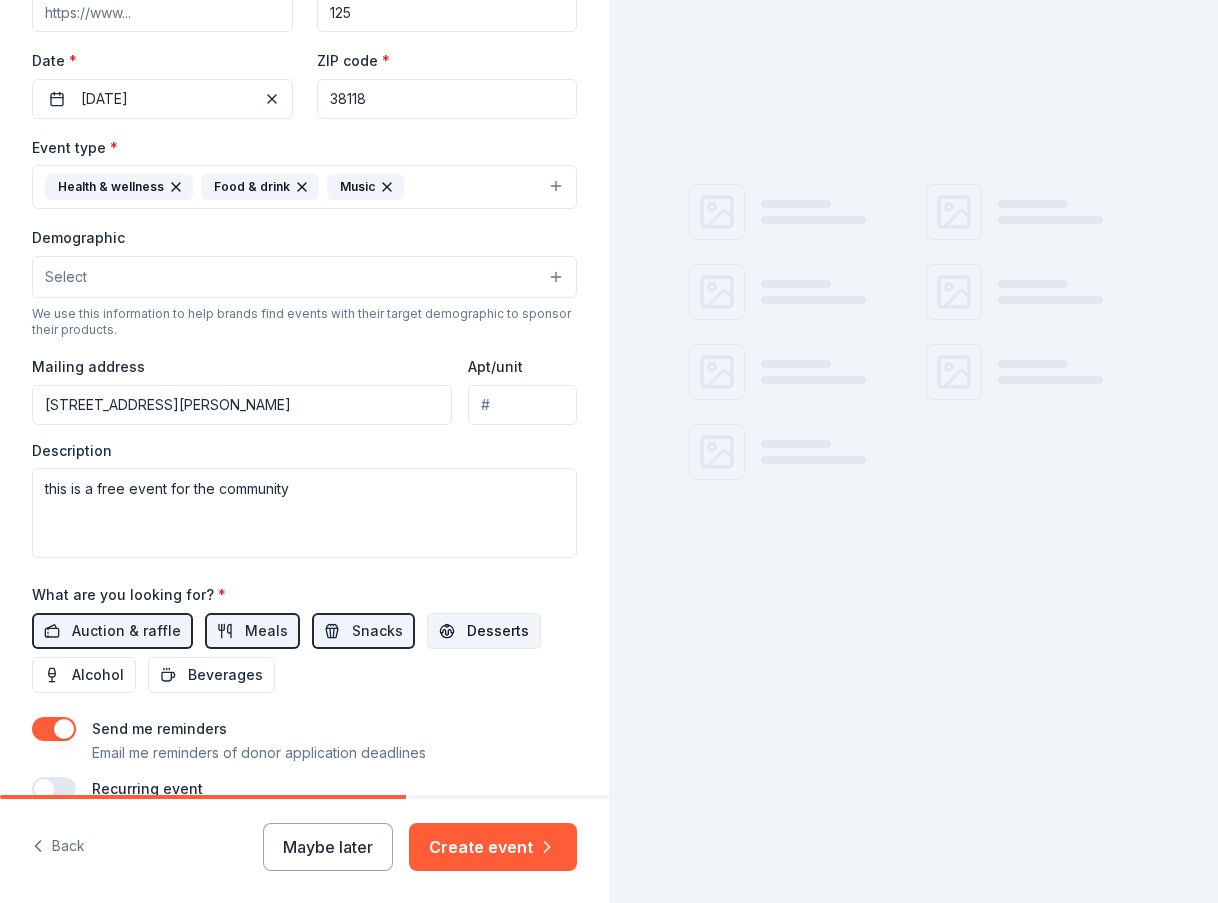 click on "Desserts" at bounding box center [484, 631] 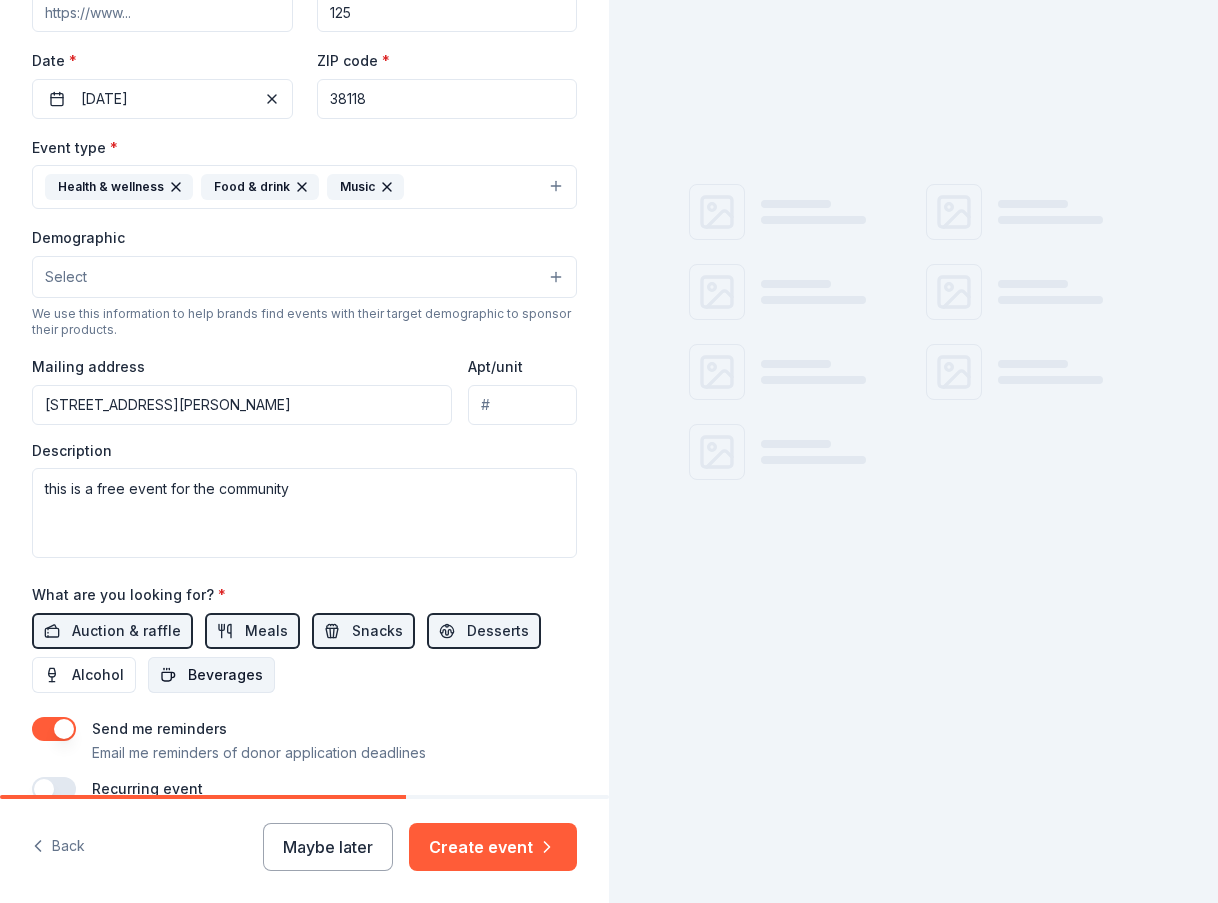 click on "Beverages" at bounding box center (225, 675) 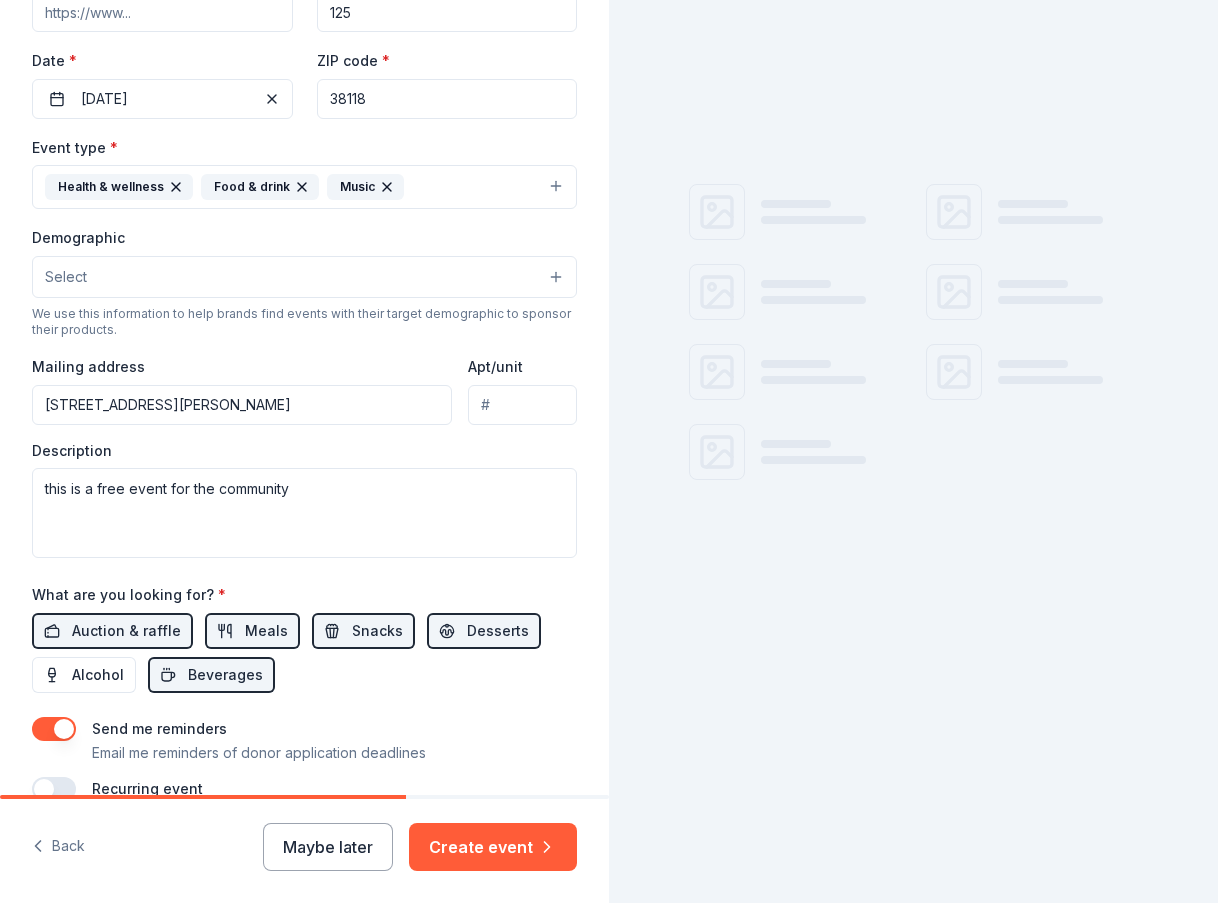 scroll, scrollTop: 538, scrollLeft: 0, axis: vertical 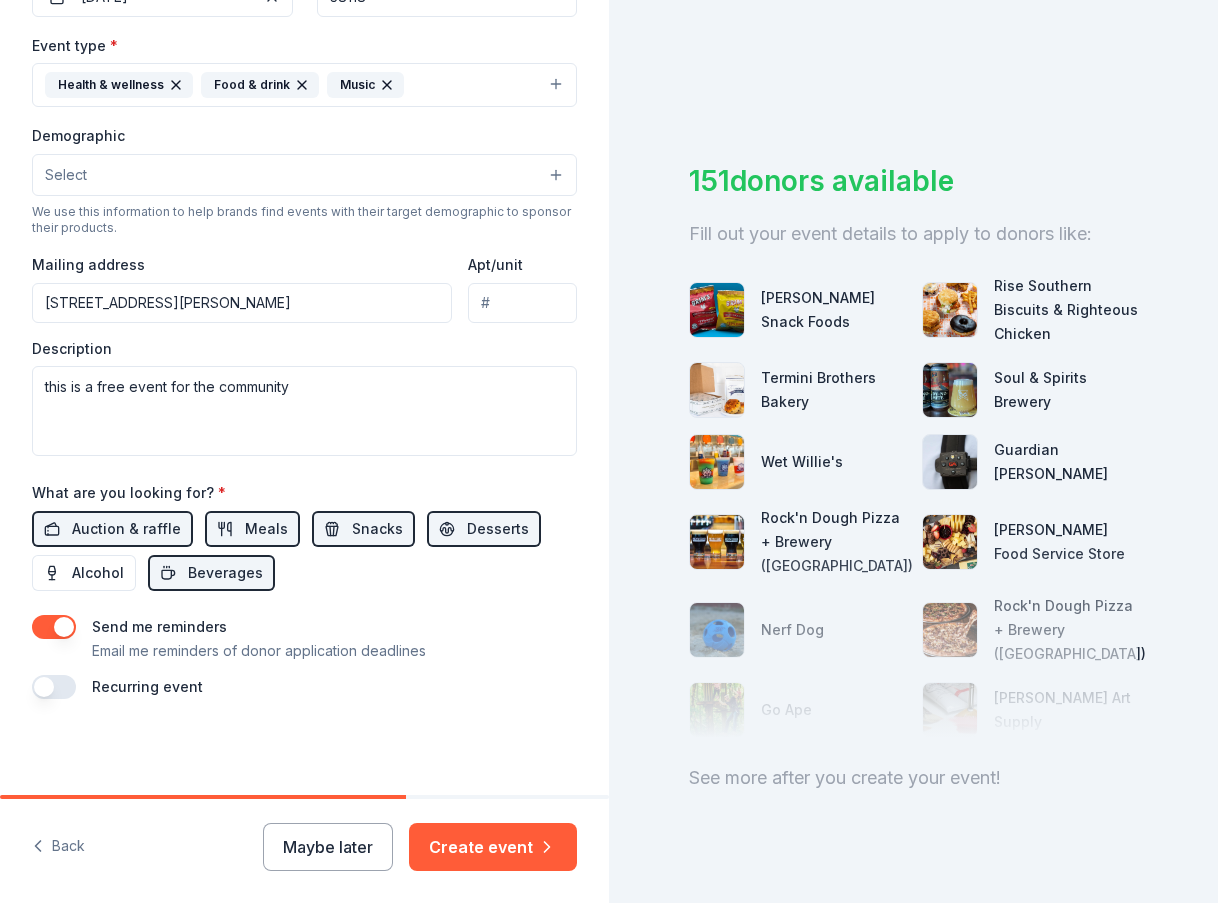 click at bounding box center [54, 687] 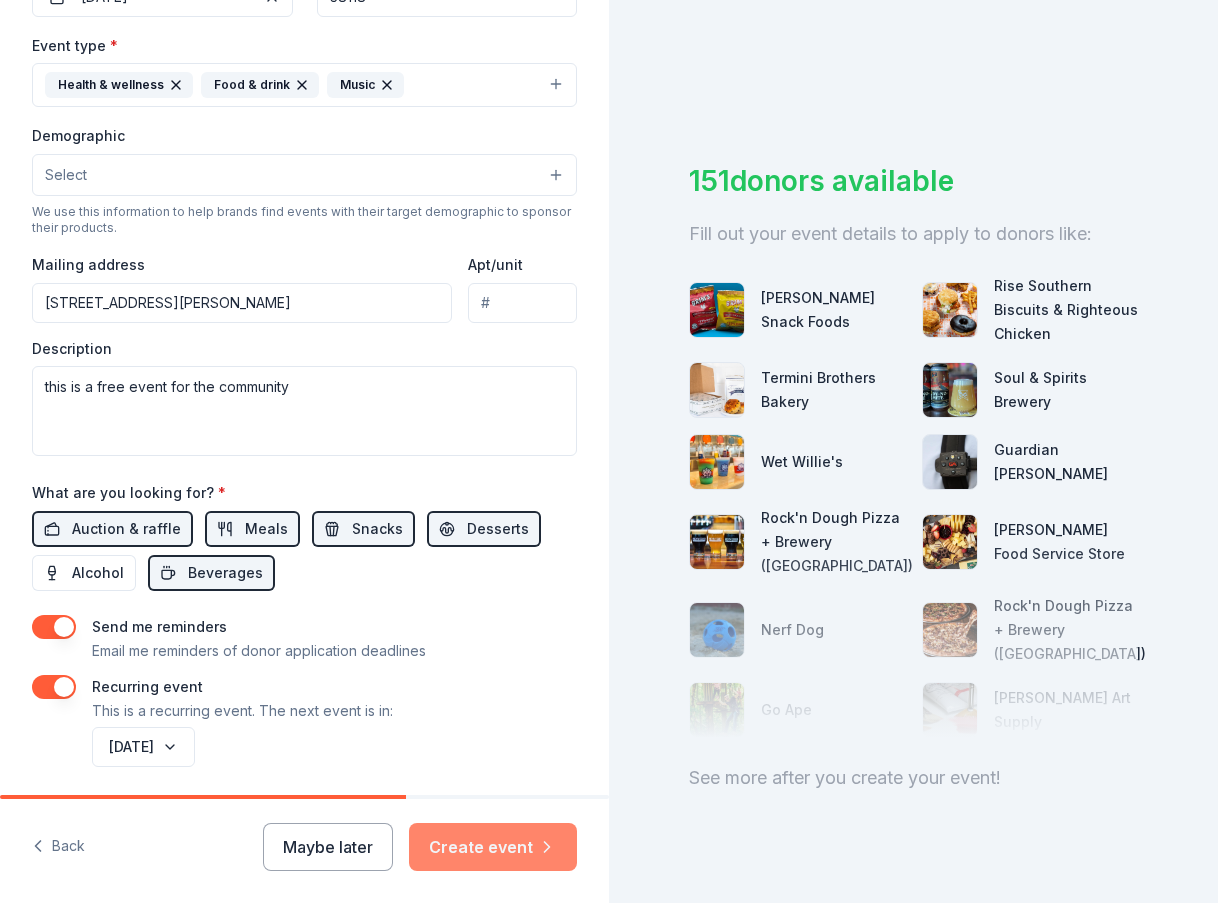 click on "Create event" at bounding box center [493, 847] 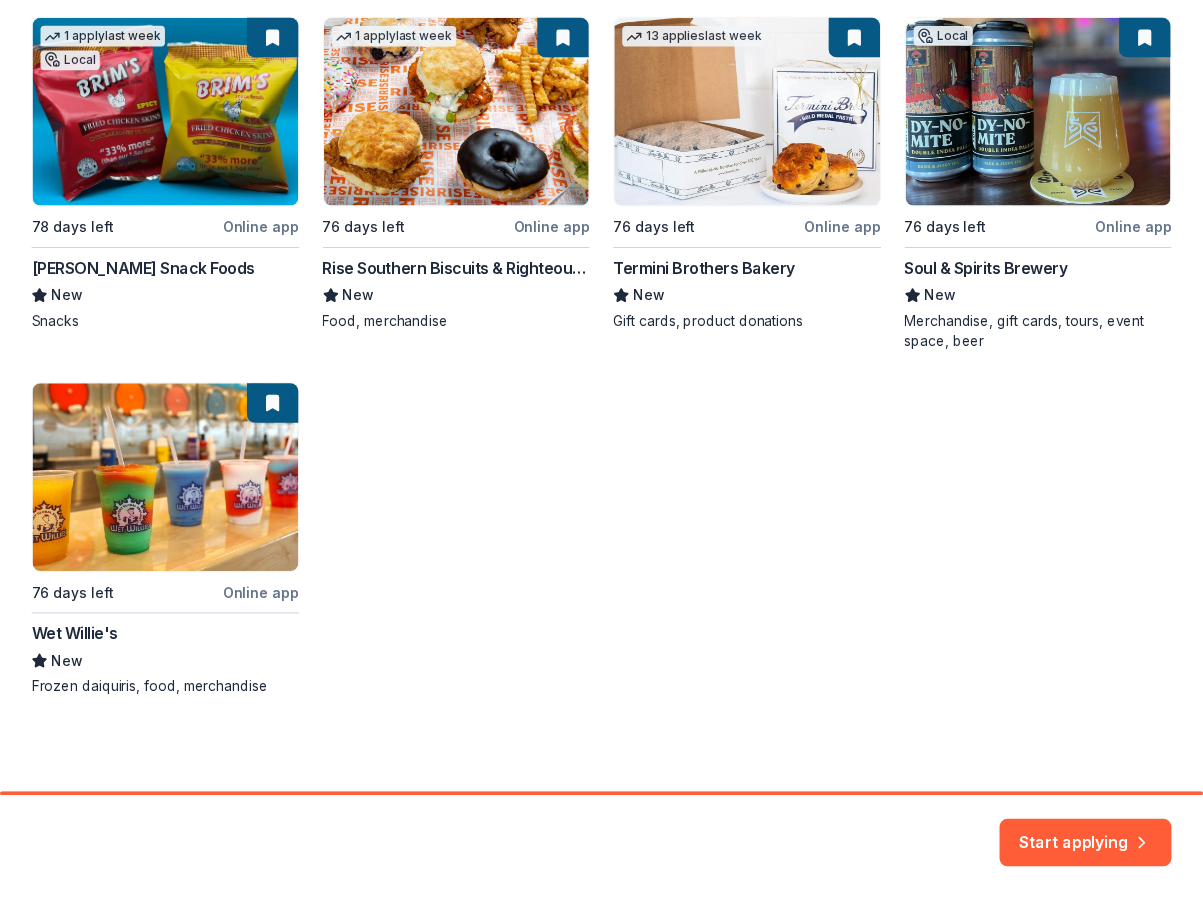 scroll, scrollTop: 296, scrollLeft: 0, axis: vertical 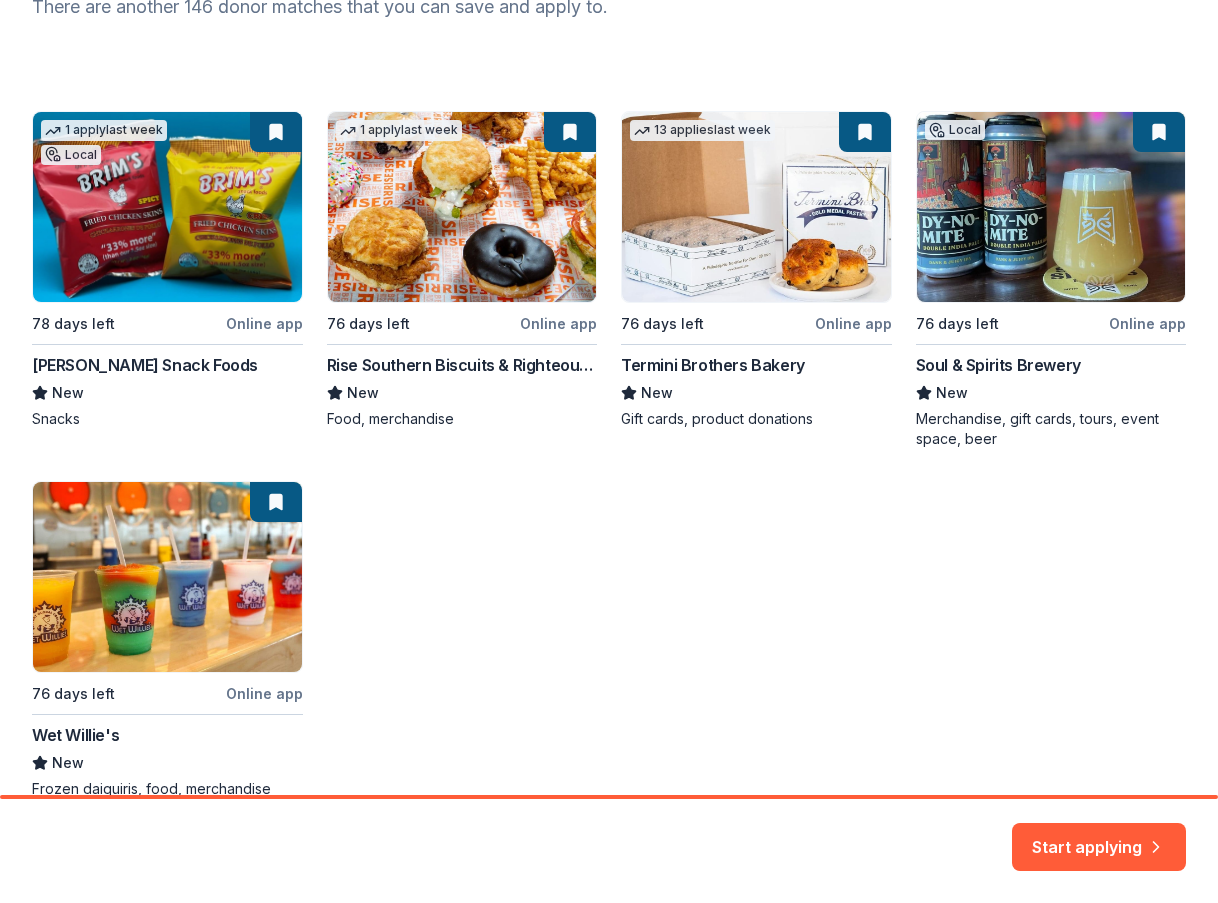 click on "1   apply  last week Local 78 days left Online app Brim's Snack Foods New Snacks 1   apply  last week 76 days left Online app Rise Southern Biscuits & Righteous Chicken New Food, merchandise 13   applies  last week 76 days left Online app Termini Brothers Bakery New Gift cards, product donations Local 76 days left Online app Soul & Spirits Brewery New Merchandise, gift cards, tours, event space, beer 76 days left Online app Wet Willie's New Frozen daiquiris, food, merchandise" at bounding box center (609, 455) 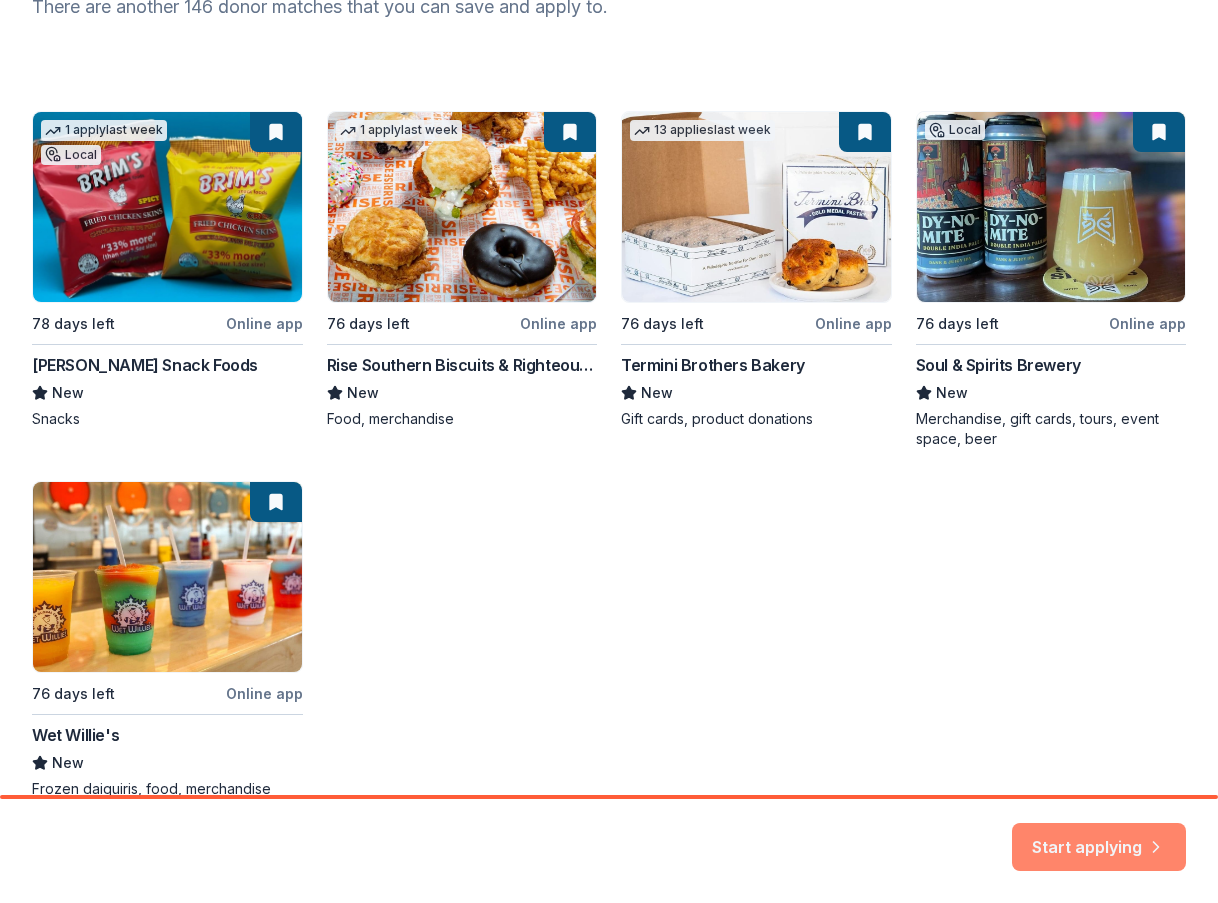 click on "Start applying" at bounding box center (1099, 836) 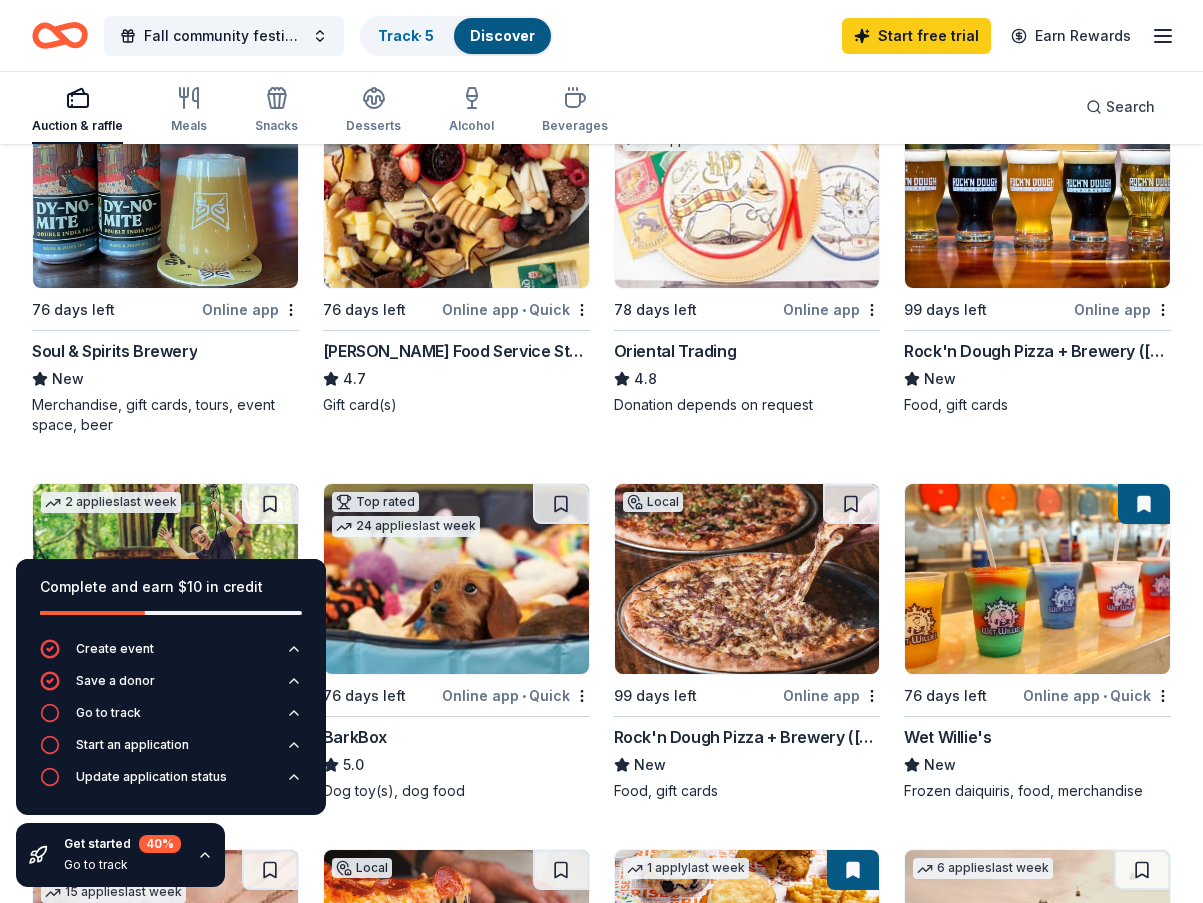 scroll, scrollTop: 200, scrollLeft: 0, axis: vertical 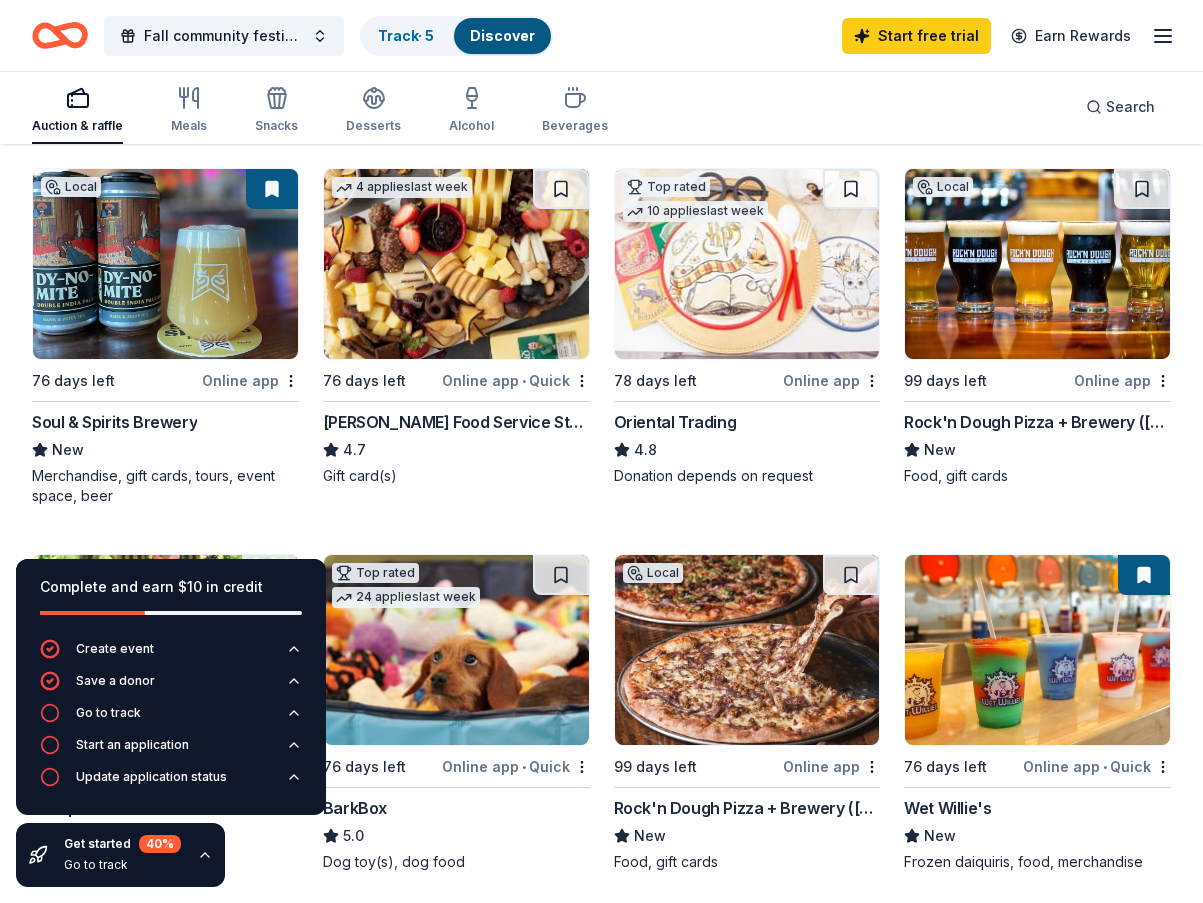 click on "Online app • Quick" at bounding box center [516, 380] 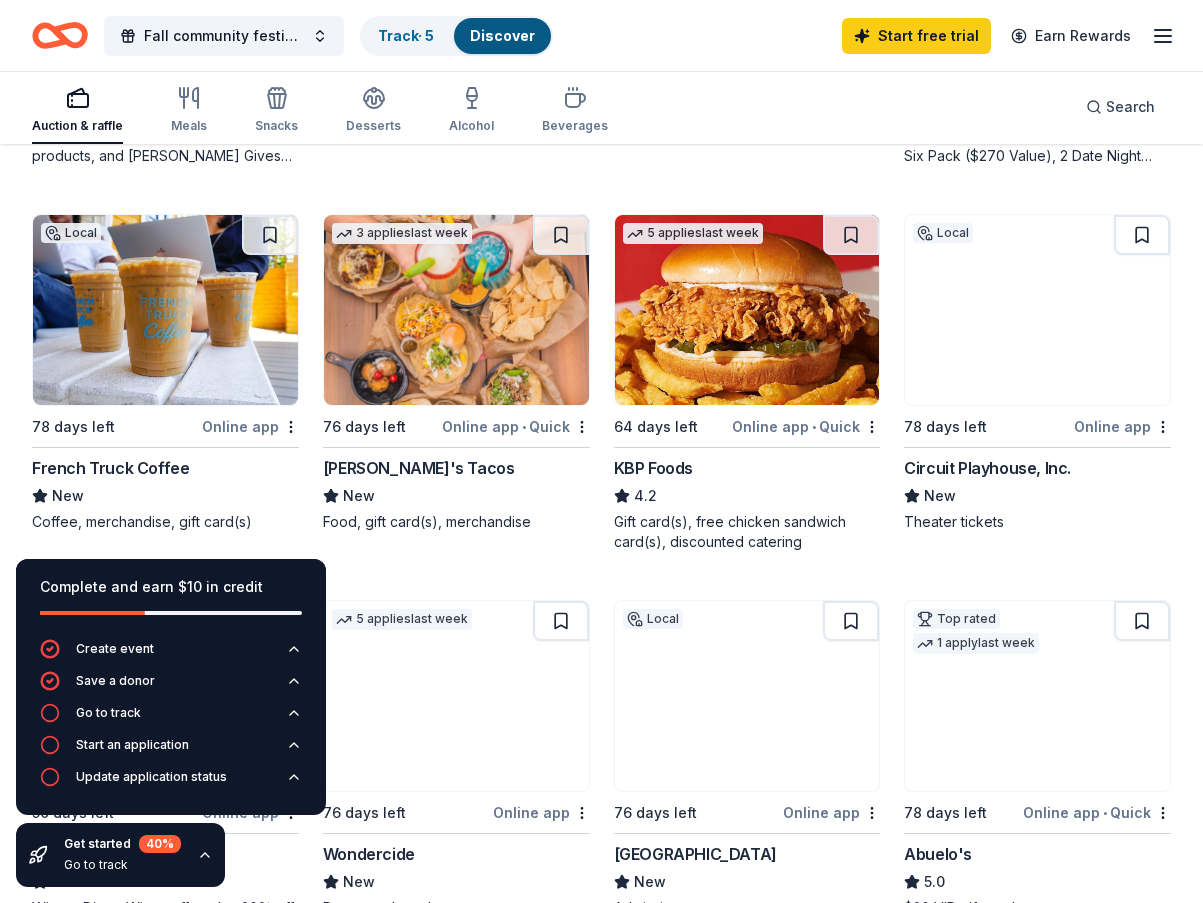 scroll, scrollTop: 1277, scrollLeft: 0, axis: vertical 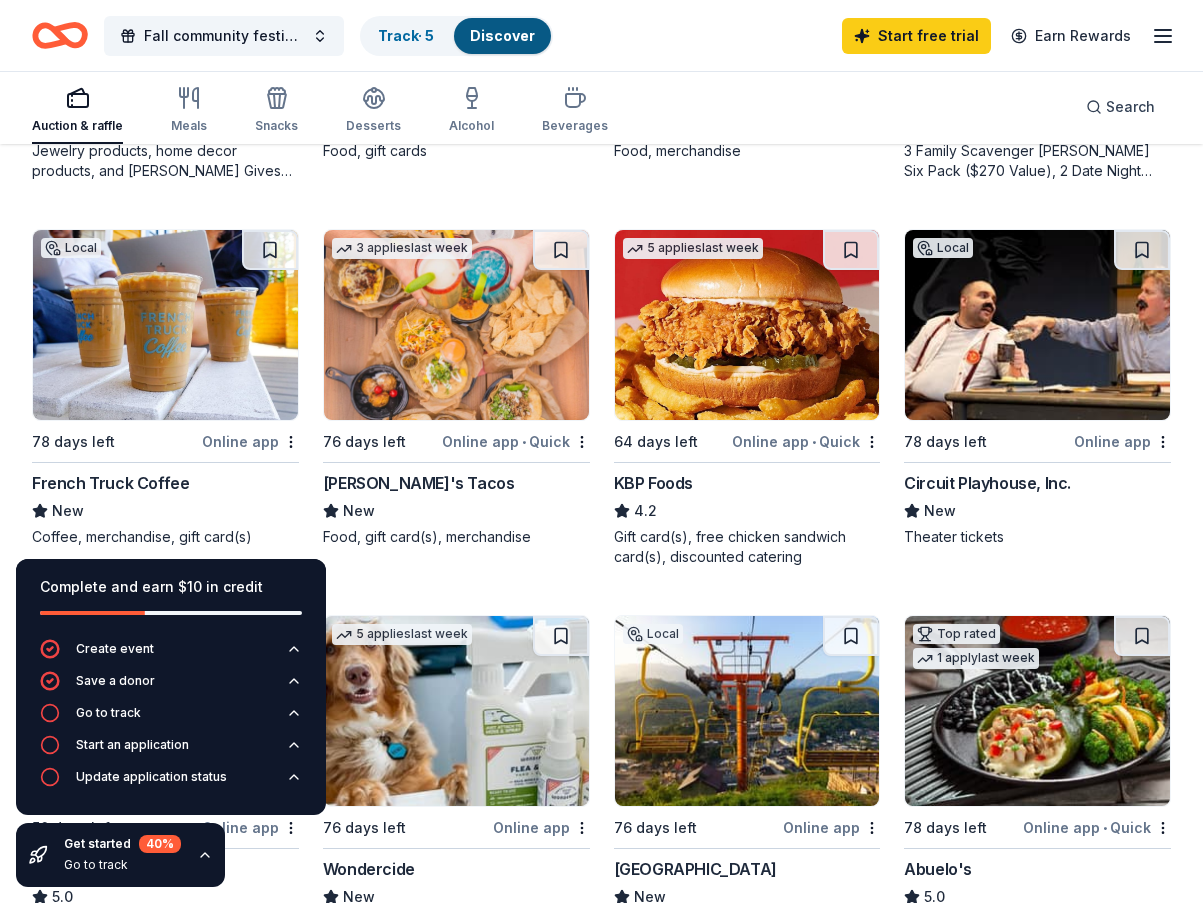click on "Online app" at bounding box center (1122, 441) 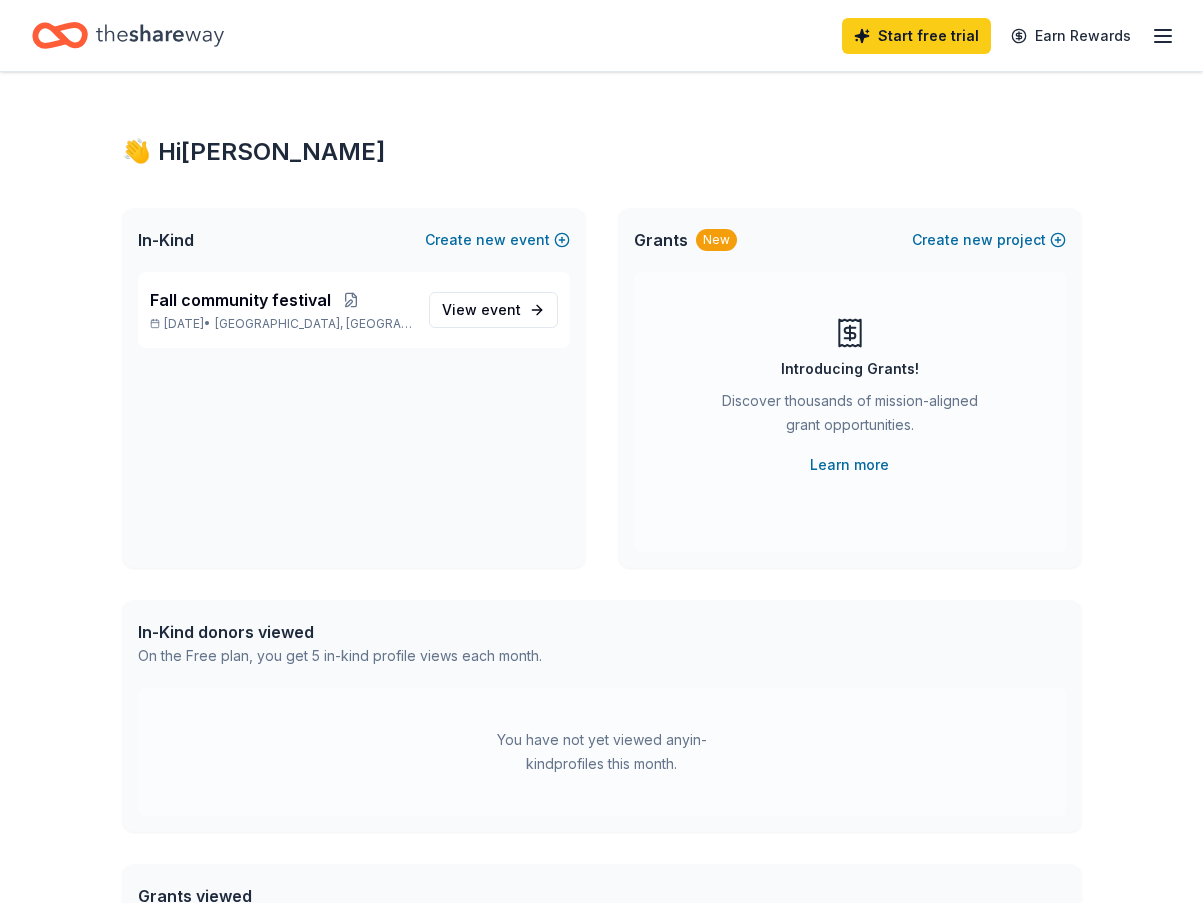 click on "New" at bounding box center [716, 240] 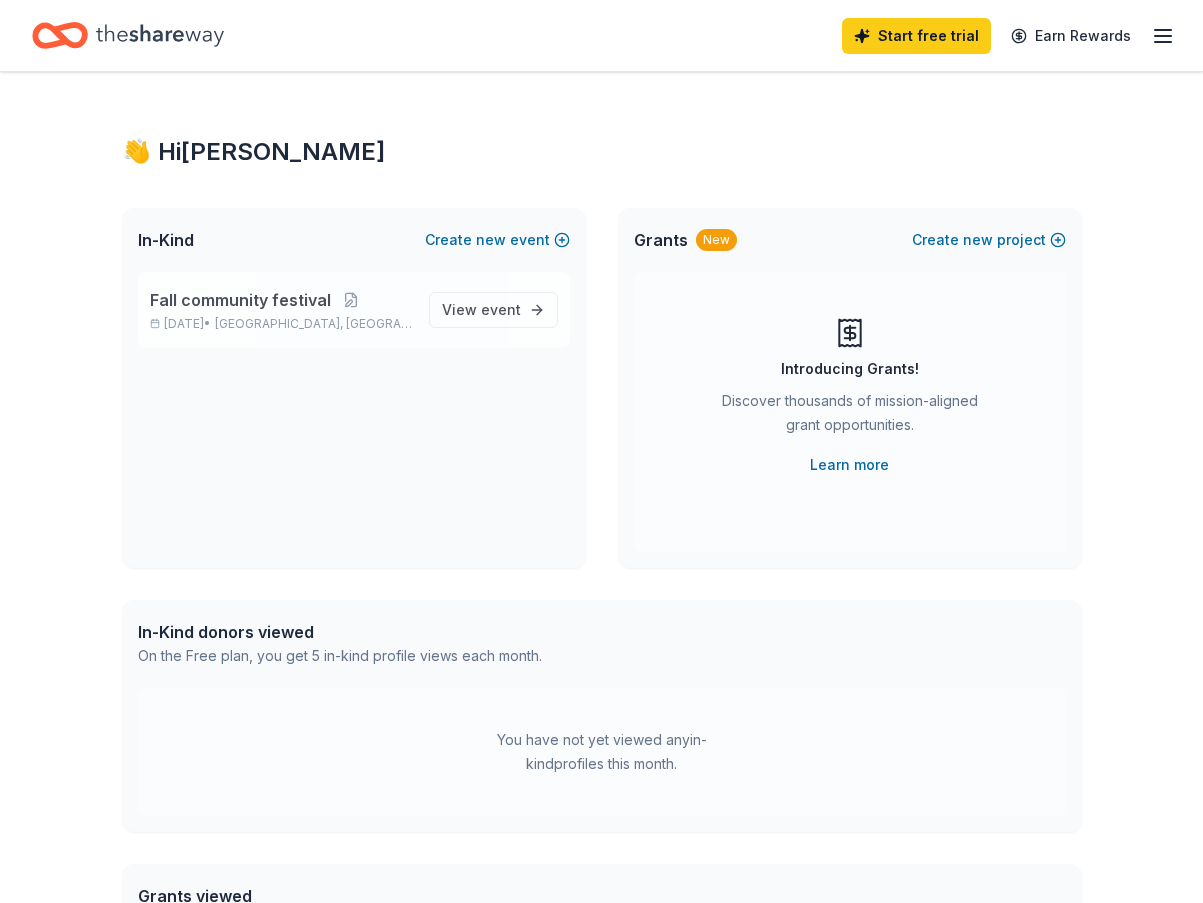 click on "Fall community festival" at bounding box center [240, 300] 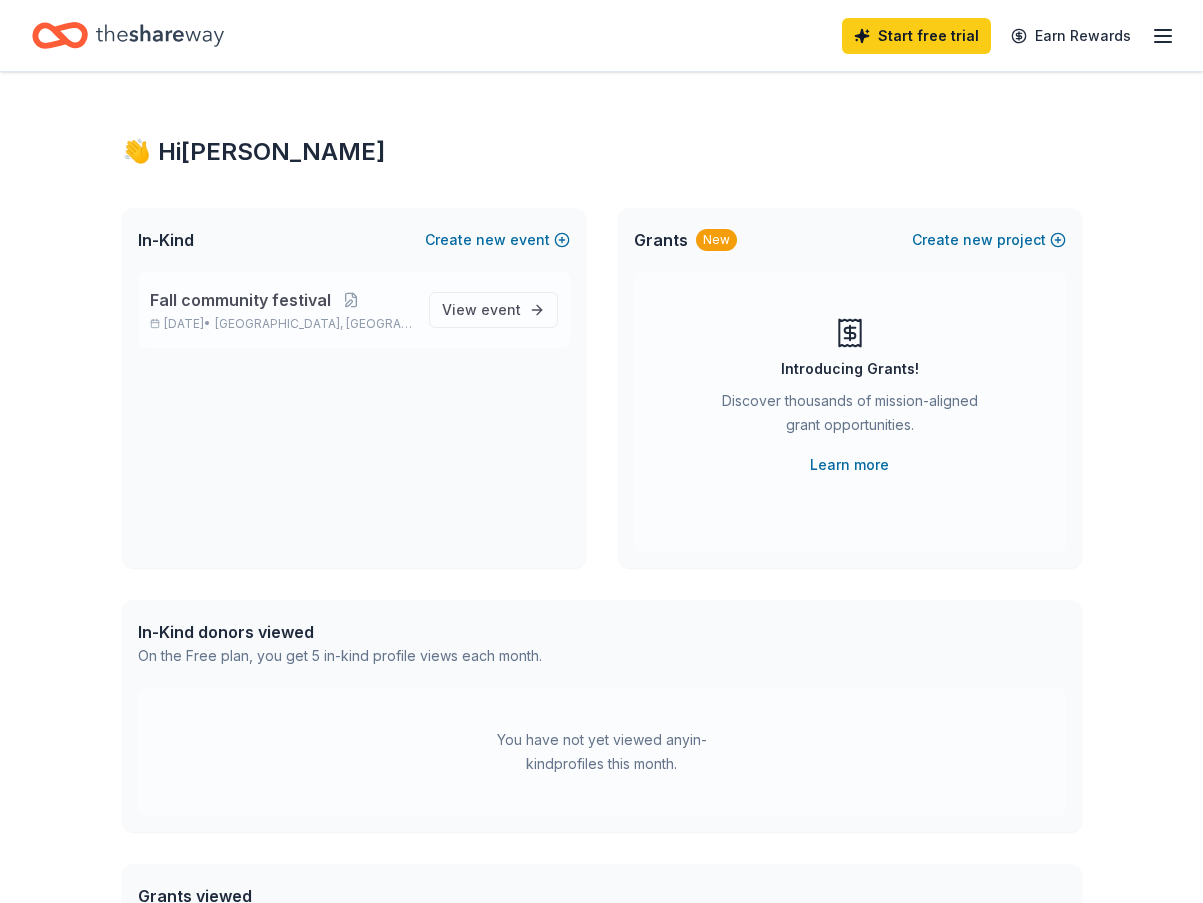 click on "Fall community festival" at bounding box center (240, 300) 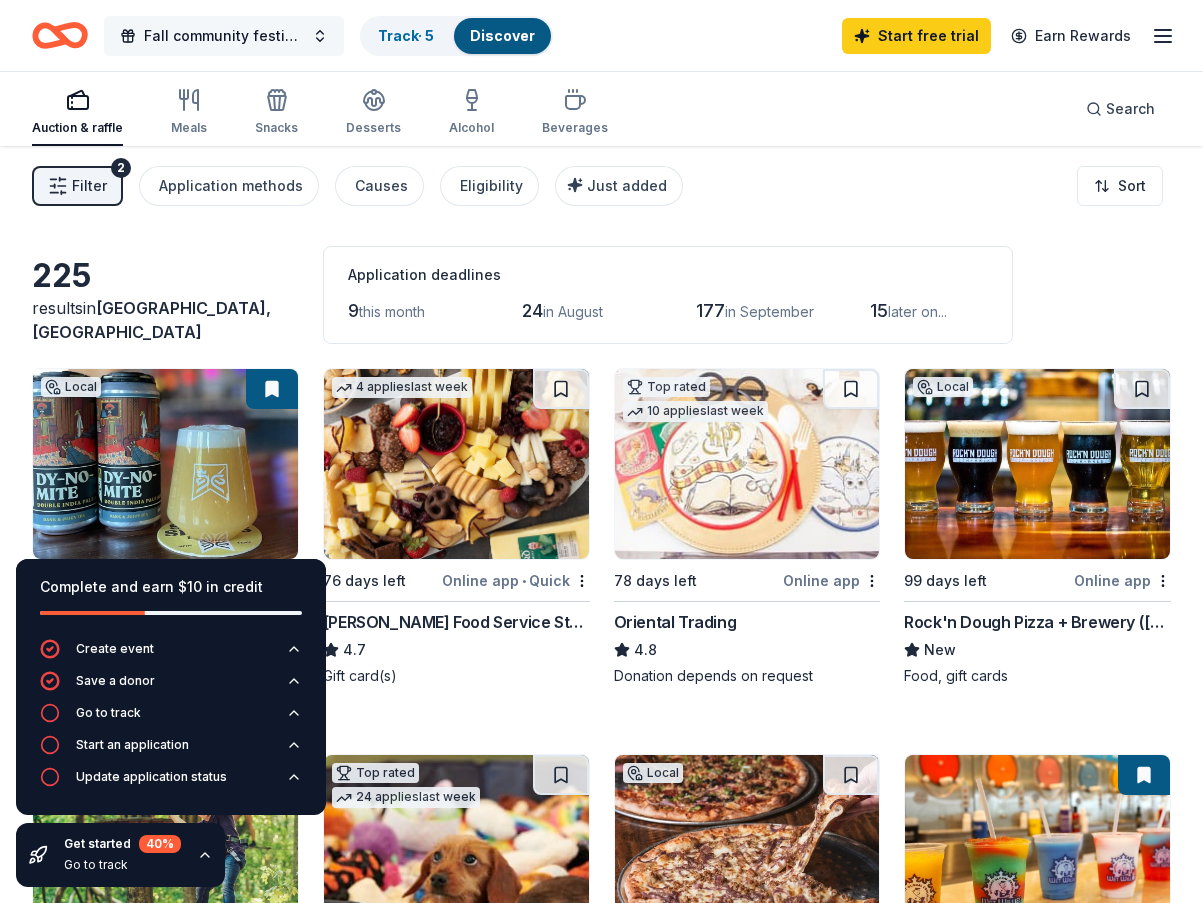 click on "Fall community festival" at bounding box center [224, 36] 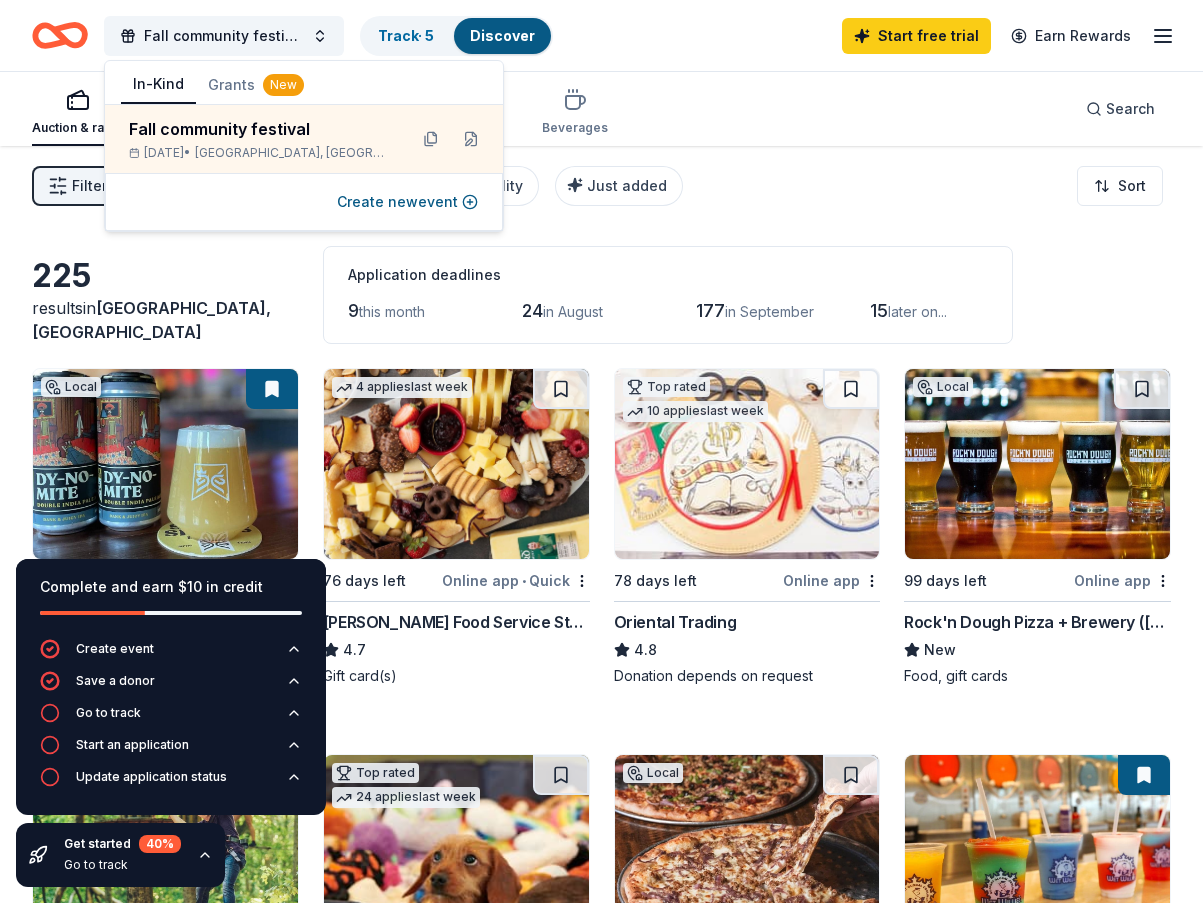 click on "Filter 2 Application methods Causes Eligibility Just added Sort" at bounding box center (601, 186) 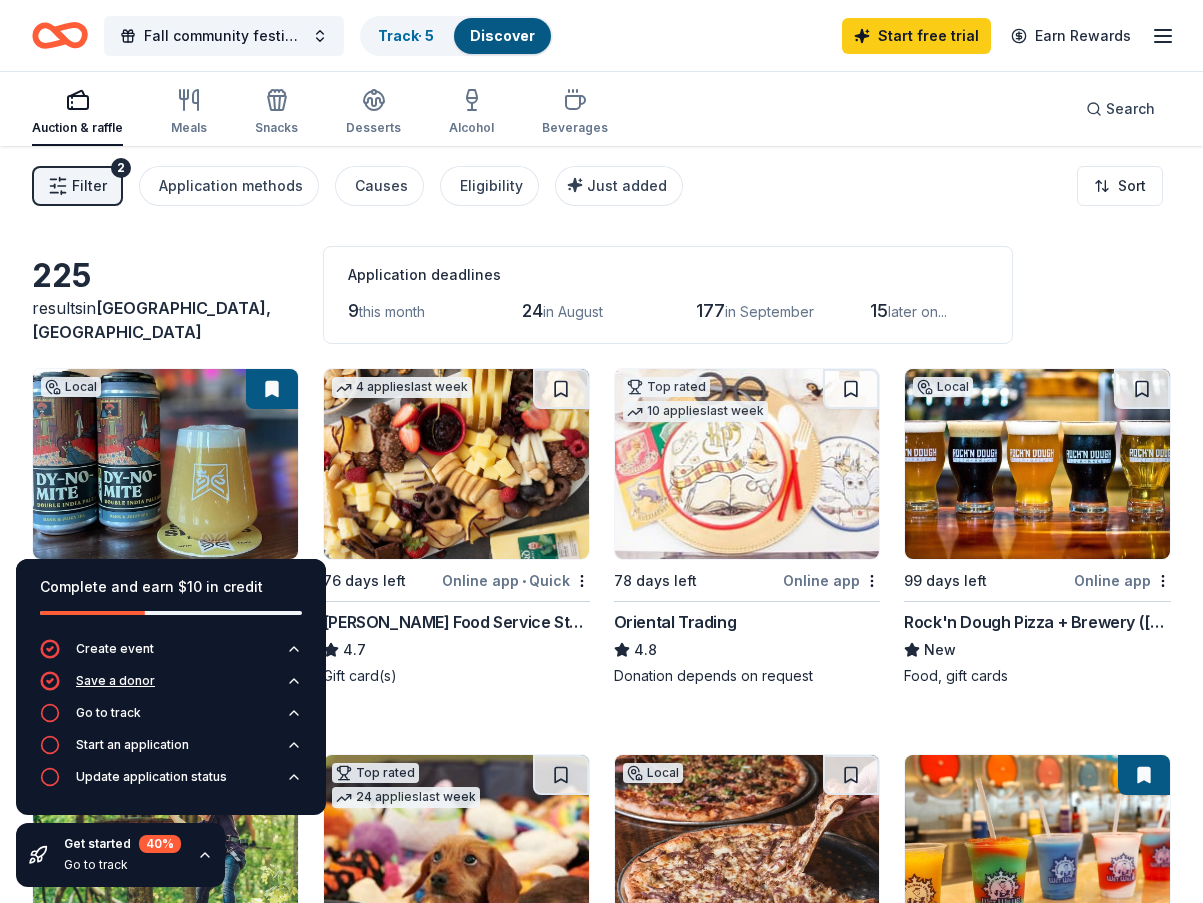 click on "Save a donor" at bounding box center (97, 681) 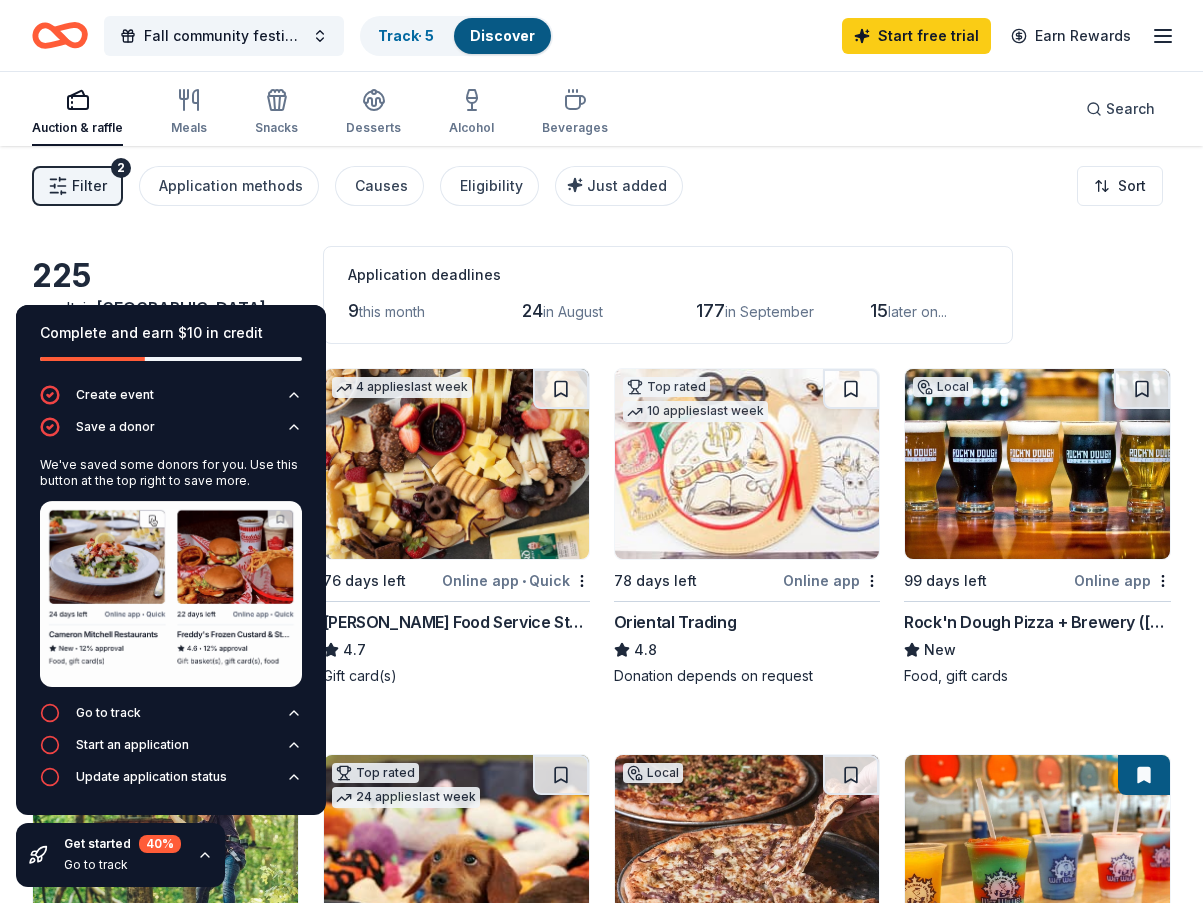 click on "Filter 2 Application methods Causes Eligibility Just added Sort" at bounding box center (601, 186) 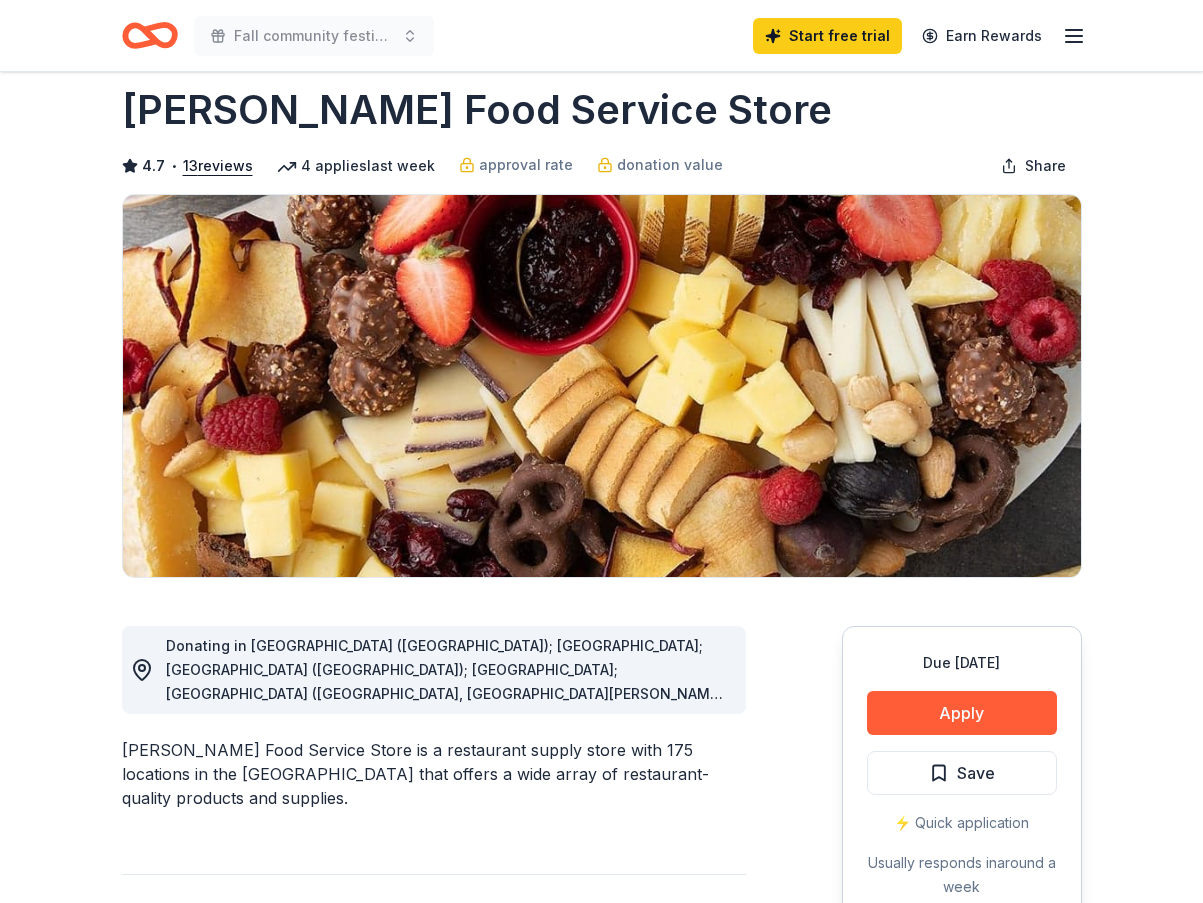 scroll, scrollTop: 0, scrollLeft: 0, axis: both 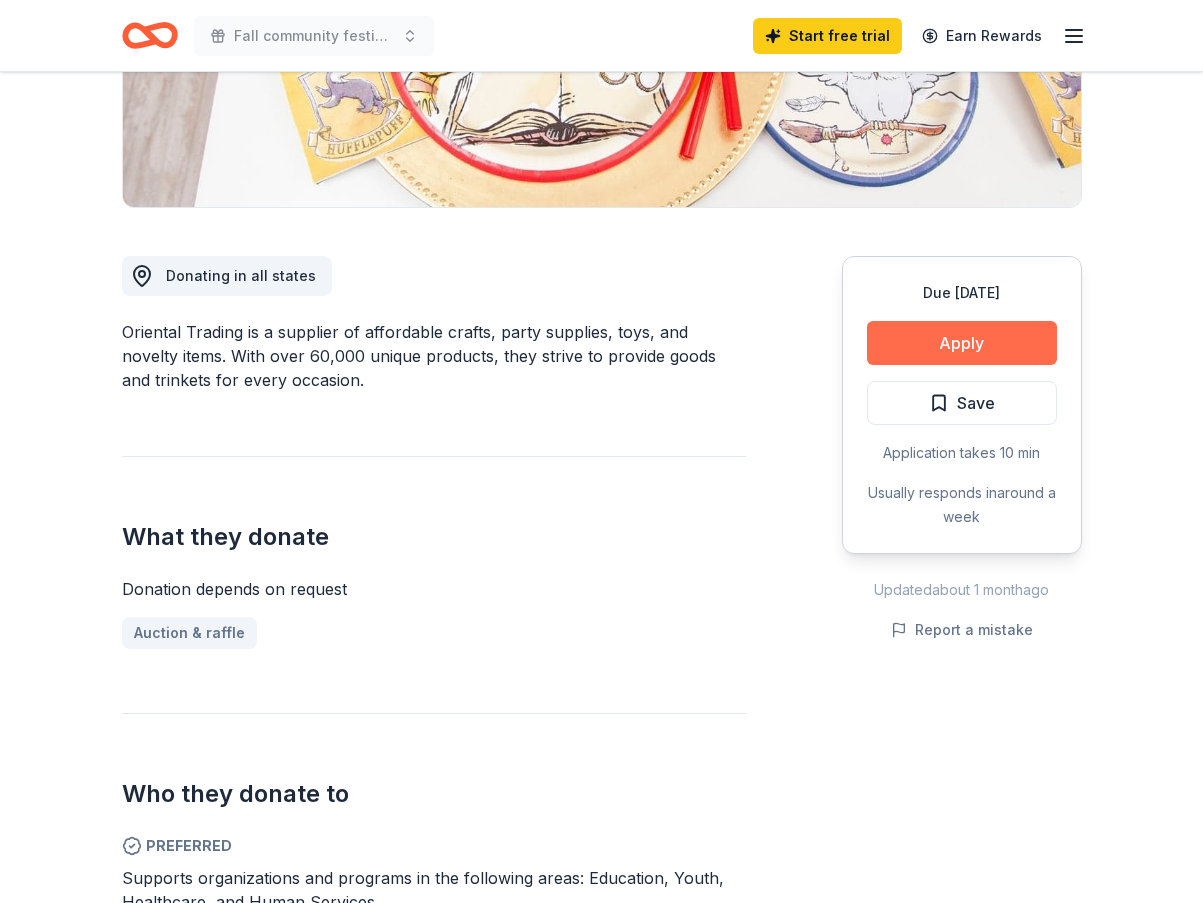 click on "Apply" at bounding box center (962, 343) 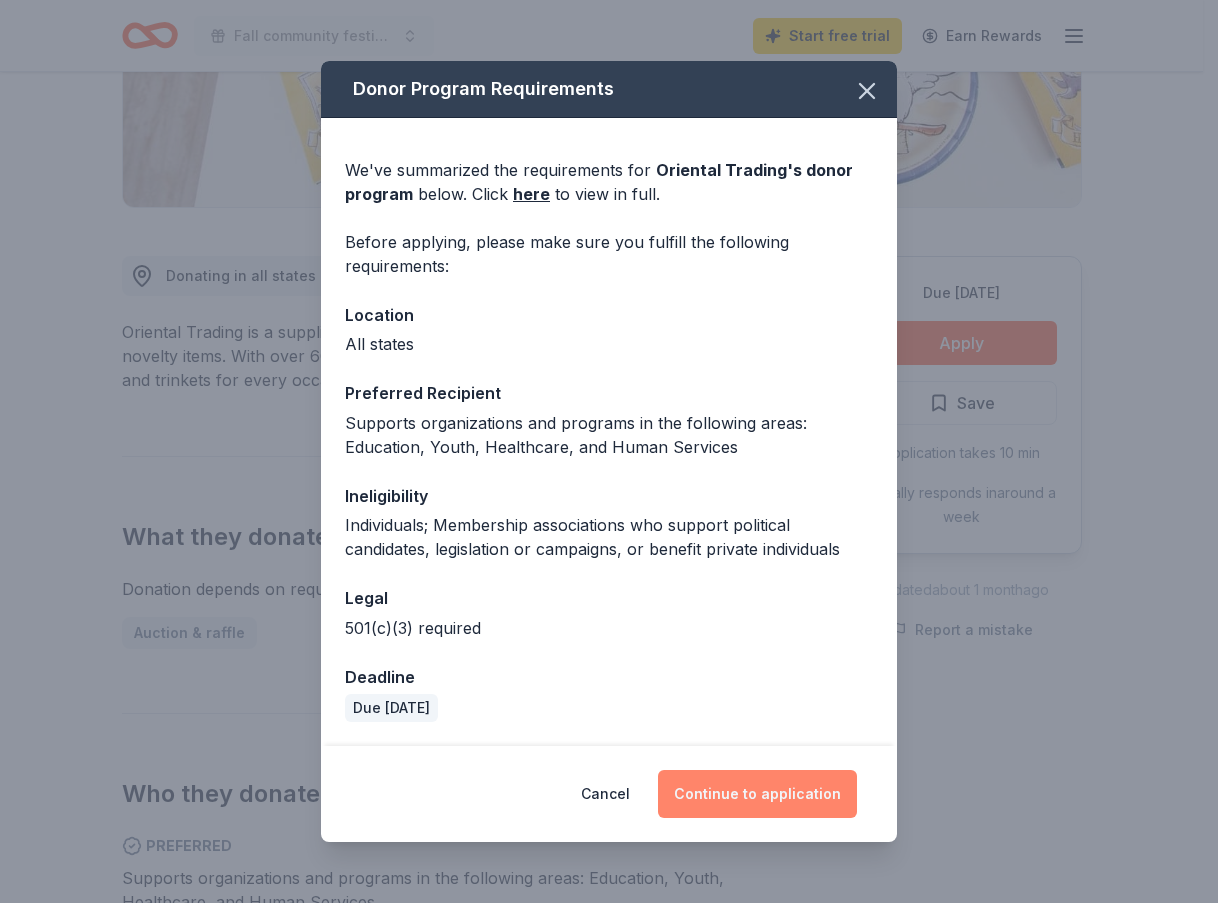 click on "Continue to application" at bounding box center [757, 794] 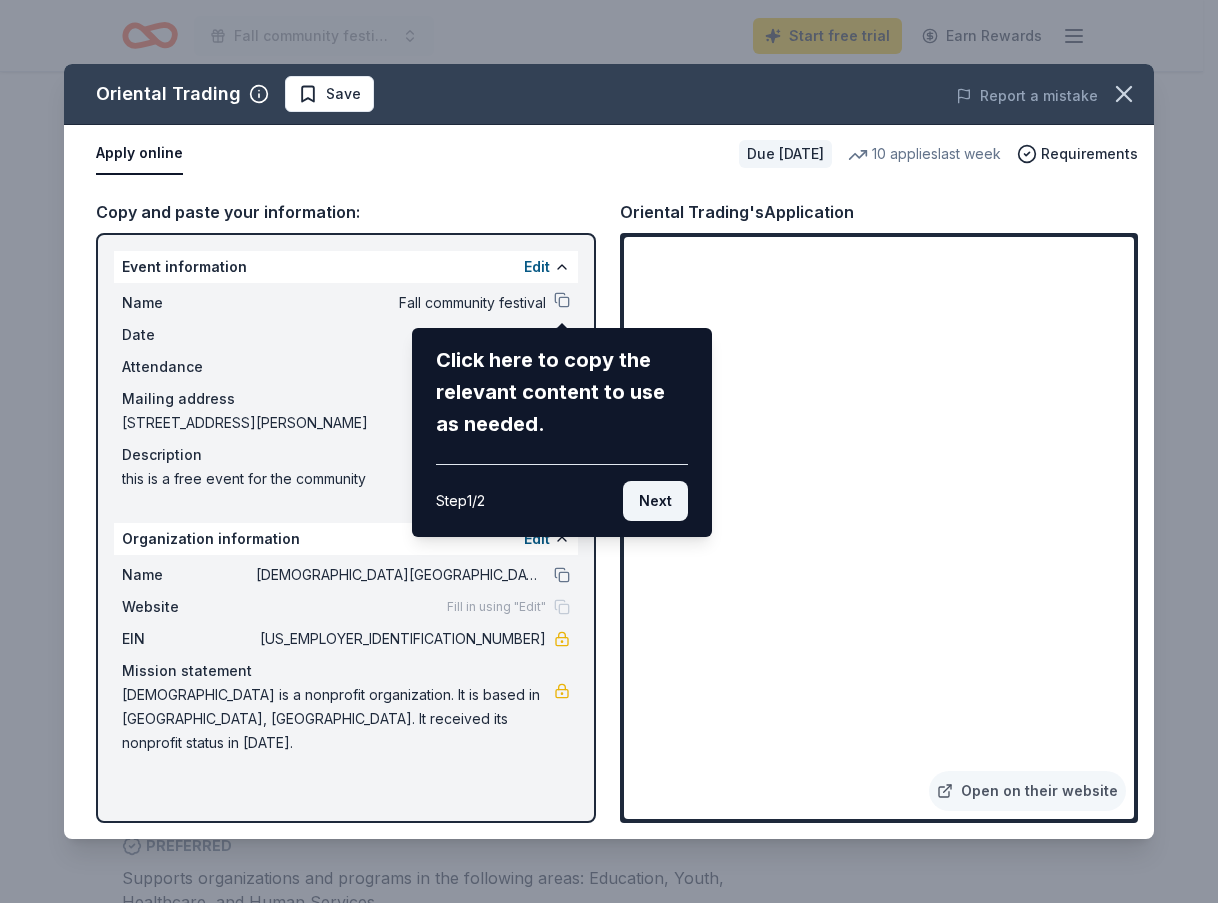 click on "Next" at bounding box center [655, 501] 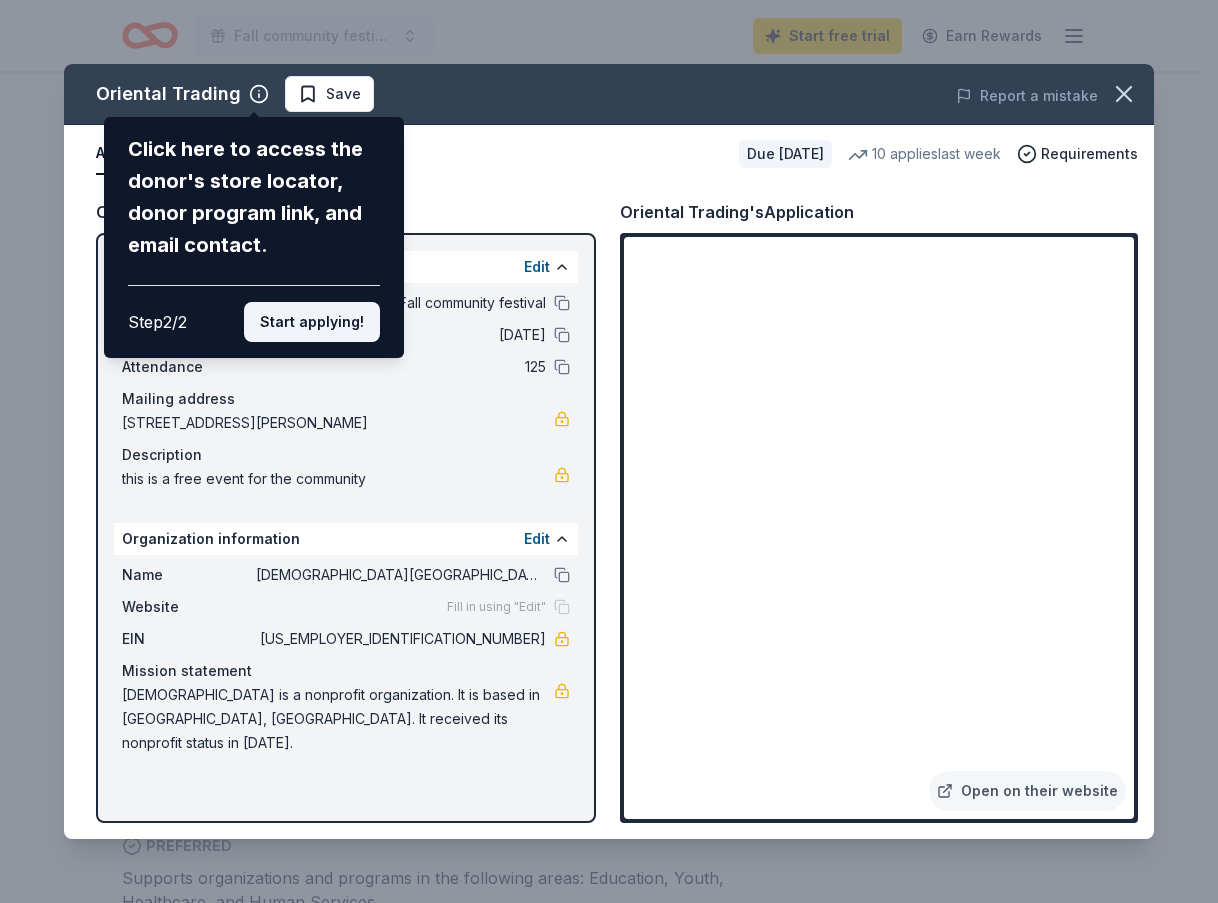 click on "Start applying!" at bounding box center (312, 322) 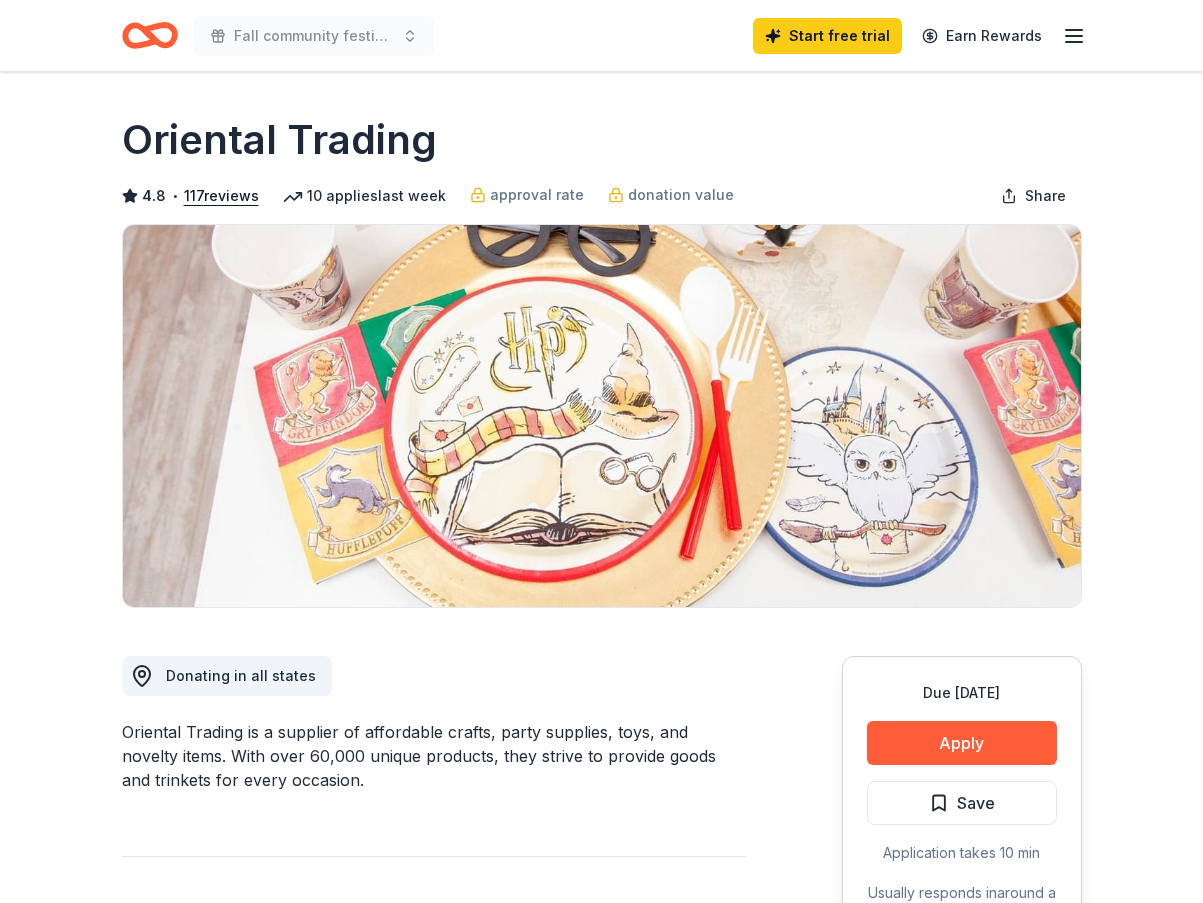 scroll, scrollTop: 0, scrollLeft: 0, axis: both 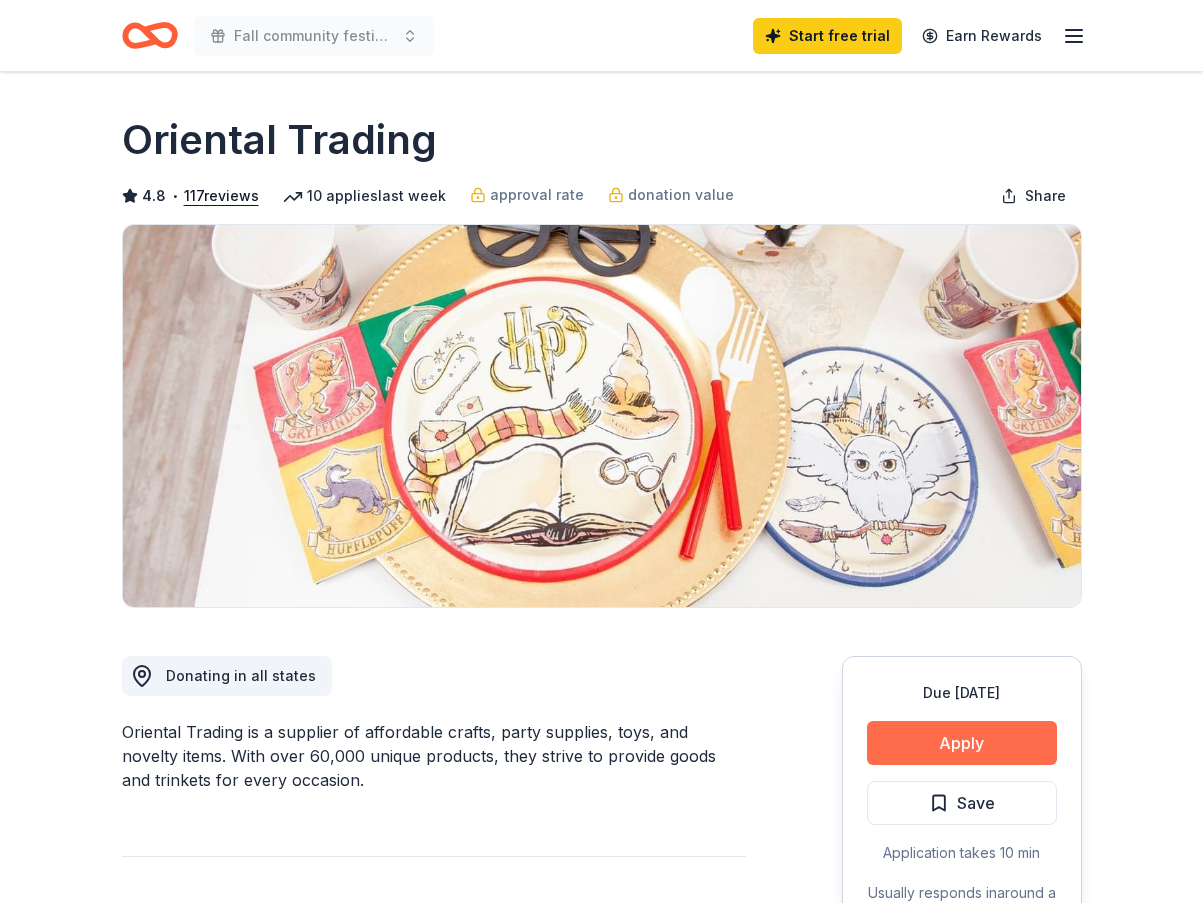 click on "Apply" at bounding box center (962, 743) 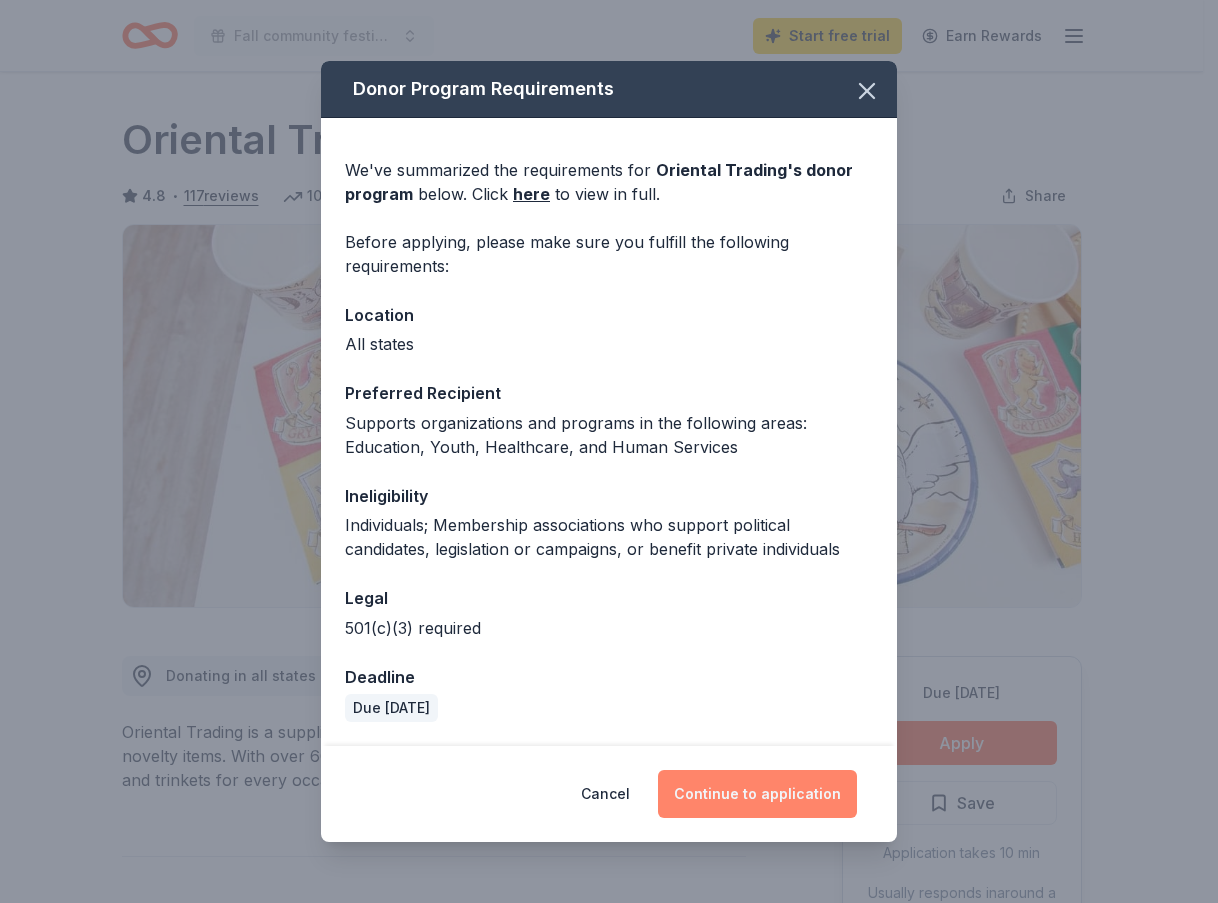 click on "Continue to application" at bounding box center [757, 794] 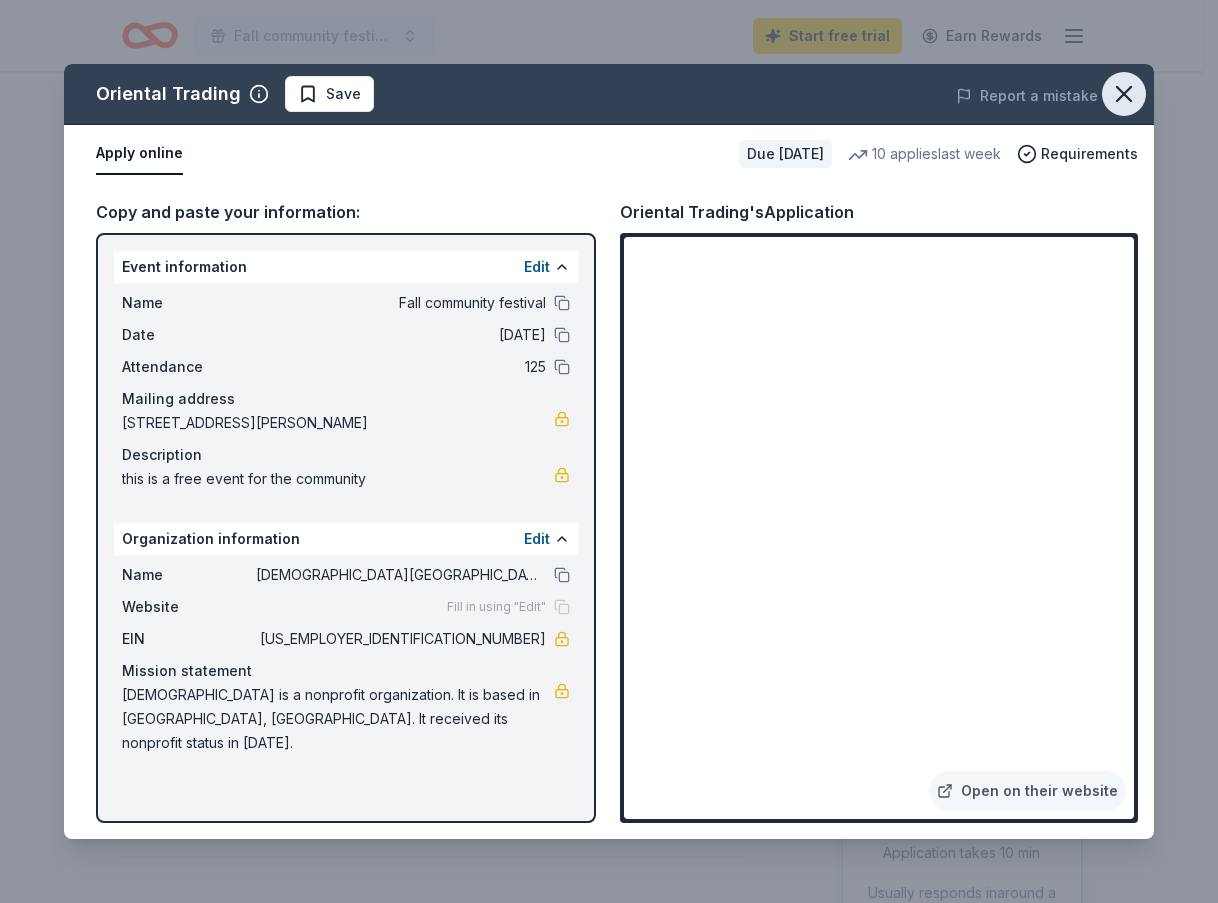 click 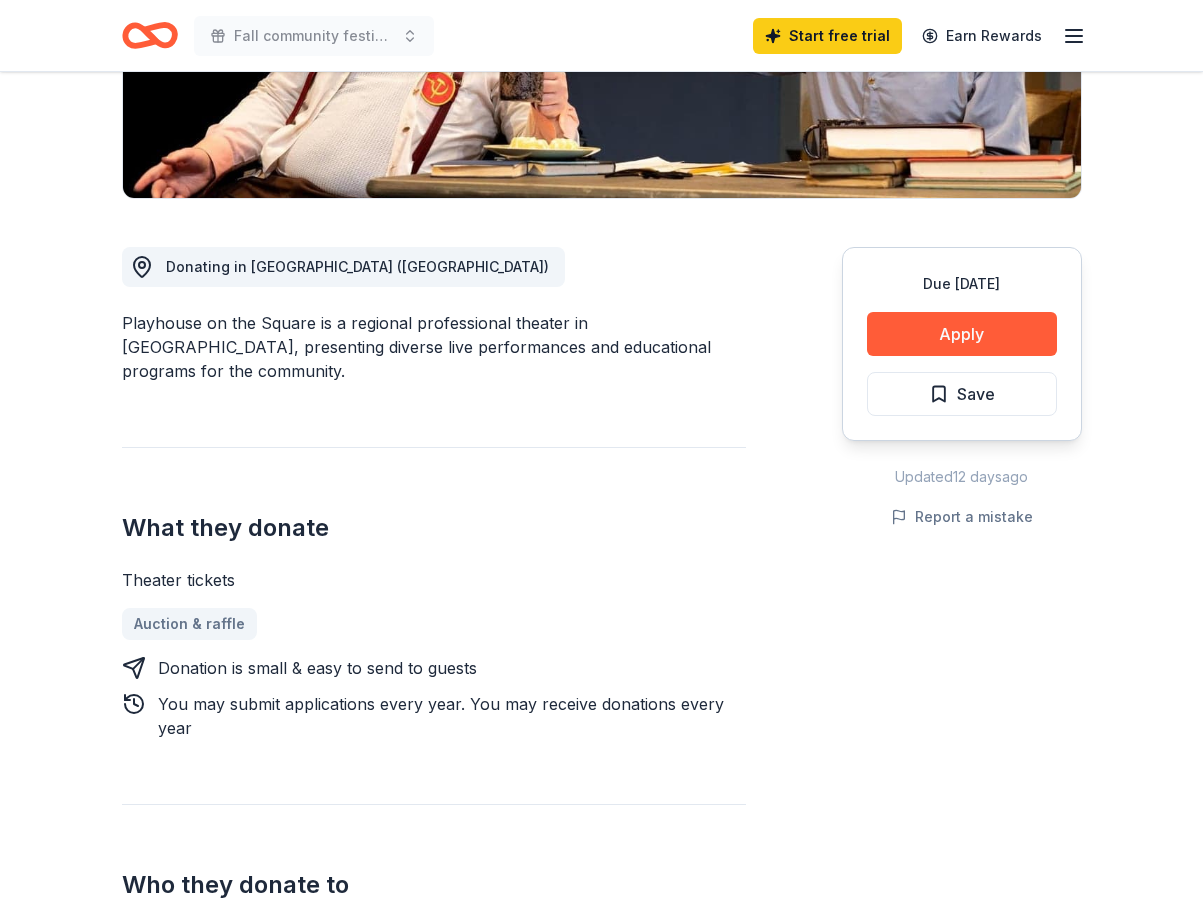 scroll, scrollTop: 400, scrollLeft: 0, axis: vertical 